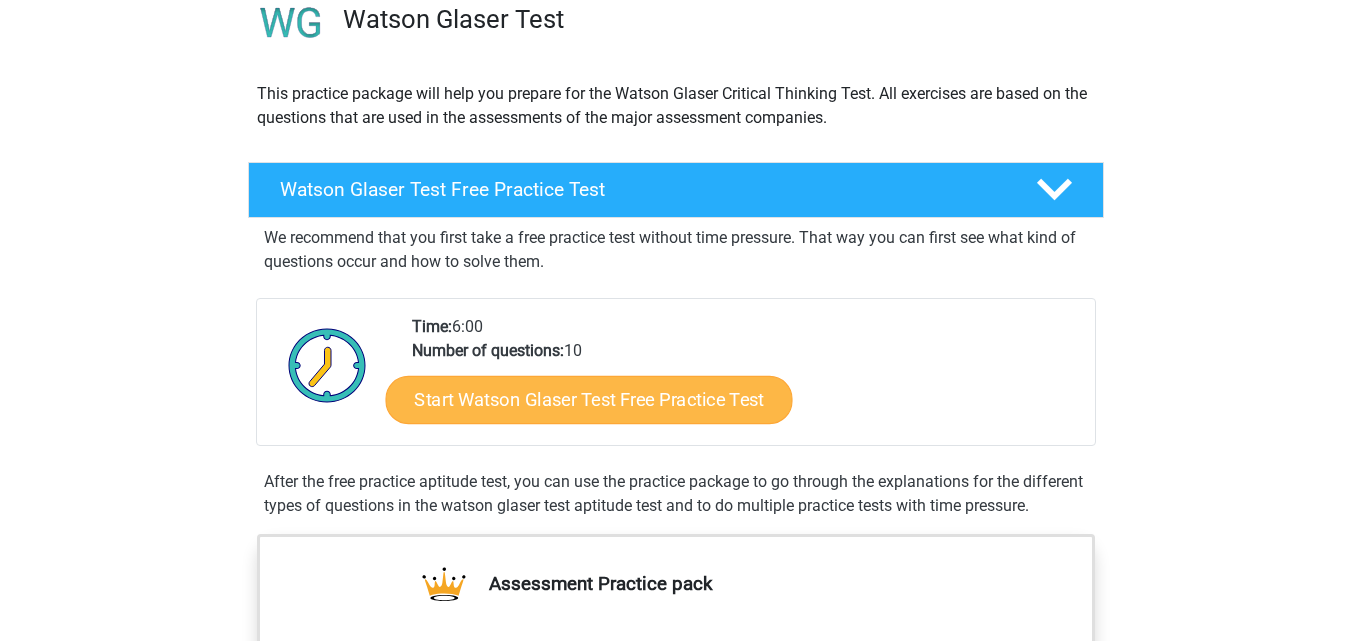 scroll, scrollTop: 167, scrollLeft: 0, axis: vertical 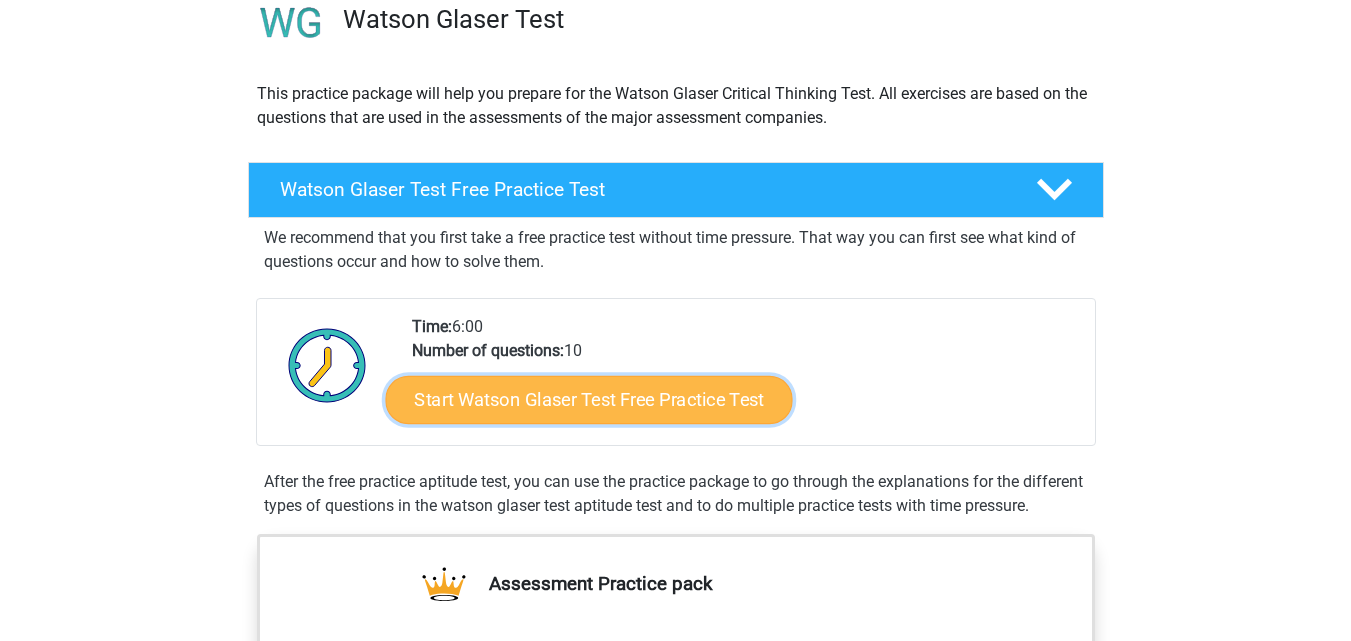click on "Start Watson Glaser Test
Free Practice Test" at bounding box center (588, 400) 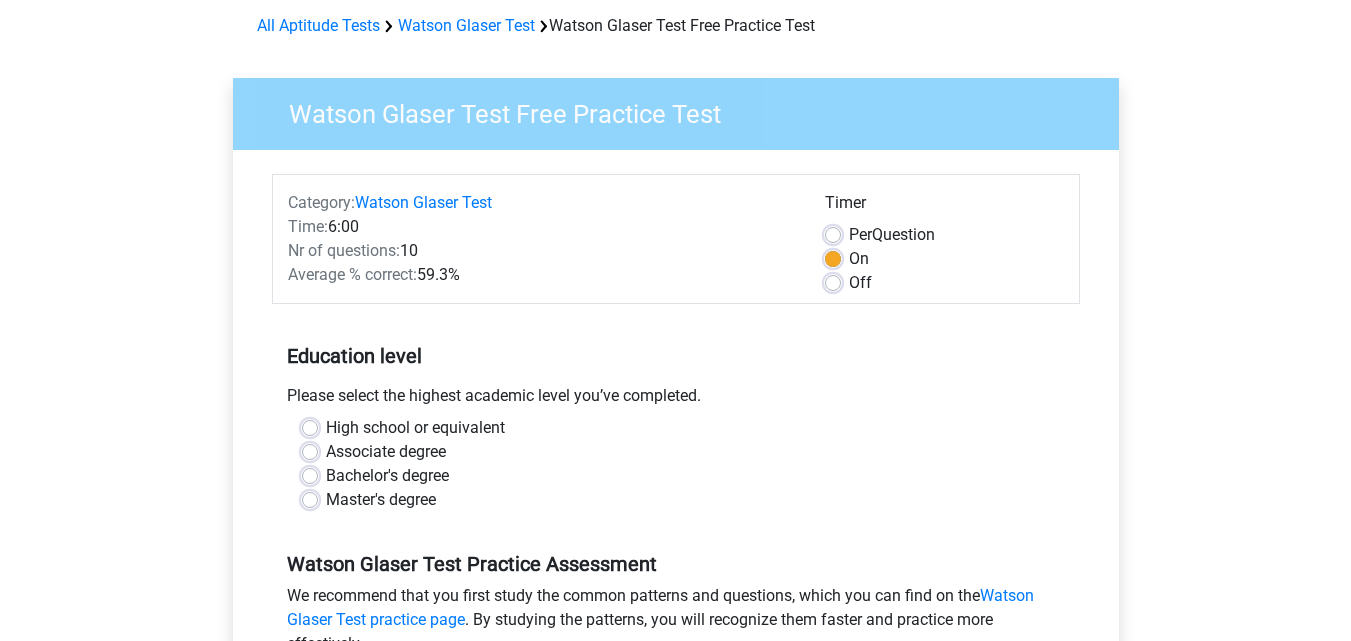 scroll, scrollTop: 100, scrollLeft: 0, axis: vertical 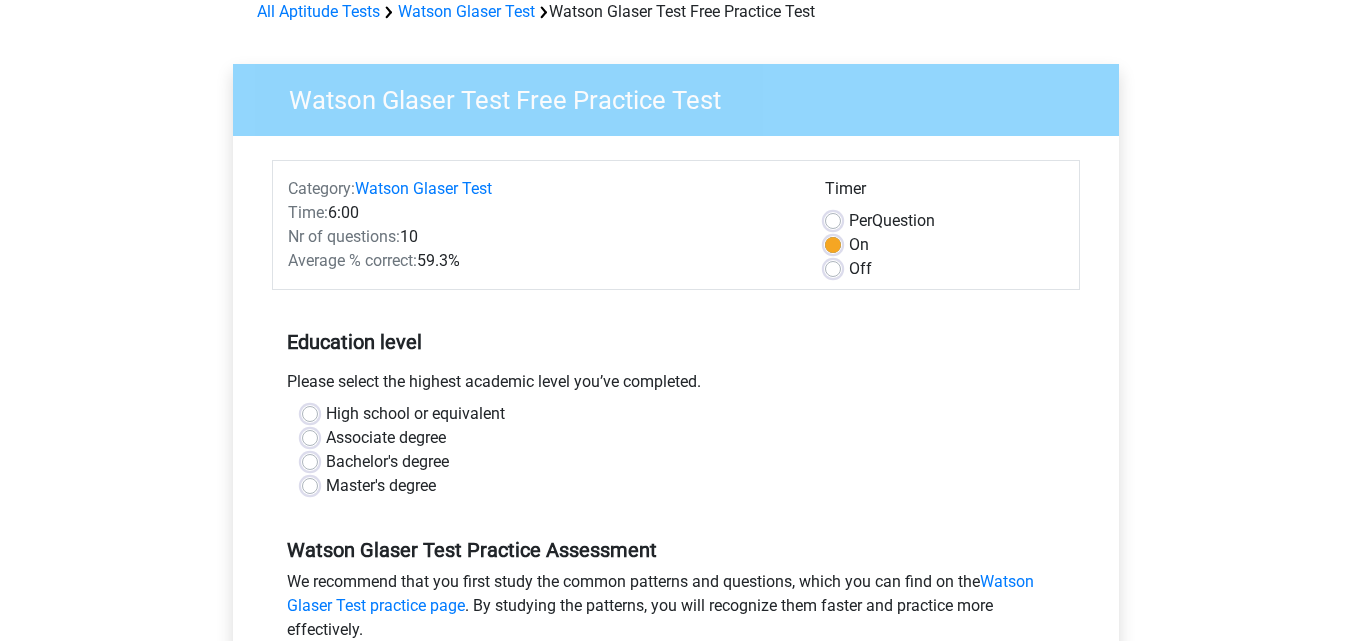 click on "High school or equivalent" at bounding box center (415, 414) 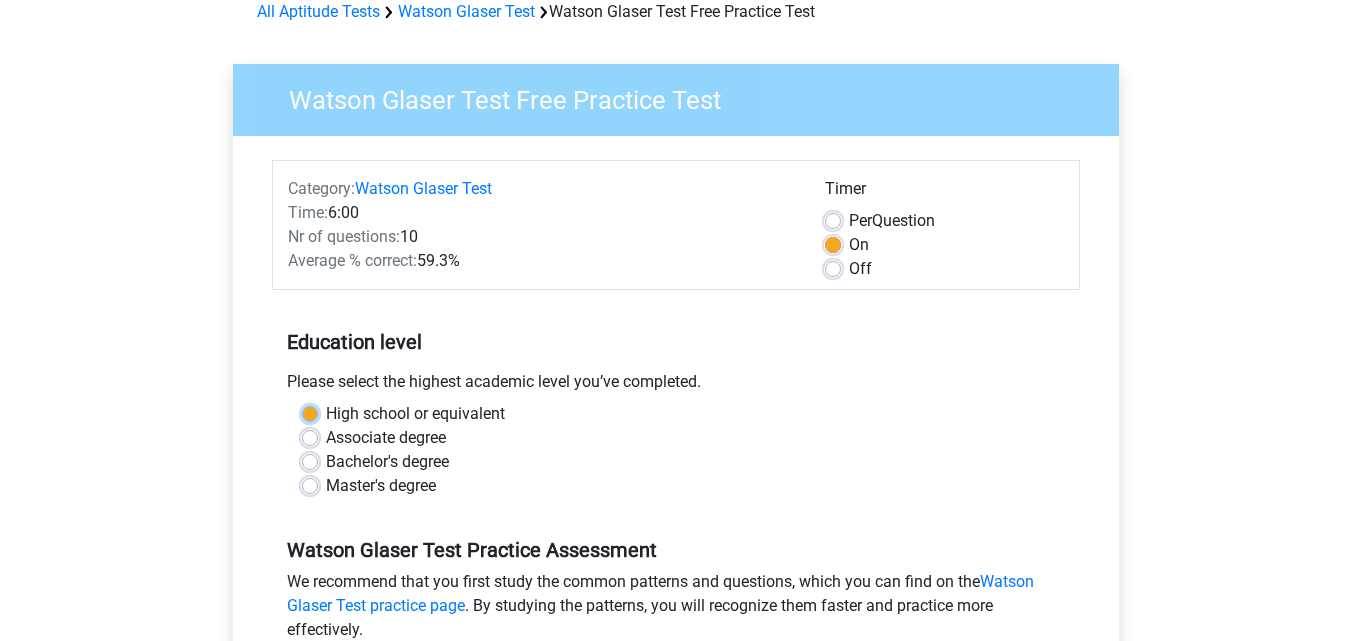 click on "High school or equivalent" at bounding box center [310, 412] 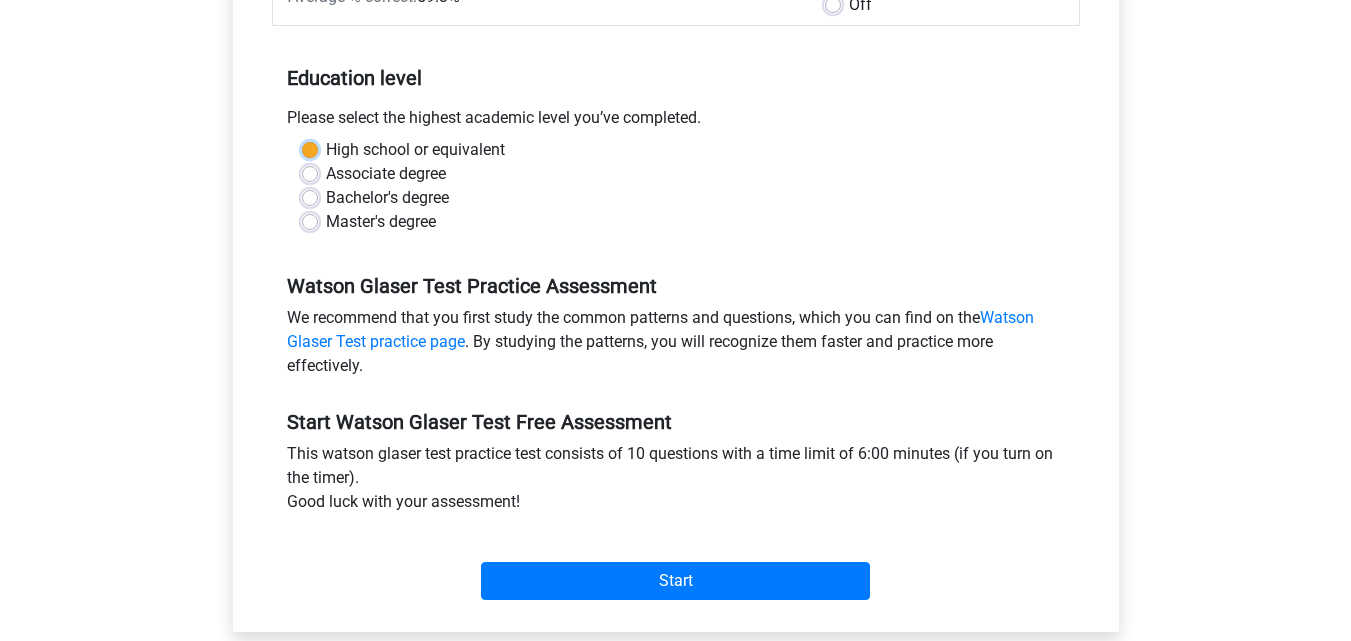 scroll, scrollTop: 373, scrollLeft: 0, axis: vertical 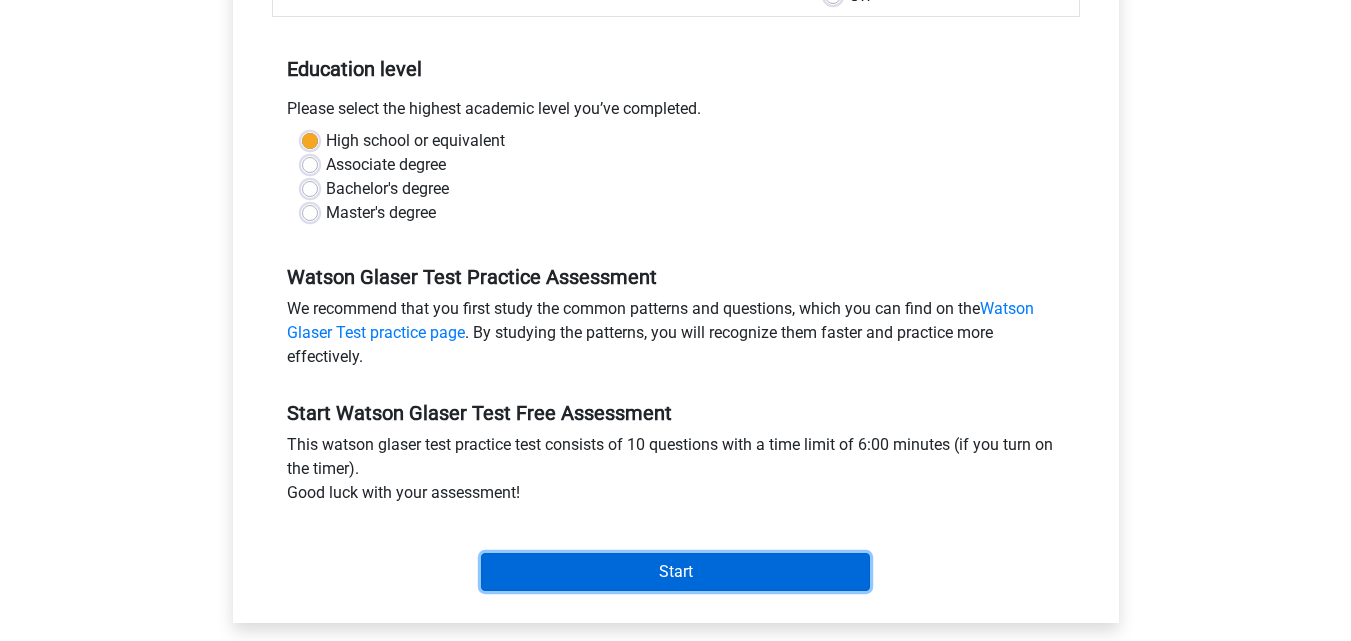 click on "Start" at bounding box center (675, 572) 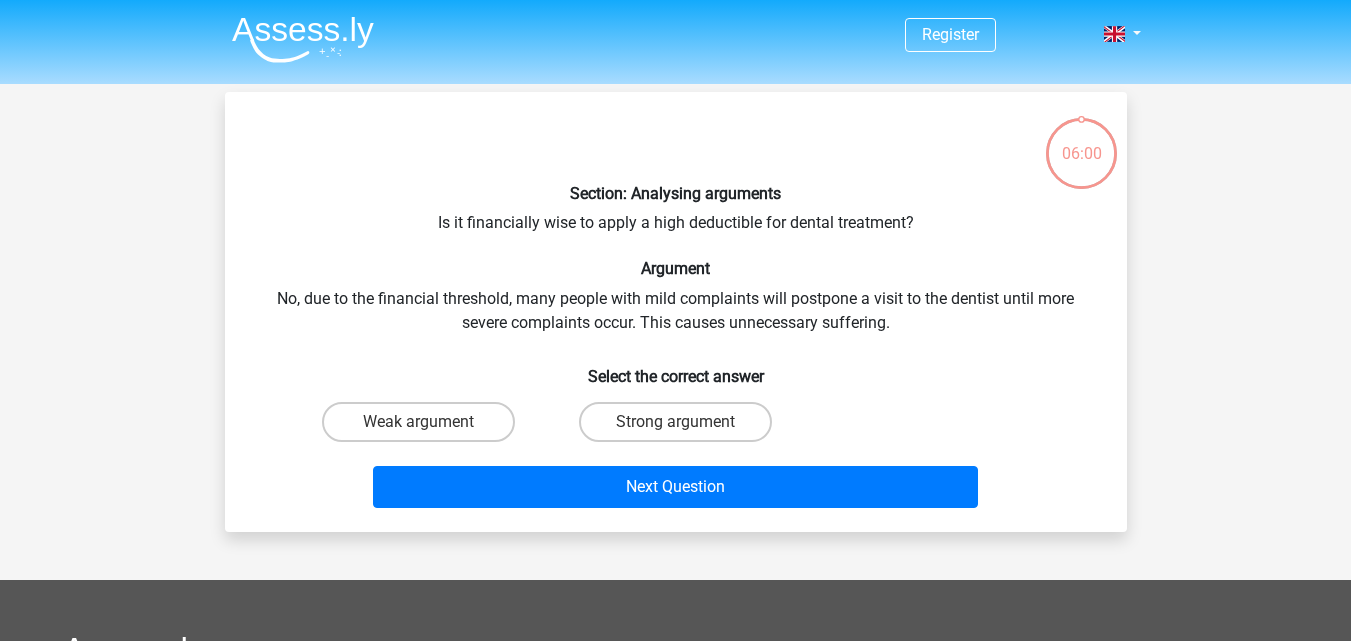scroll, scrollTop: 0, scrollLeft: 0, axis: both 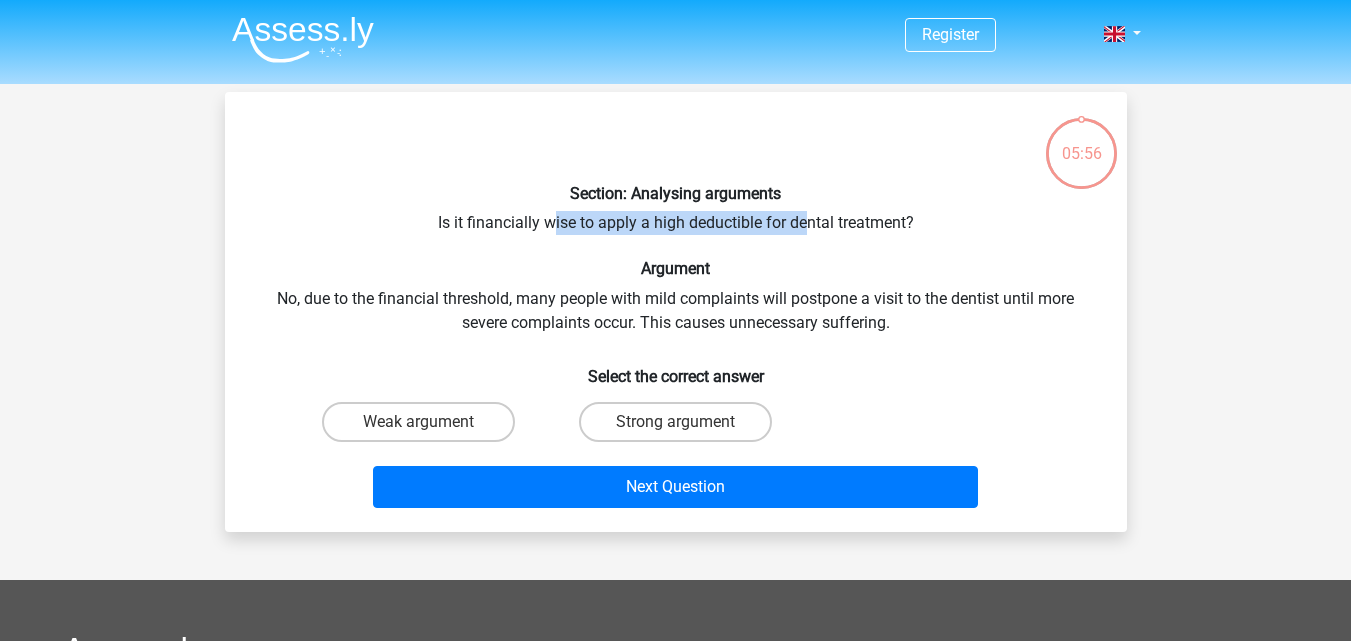 drag, startPoint x: 550, startPoint y: 231, endPoint x: 809, endPoint y: 235, distance: 259.03088 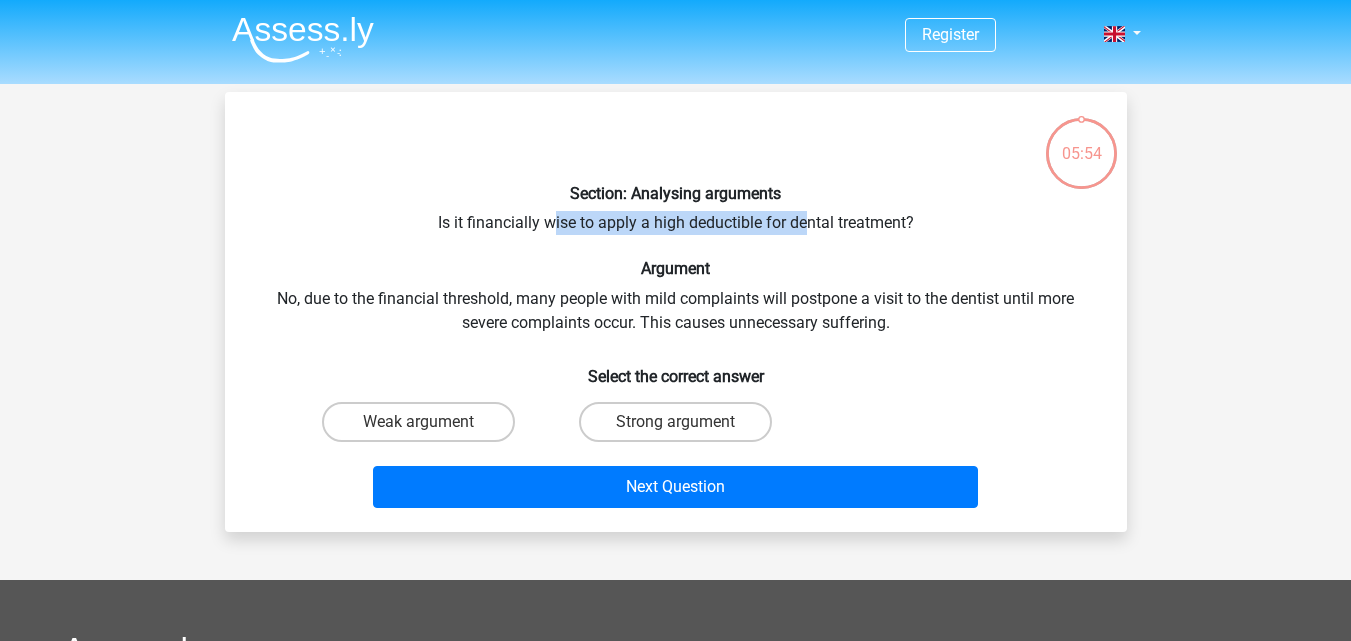 click on "Section: Analysing arguments Is it financially wise to apply a high deductible for dental treatment? Argument No, due to the financial threshold, many people with mild complaints will postpone a visit to the dentist until more severe complaints occur. This causes unnecessary suffering.
Select the correct answer
Weak argument
Strong argument" at bounding box center (676, 312) 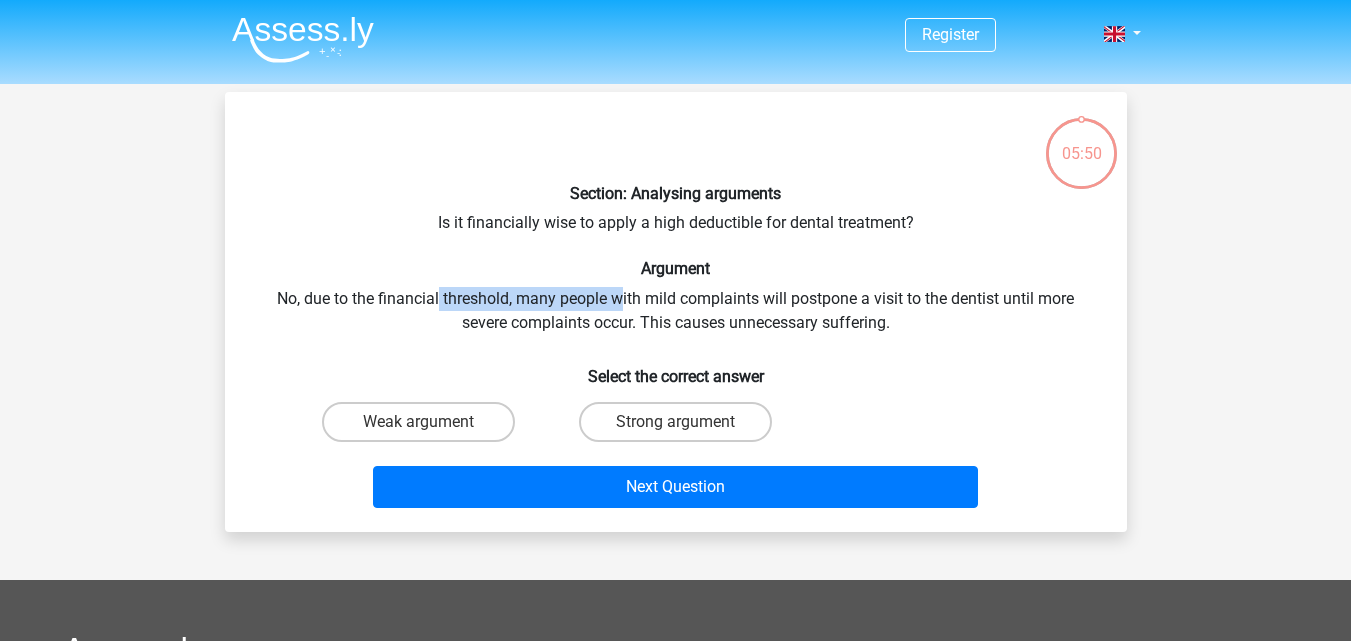 drag, startPoint x: 438, startPoint y: 301, endPoint x: 623, endPoint y: 295, distance: 185.09727 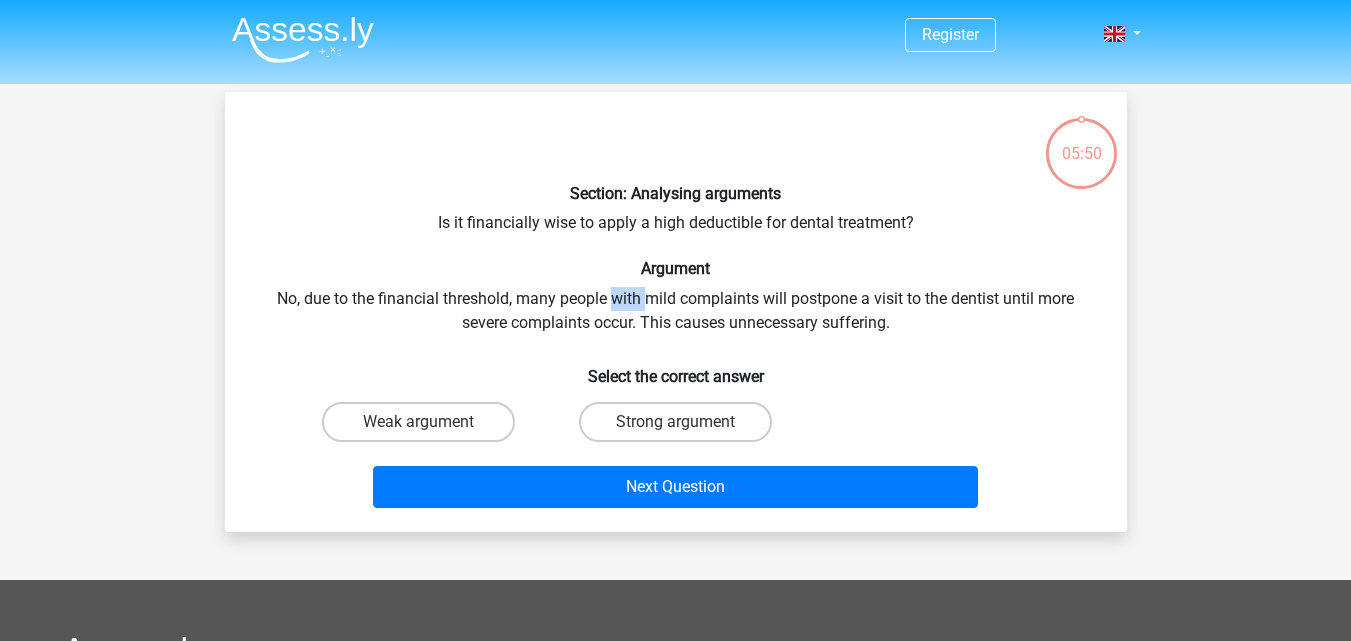 click on "Section: Analysing arguments Is it financially wise to apply a high deductible for dental treatment? Argument No, due to the financial threshold, many people with mild complaints will postpone a visit to the dentist until more severe complaints occur. This causes unnecessary suffering.
Select the correct answer
Weak argument
Strong argument" at bounding box center (676, 312) 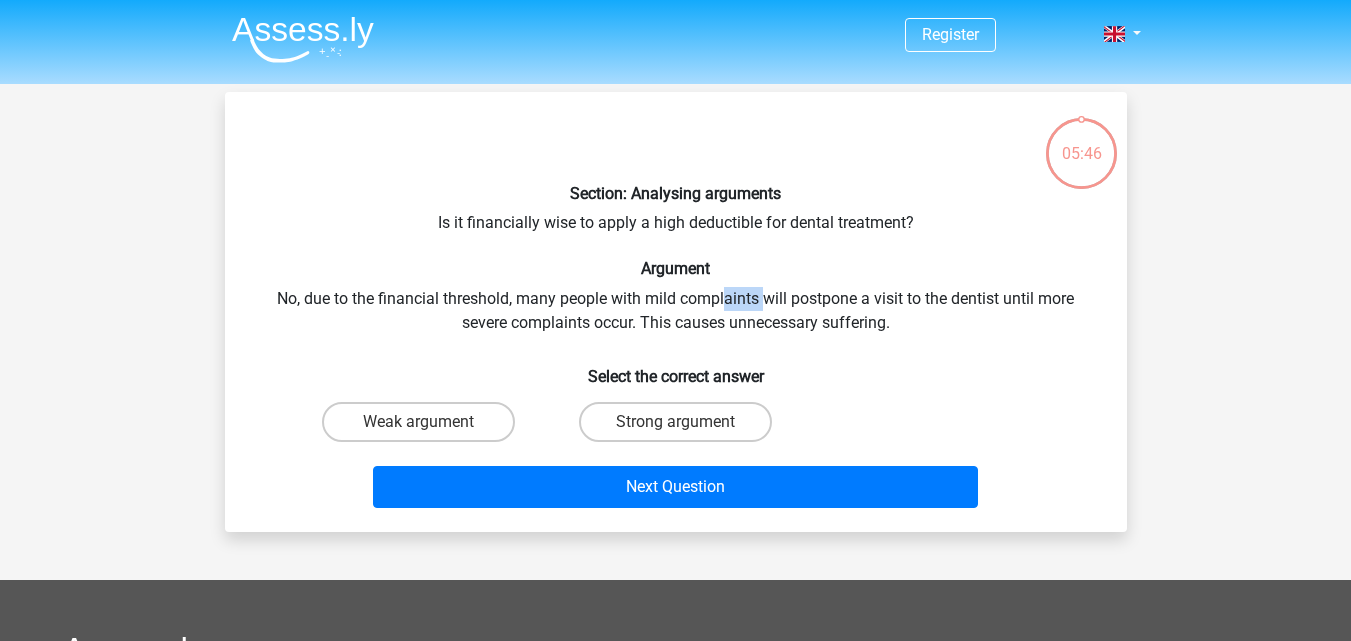 drag, startPoint x: 764, startPoint y: 306, endPoint x: 726, endPoint y: 303, distance: 38.118237 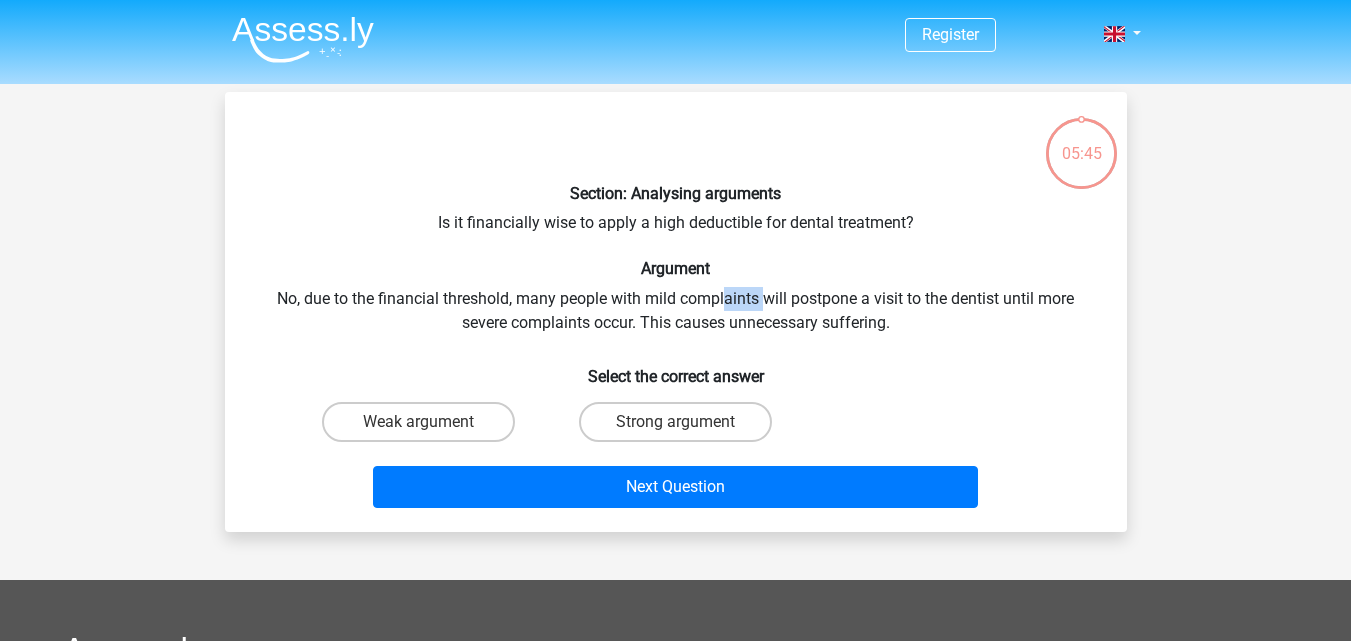 click on "Section: Analysing arguments Is it financially wise to apply a high deductible for dental treatment? Argument No, due to the financial threshold, many people with mild complaints will postpone a visit to the dentist until more severe complaints occur. This causes unnecessary suffering.
Select the correct answer
Weak argument
Strong argument" at bounding box center [676, 312] 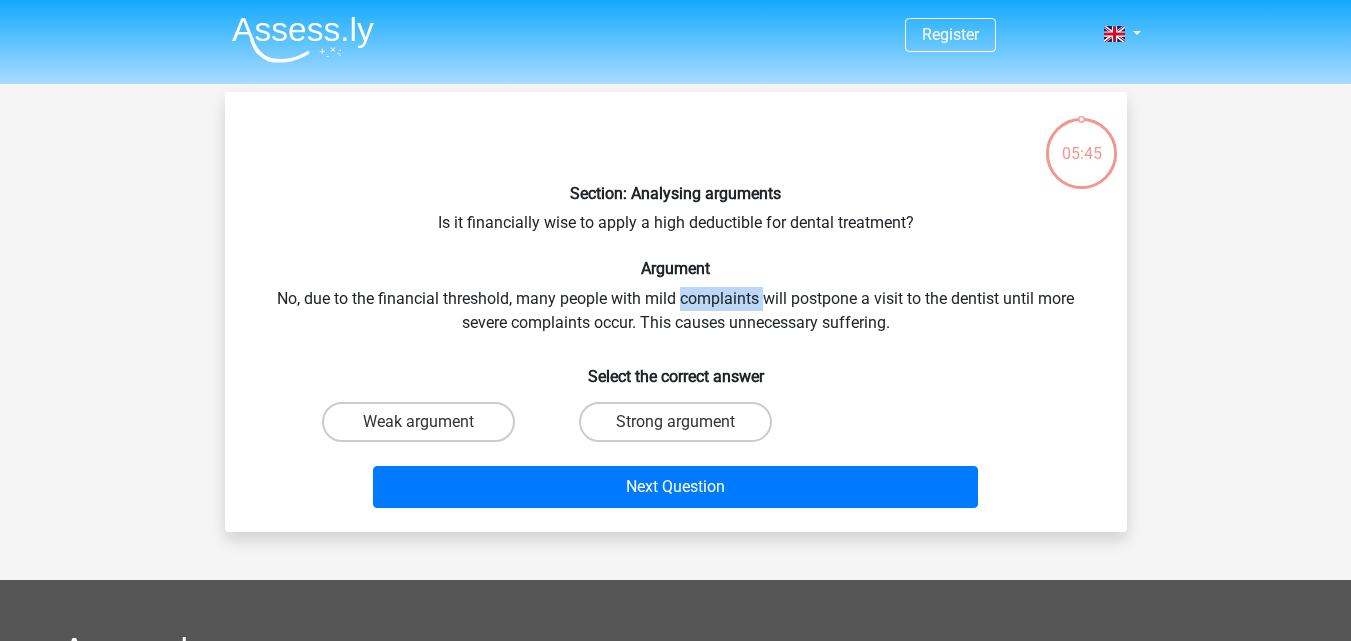 click on "Section: Analysing arguments Is it financially wise to apply a high deductible for dental treatment? Argument No, due to the financial threshold, many people with mild complaints will postpone a visit to the dentist until more severe complaints occur. This causes unnecessary suffering.
Select the correct answer
Weak argument
Strong argument" at bounding box center (676, 312) 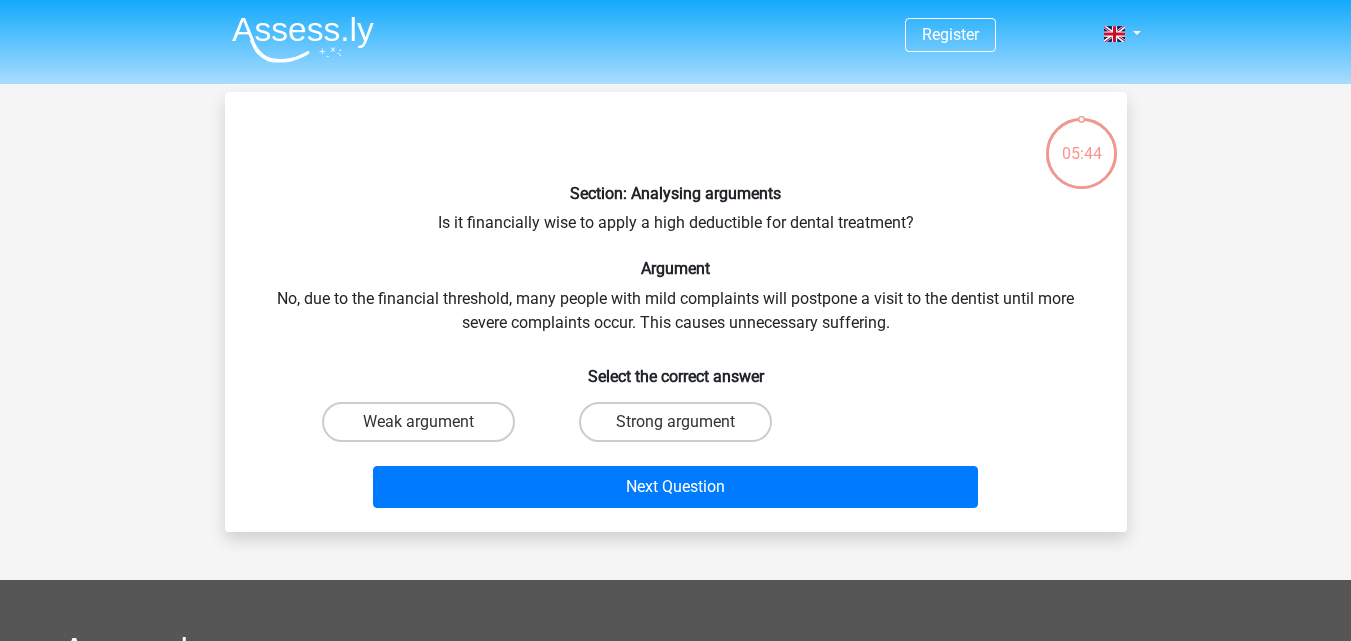 click on "Section: Analysing arguments Is it financially wise to apply a high deductible for dental treatment? Argument No, due to the financial threshold, many people with mild complaints will postpone a visit to the dentist until more severe complaints occur. This causes unnecessary suffering.
Select the correct answer
Weak argument
Strong argument" at bounding box center (676, 312) 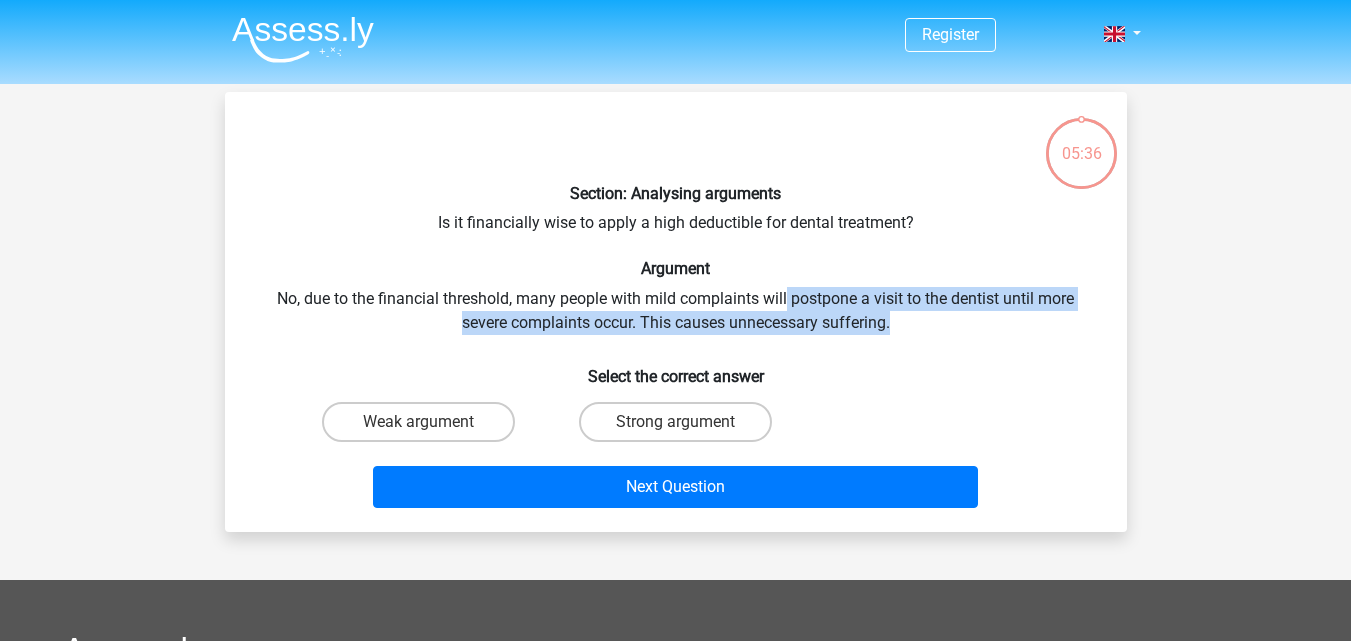 drag, startPoint x: 787, startPoint y: 302, endPoint x: 889, endPoint y: 322, distance: 103.94229 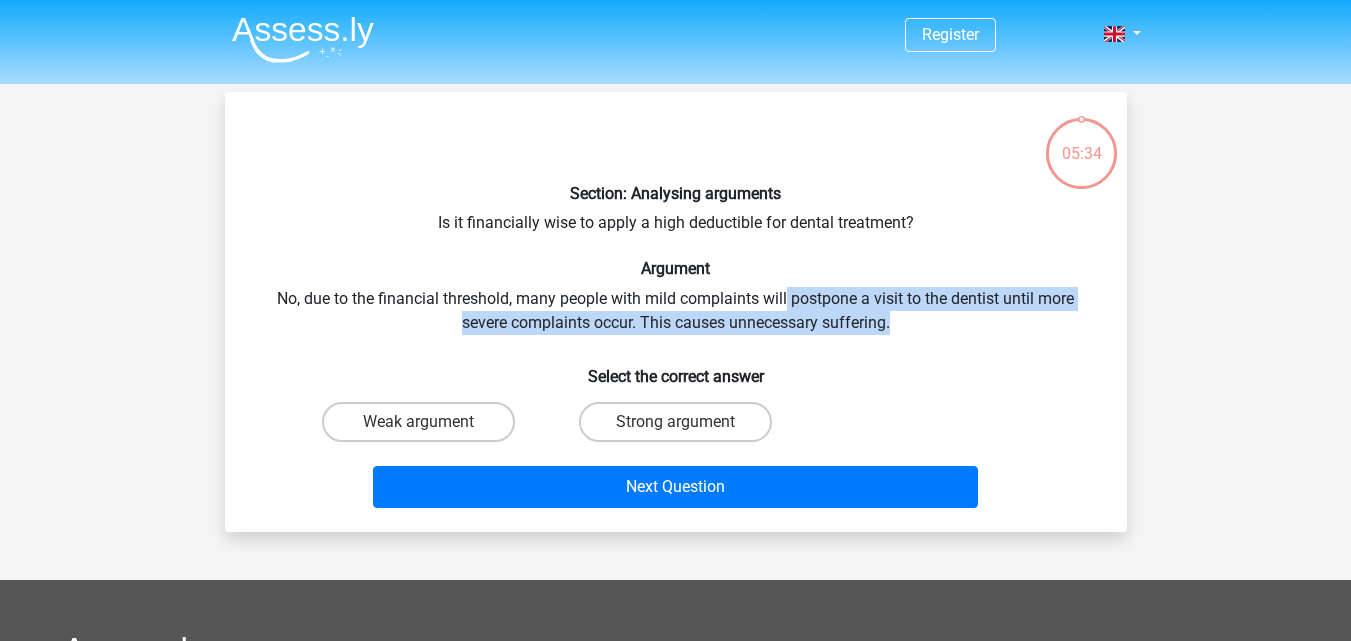 click on "Section: Analysing arguments Is it financially wise to apply a high deductible for dental treatment? Argument No, due to the financial threshold, many people with mild complaints will postpone a visit to the dentist until more severe complaints occur. This causes unnecessary suffering.
Select the correct answer
Weak argument
Strong argument" at bounding box center [676, 312] 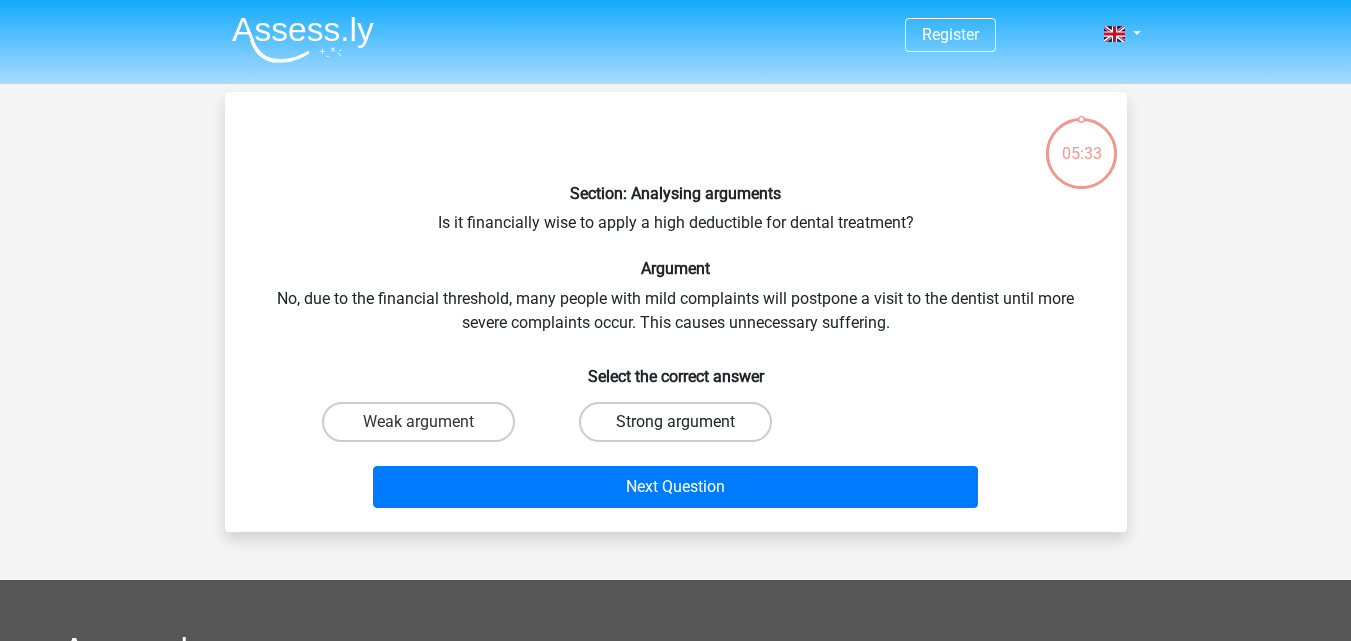 click on "Strong argument" at bounding box center (675, 422) 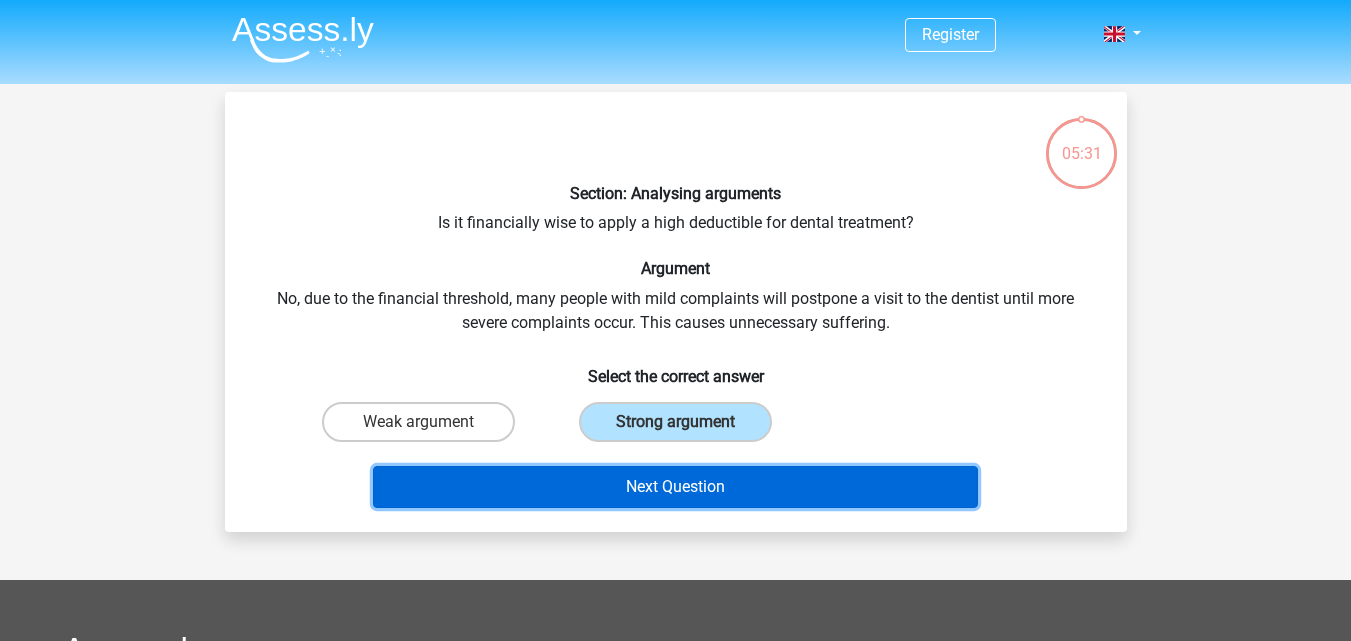 click on "Next Question" at bounding box center [675, 487] 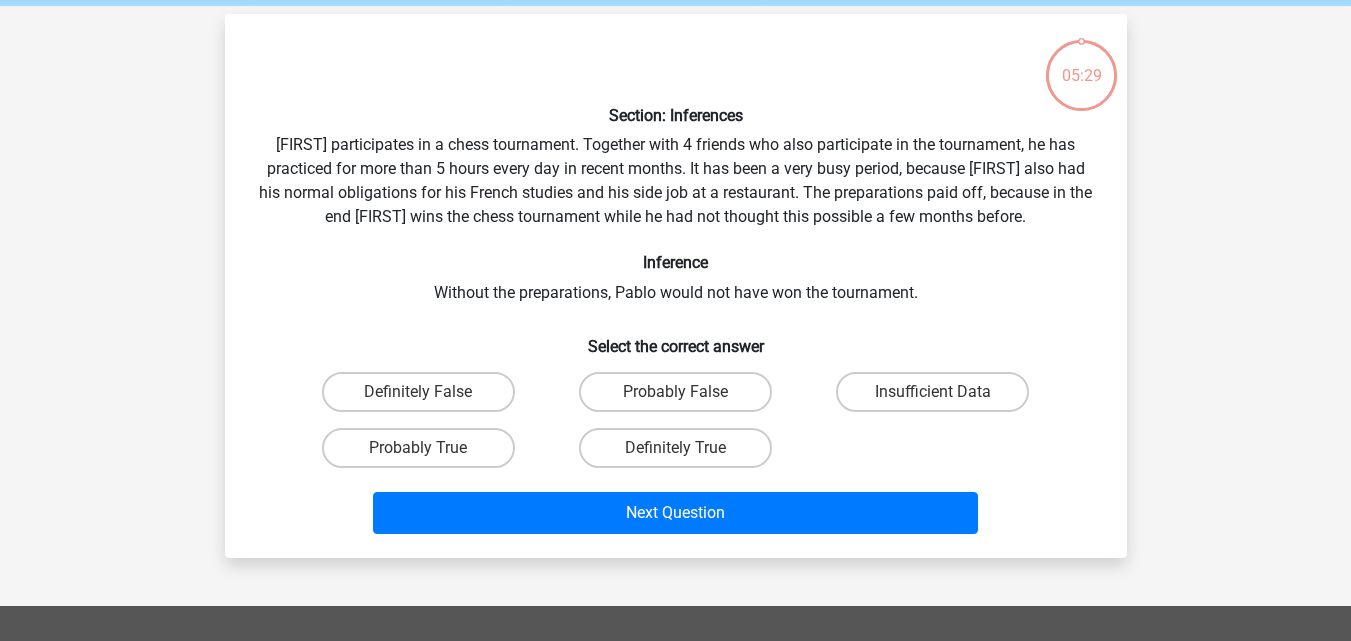 scroll, scrollTop: 92, scrollLeft: 0, axis: vertical 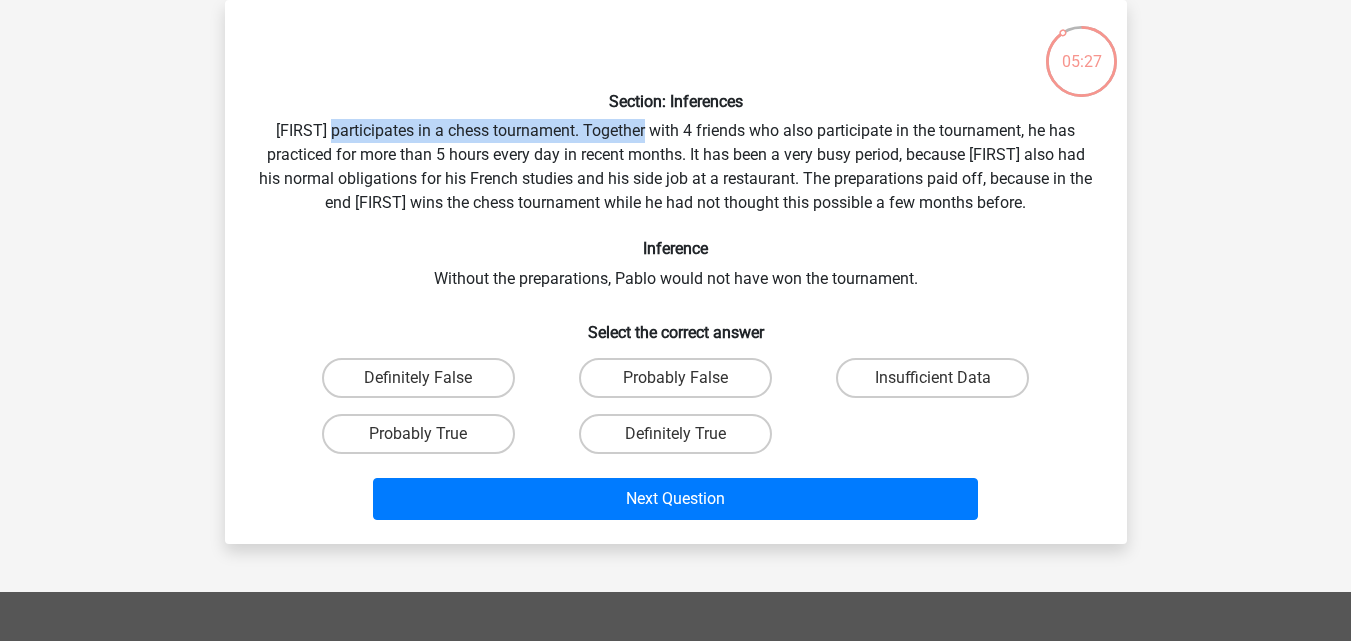 drag, startPoint x: 340, startPoint y: 136, endPoint x: 661, endPoint y: 124, distance: 321.2242 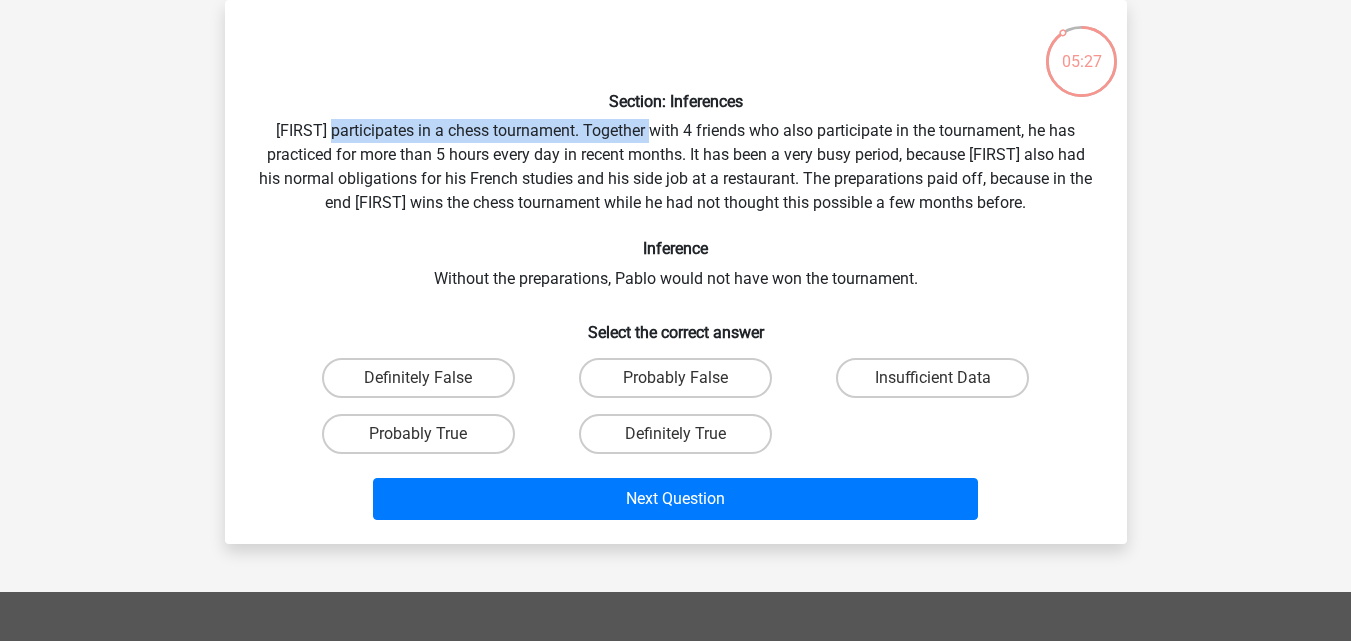 click on "Section: Inferences Pablo participates in a chess tournament. Together with 4 friends who also participate in the tournament, he has practiced for more than 5 hours every day in recent months. It has been a very busy period, because Pablo also had his normal obligations for his French studies and his side job at a restaurant. The preparations paid off, because in the end Pablo wins the chess tournament while he had not thought this possible a few months before. Inference Without the preparations, Pablo would not have won the tournament.
Select the correct answer
Definitely False" at bounding box center [676, 272] 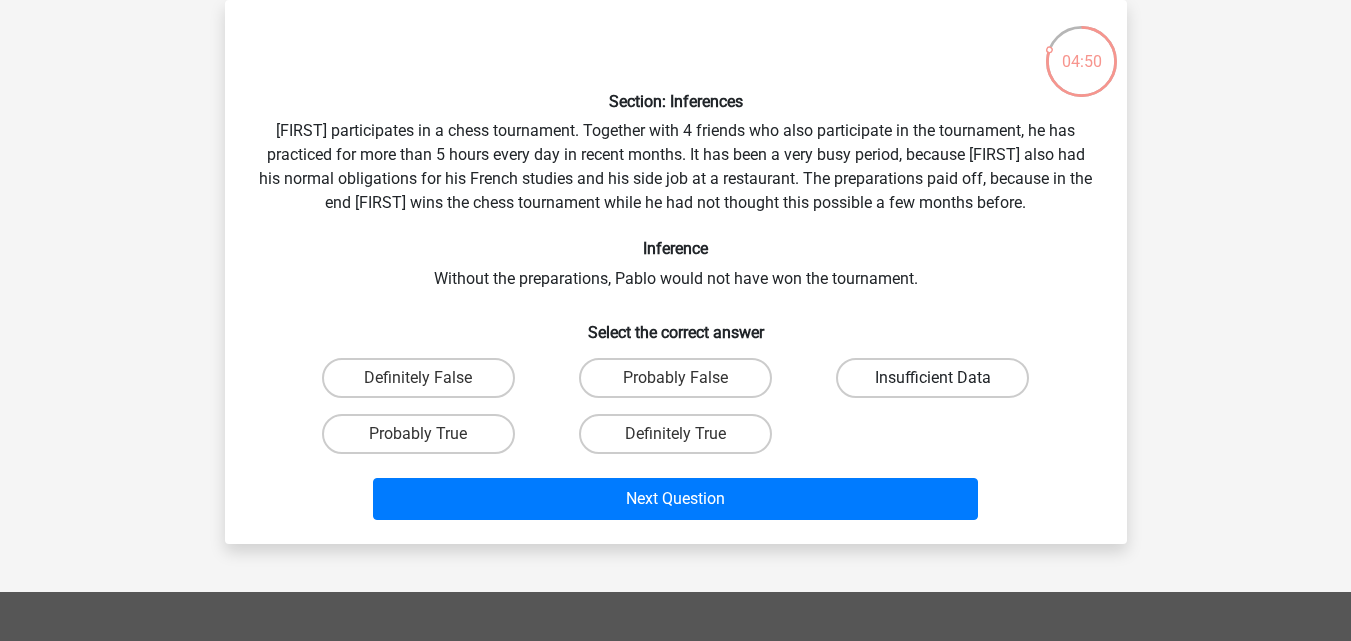 click on "Insufficient Data" at bounding box center (932, 378) 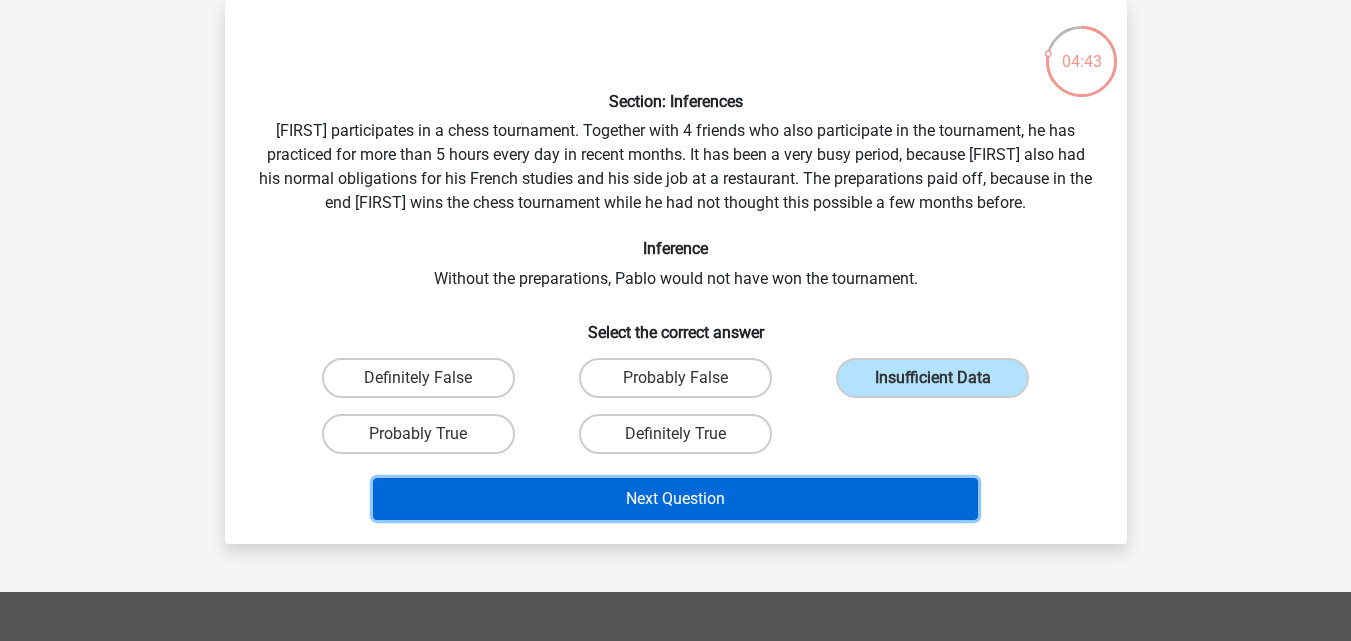 click on "Next Question" at bounding box center [675, 499] 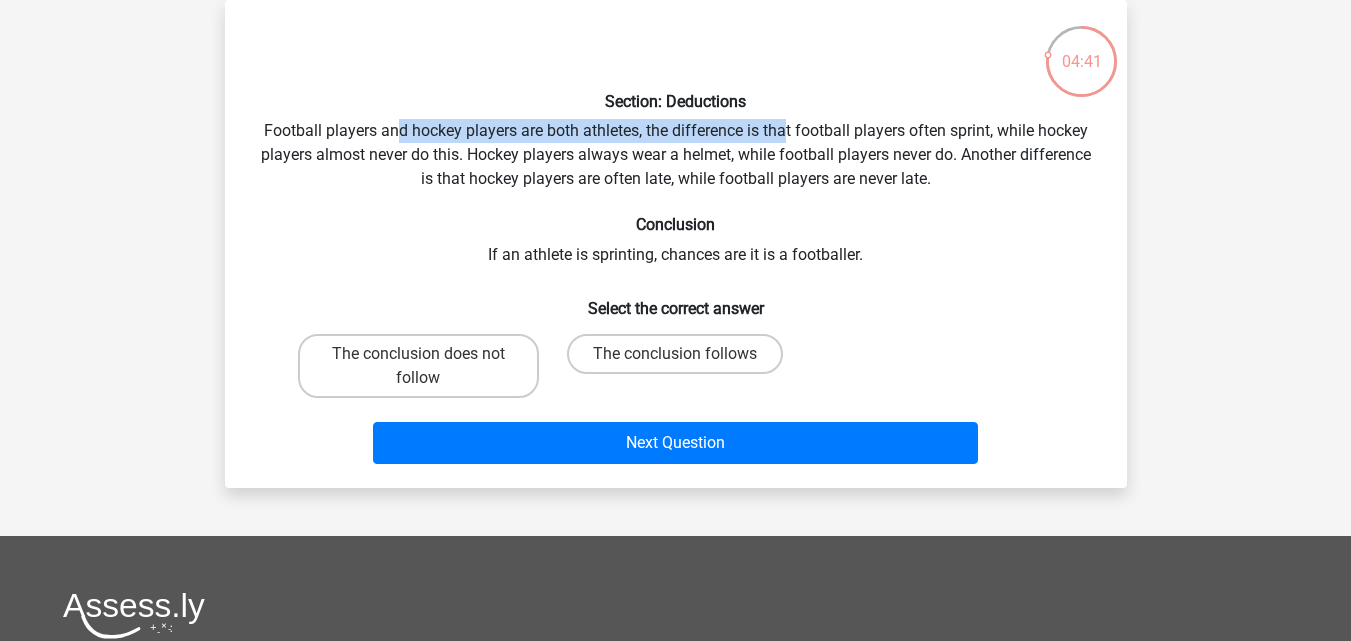 drag, startPoint x: 395, startPoint y: 127, endPoint x: 784, endPoint y: 131, distance: 389.02057 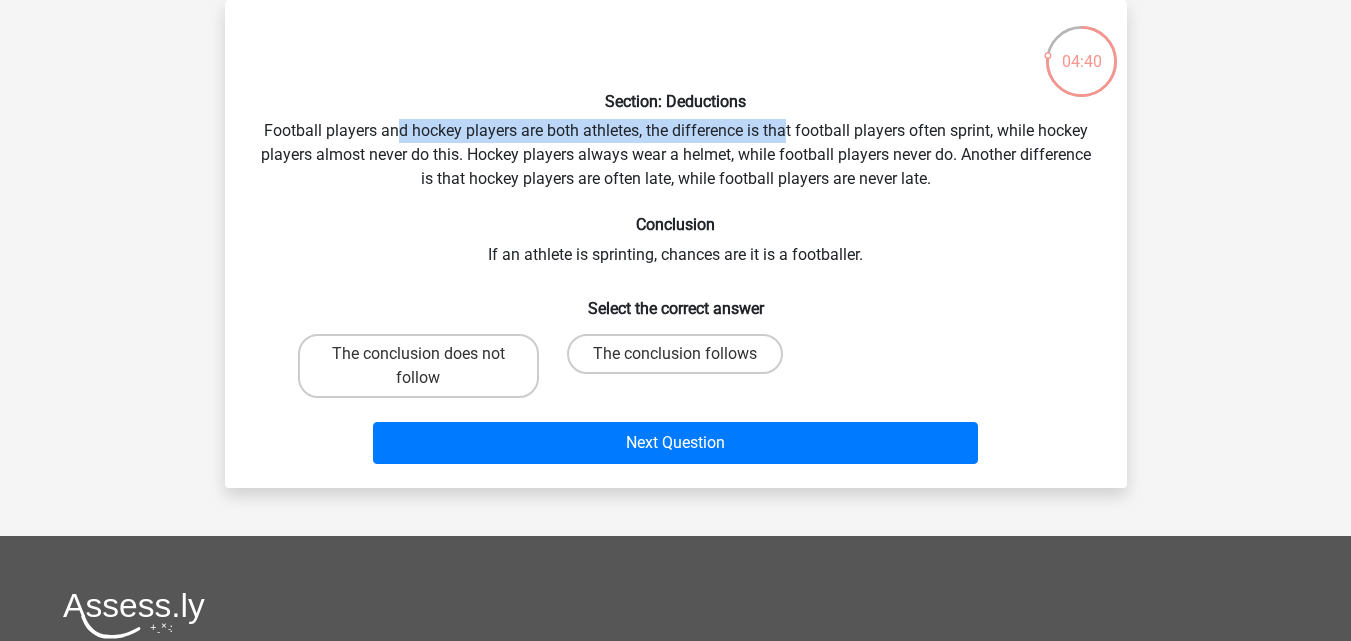 click on "Section: Deductions Football players and hockey players are both athletes, the difference is that football players often sprint, while hockey players almost never do this. Hockey players always wear a helmet, while football players never do. Another difference is that hockey players are often late, while football players are never late. Conclusion If an athlete is sprinting, chances are it is a footballer.
Select the correct answer
The conclusion does not follow
Next Question" at bounding box center (676, 244) 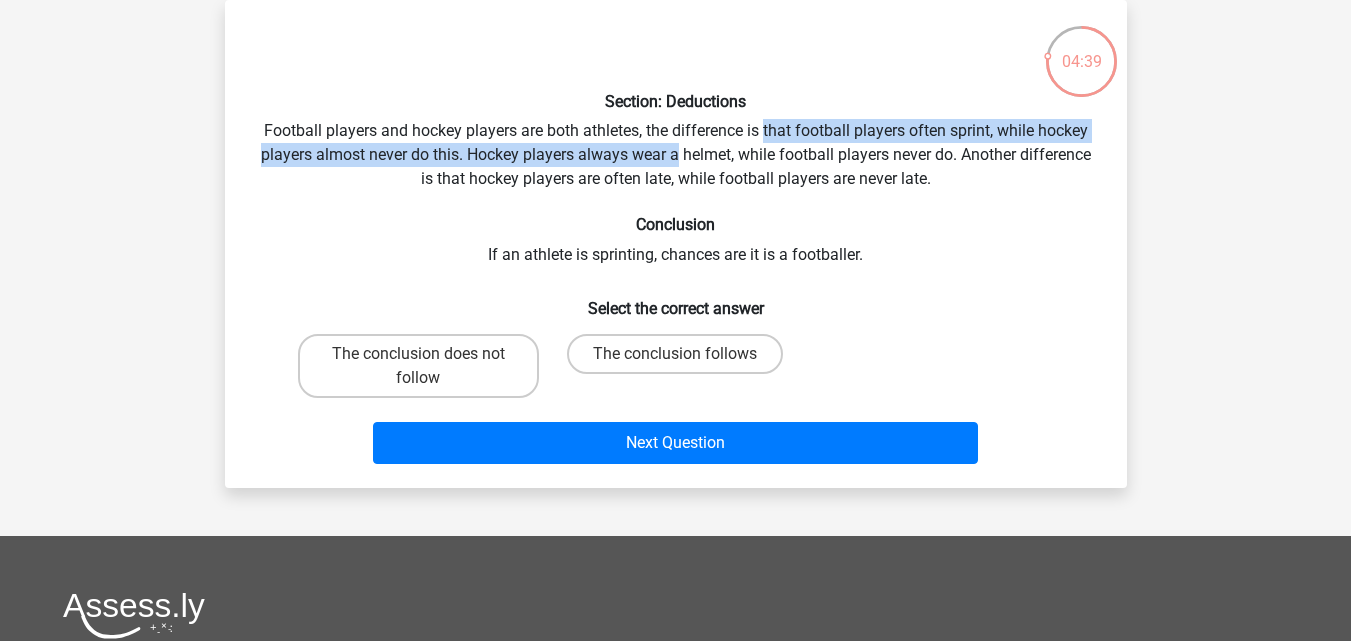 drag, startPoint x: 784, startPoint y: 131, endPoint x: 661, endPoint y: 165, distance: 127.61269 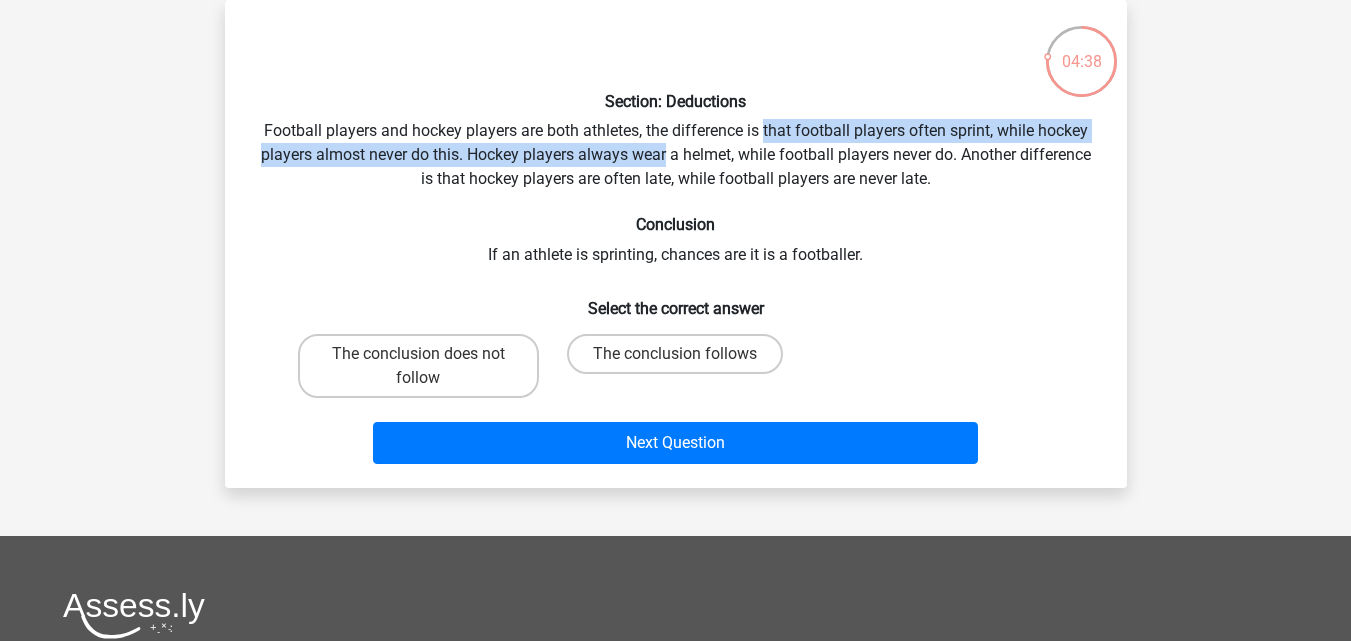 click on "Section: Deductions Football players and hockey players are both athletes, the difference is that football players often sprint, while hockey players almost never do this. Hockey players always wear a helmet, while football players never do. Another difference is that hockey players are often late, while football players are never late. Conclusion If an athlete is sprinting, chances are it is a footballer.
Select the correct answer
The conclusion does not follow
Next Question" at bounding box center (676, 244) 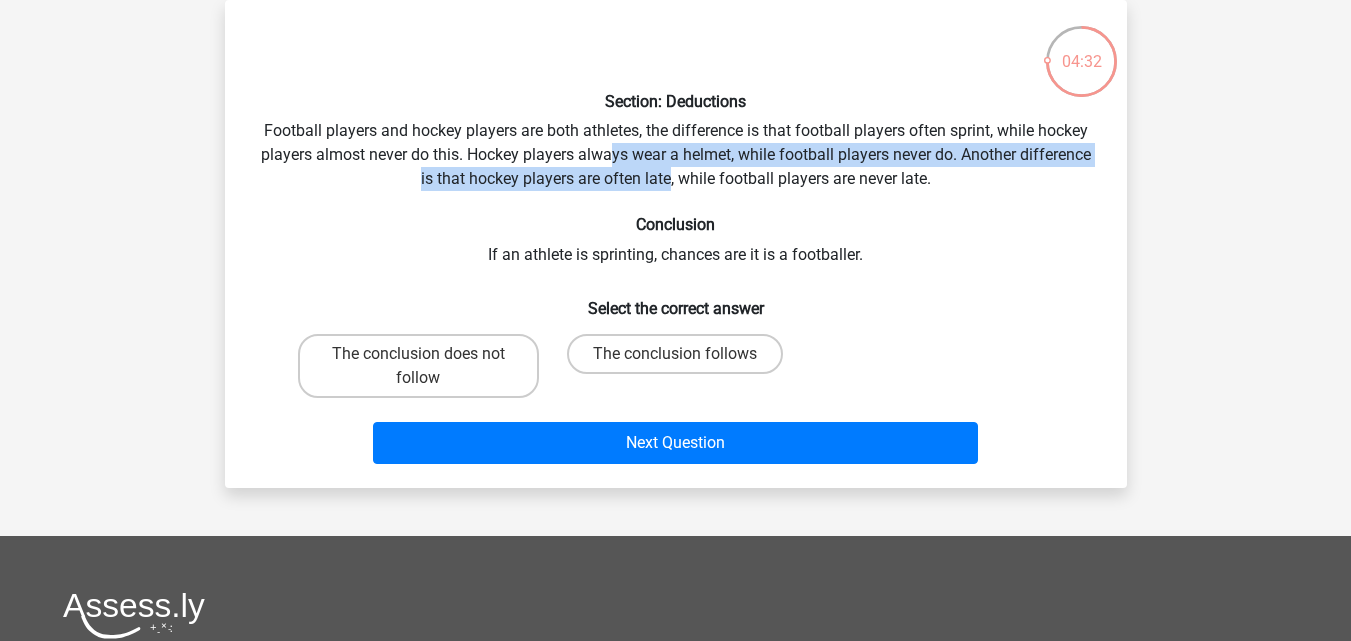 drag, startPoint x: 612, startPoint y: 152, endPoint x: 671, endPoint y: 177, distance: 64.07808 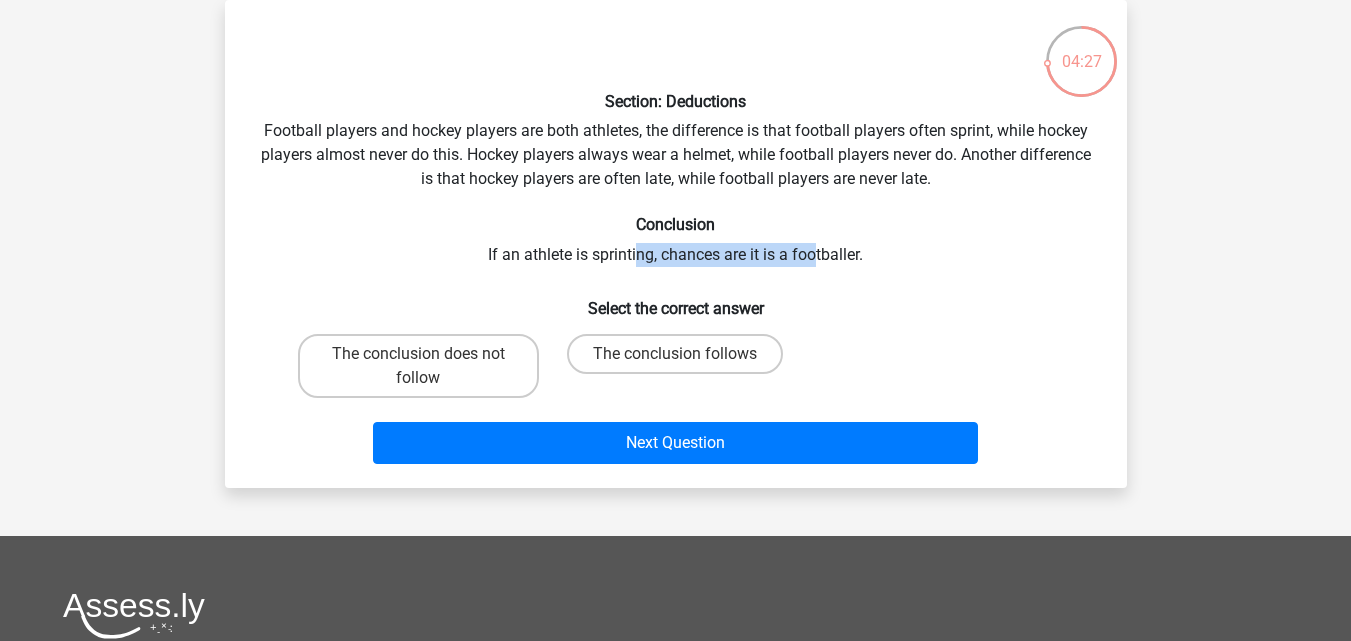 drag, startPoint x: 639, startPoint y: 257, endPoint x: 814, endPoint y: 259, distance: 175.01143 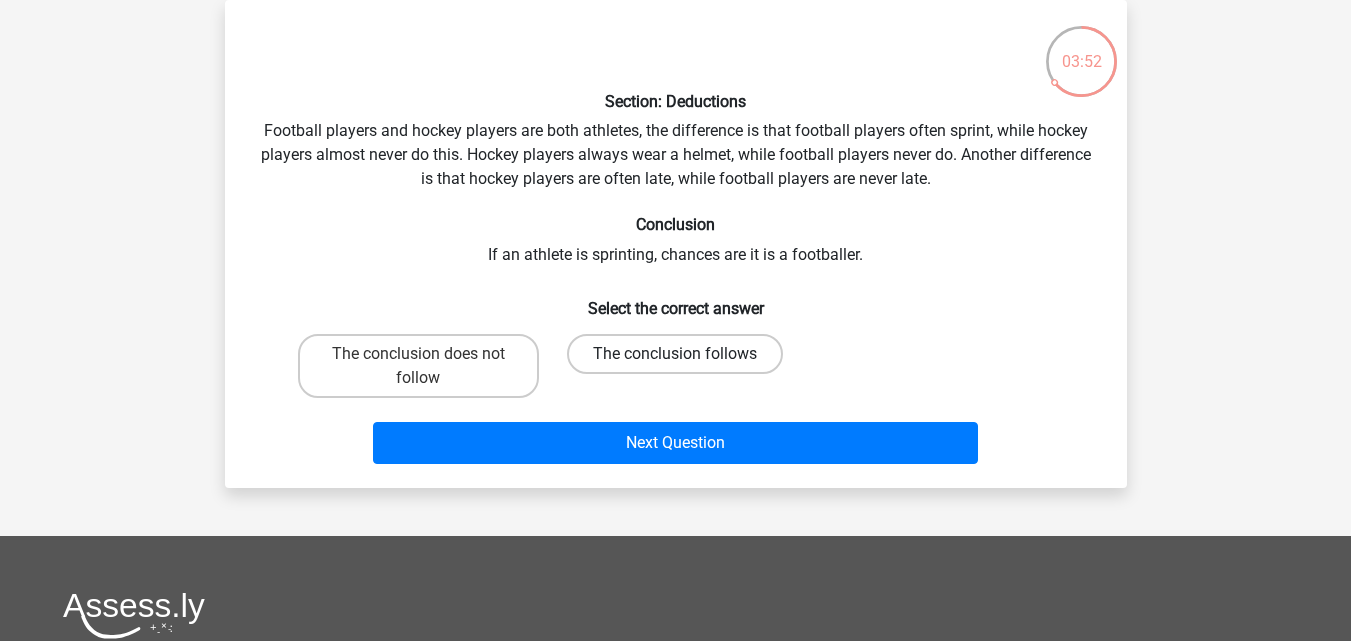 click on "The conclusion follows" at bounding box center [675, 354] 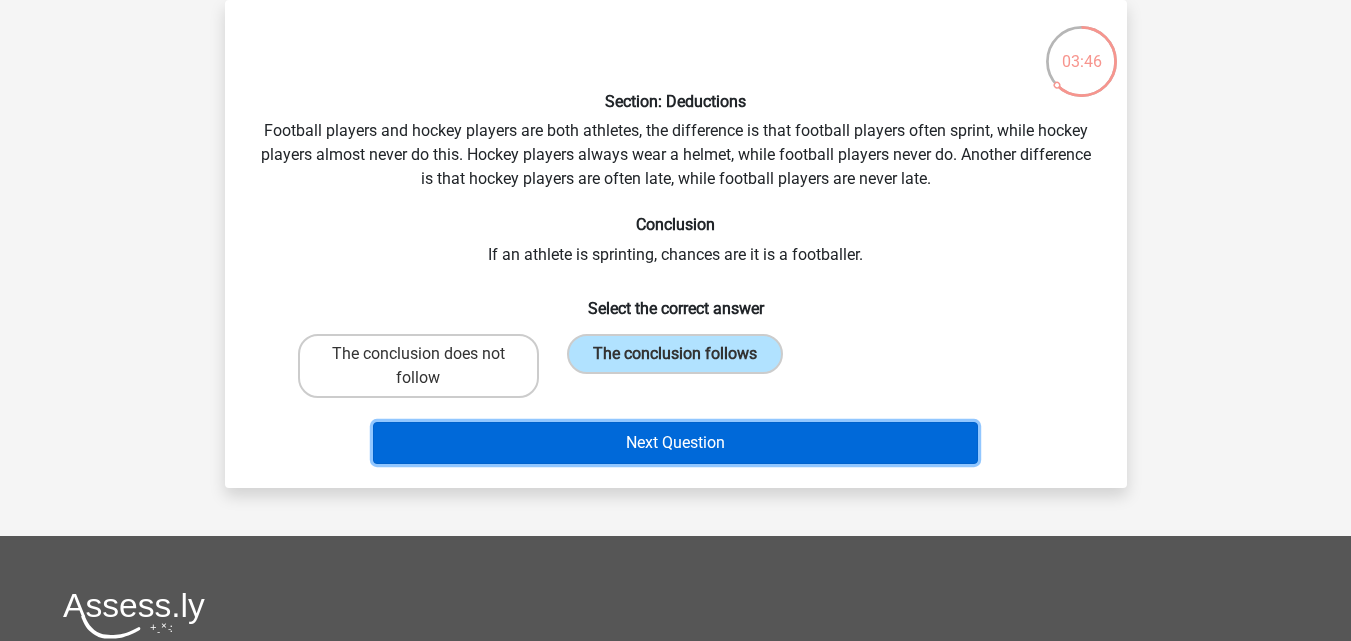 click on "Next Question" at bounding box center [675, 443] 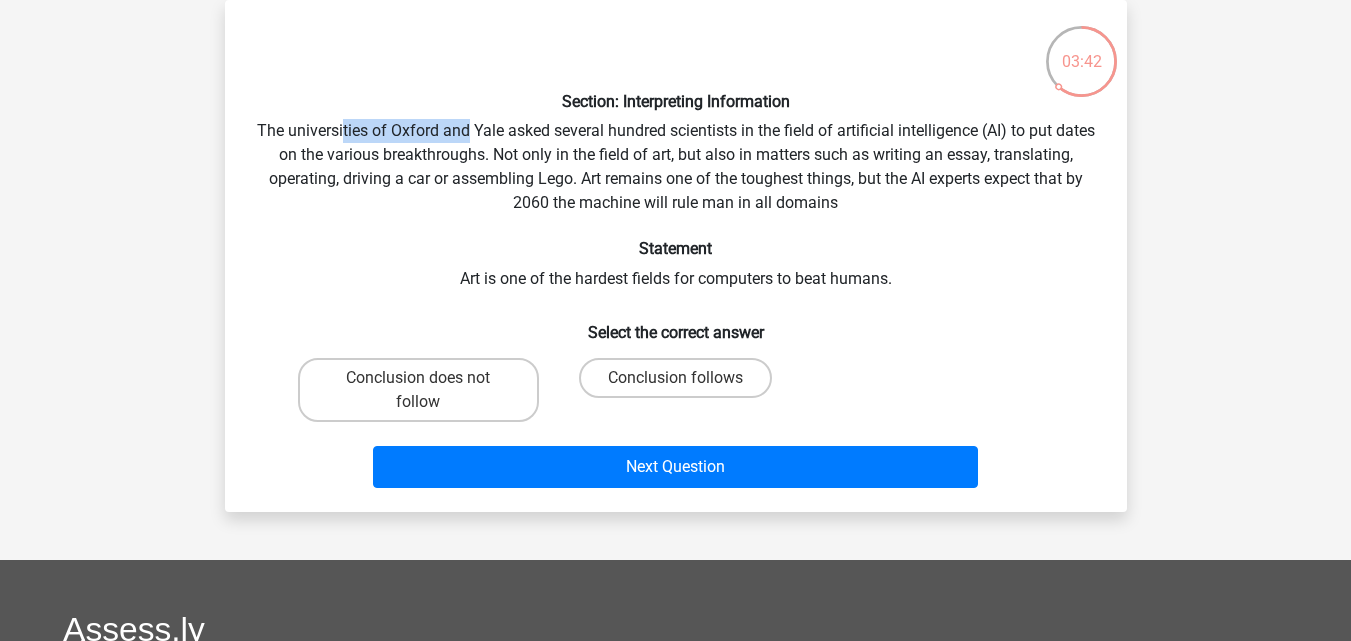 drag, startPoint x: 360, startPoint y: 124, endPoint x: 489, endPoint y: 133, distance: 129.31357 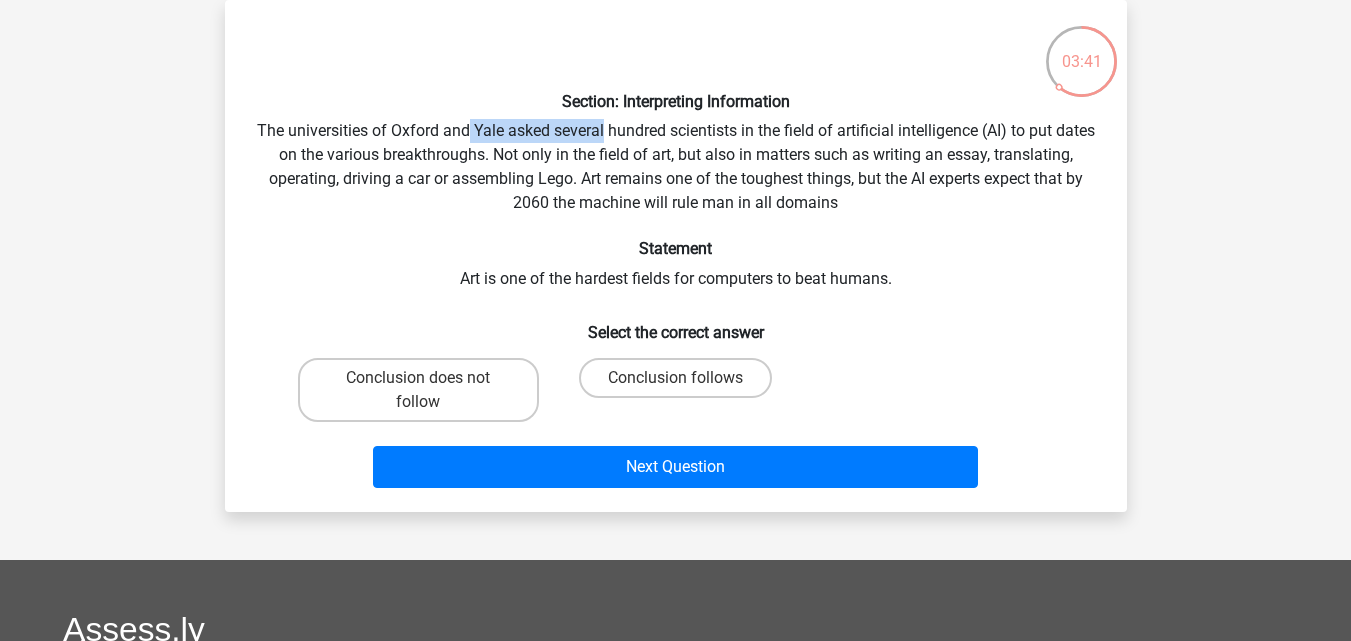 drag, startPoint x: 489, startPoint y: 133, endPoint x: 600, endPoint y: 124, distance: 111.364265 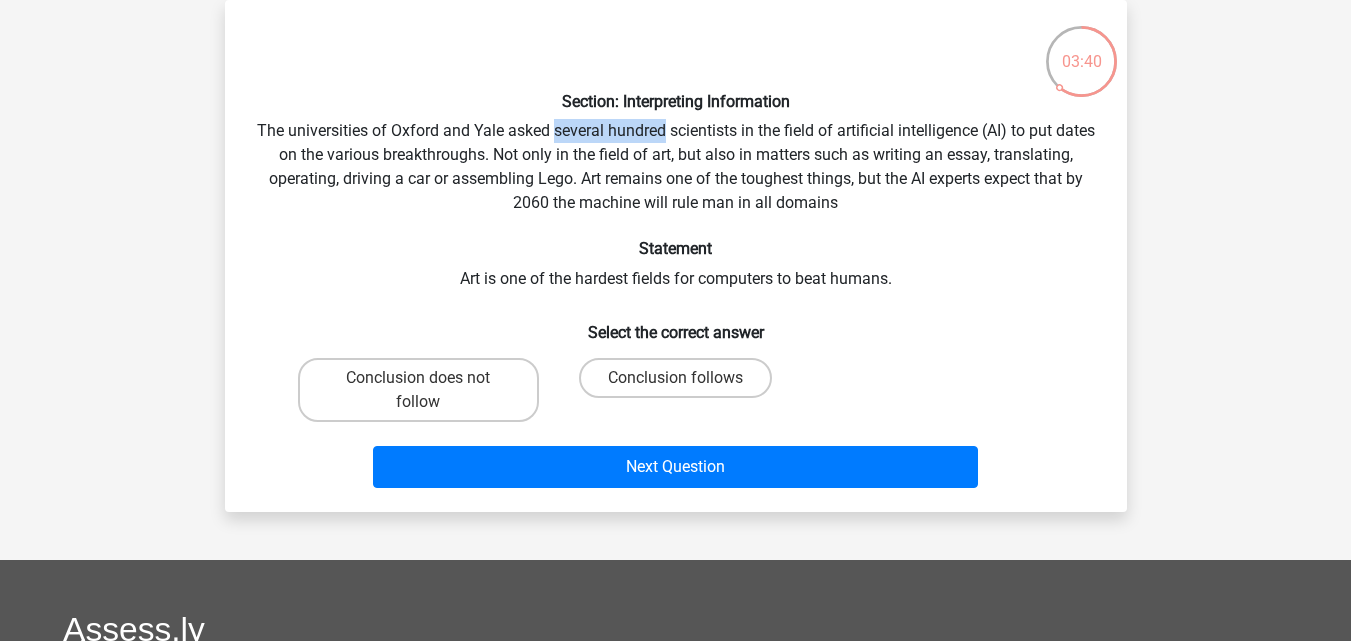 drag, startPoint x: 600, startPoint y: 124, endPoint x: 673, endPoint y: 124, distance: 73 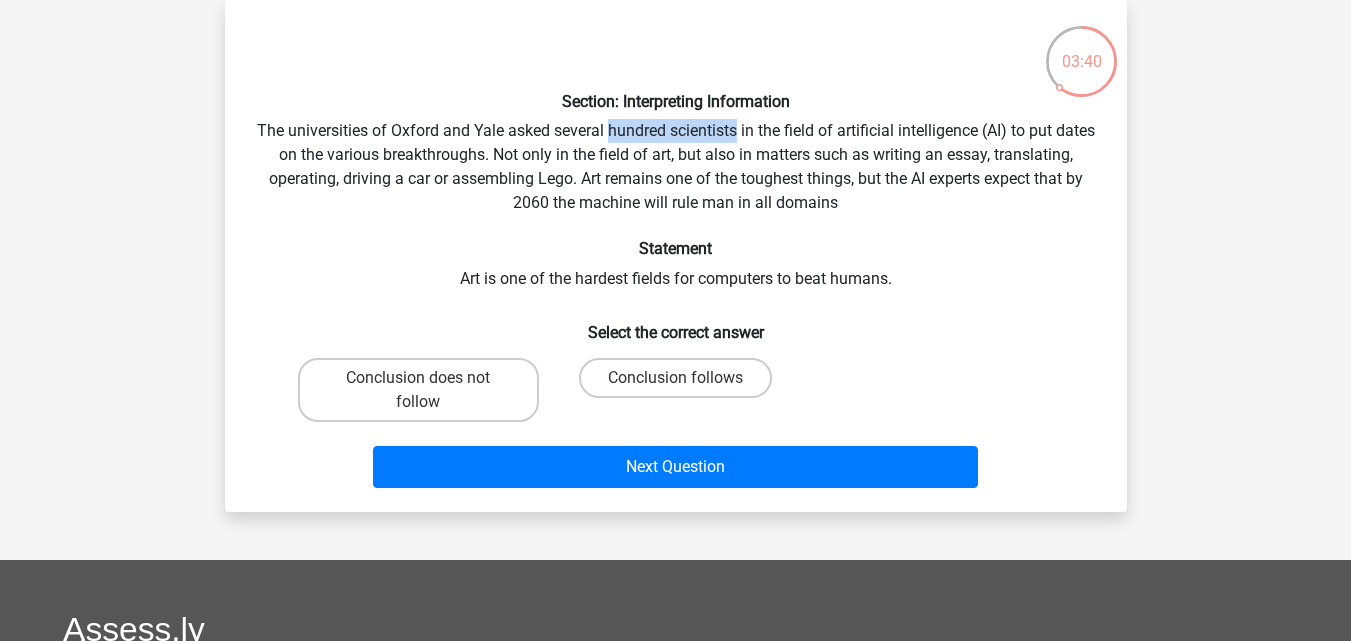 drag, startPoint x: 673, startPoint y: 124, endPoint x: 780, endPoint y: 130, distance: 107.16809 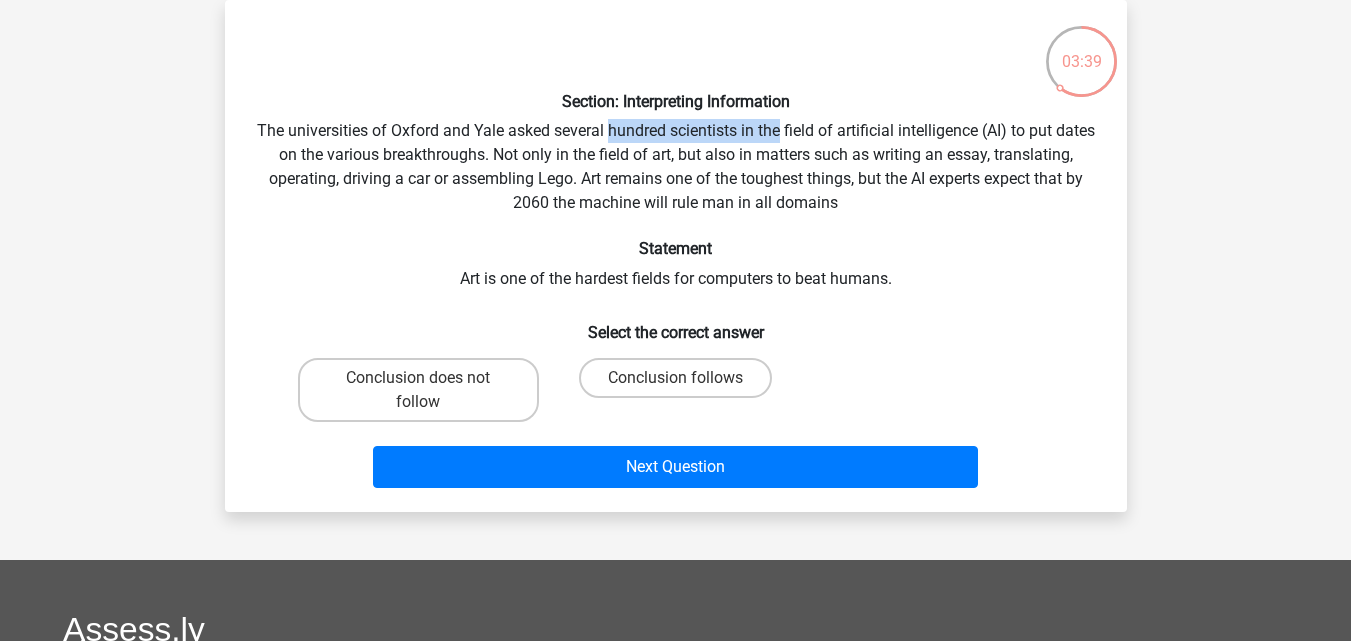 click on "Section: Interpreting Information The universities of Oxford and Yale asked several hundred scientists in the field of artificial intelligence (AI) to put dates on the various breakthroughs. Not only in the field of art, but also in matters such as writing an essay, translating, operating, driving a car or assembling Lego. Art remains one of the toughest things, but the AI ​​experts expect that by 2060 the machine will rule man in all domains Statement Art is one of the hardest fields for computers to beat humans.
Select the correct answer
Conclusion does not follow" at bounding box center [676, 256] 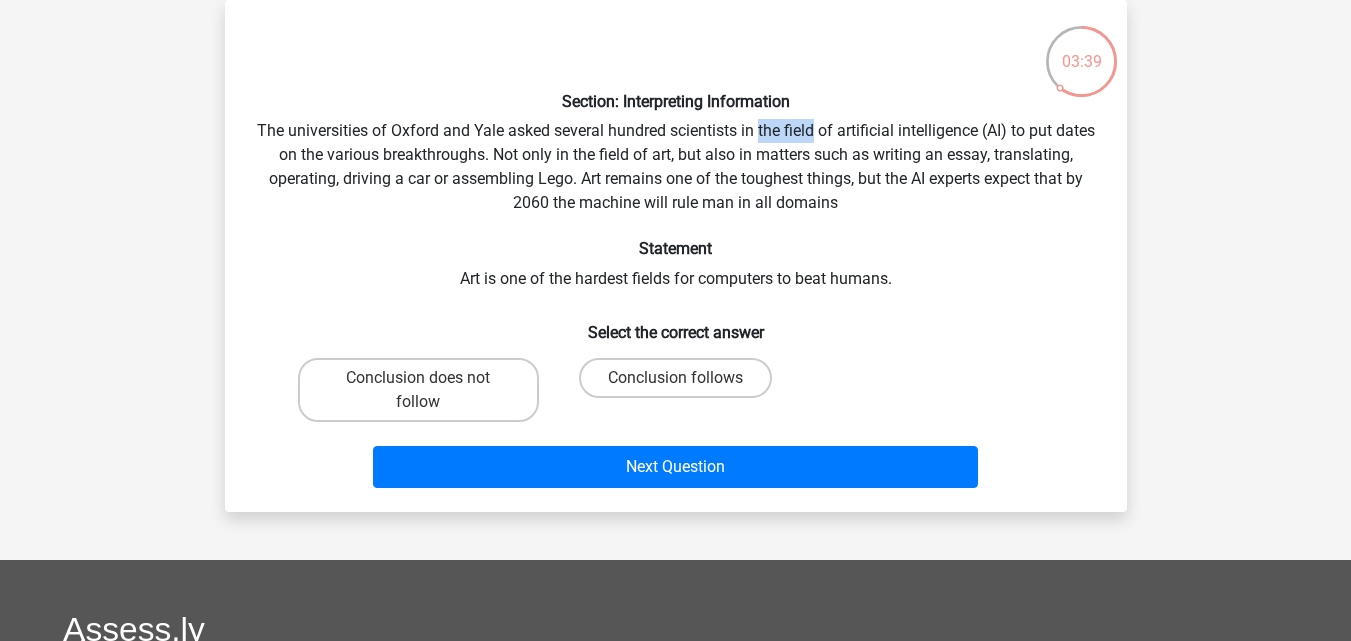 drag, startPoint x: 780, startPoint y: 130, endPoint x: 851, endPoint y: 131, distance: 71.00704 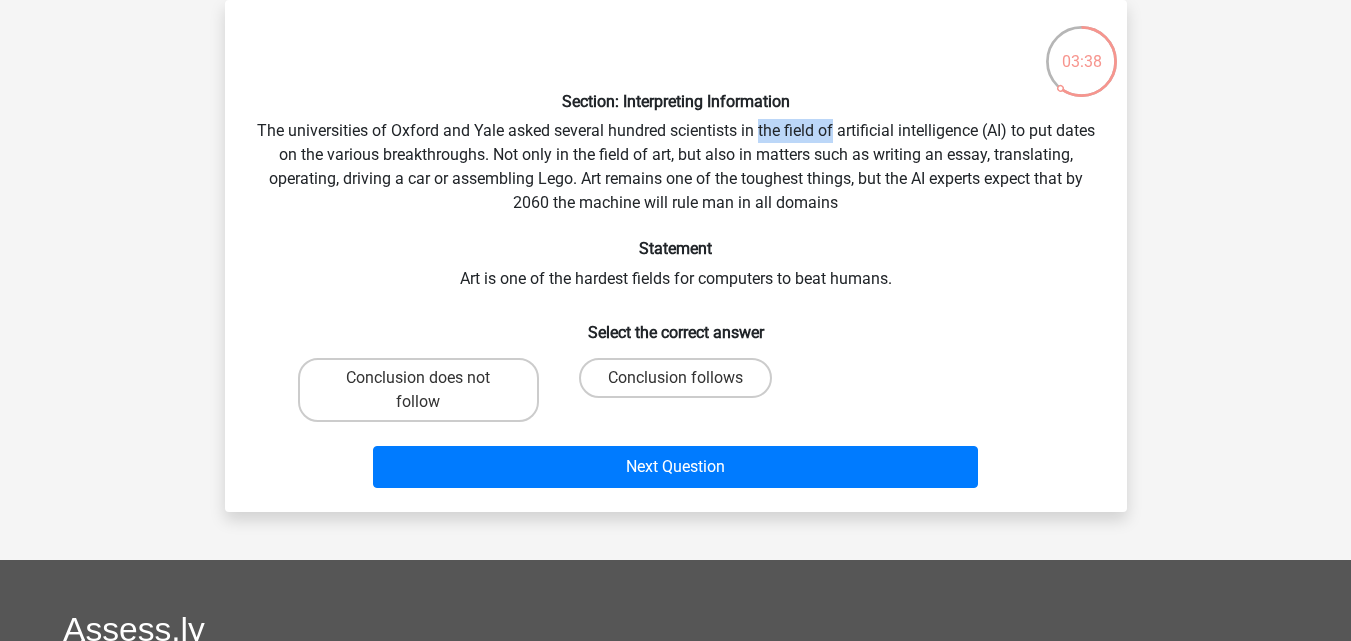 click on "Section: Interpreting Information The universities of Oxford and Yale asked several hundred scientists in the field of artificial intelligence (AI) to put dates on the various breakthroughs. Not only in the field of art, but also in matters such as writing an essay, translating, operating, driving a car or assembling Lego. Art remains one of the toughest things, but the AI ​​experts expect that by 2060 the machine will rule man in all domains Statement Art is one of the hardest fields for computers to beat humans.
Select the correct answer
Conclusion does not follow" at bounding box center (676, 256) 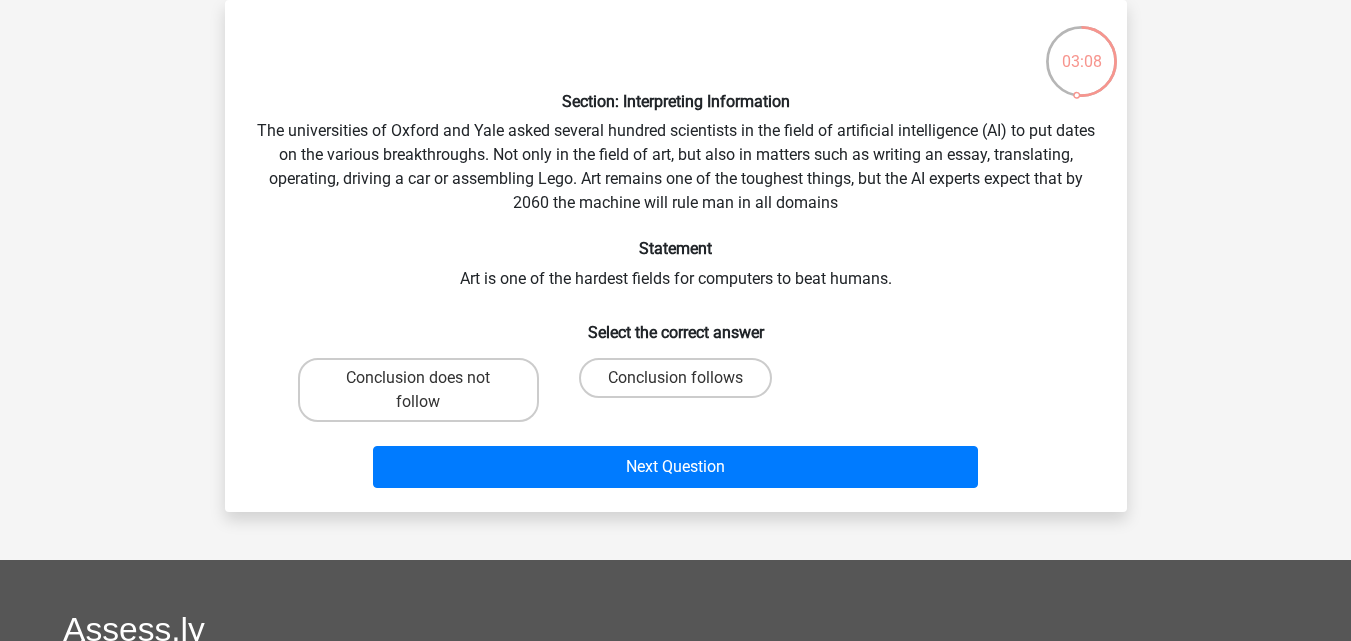 click on "Conclusion follows" at bounding box center [675, 390] 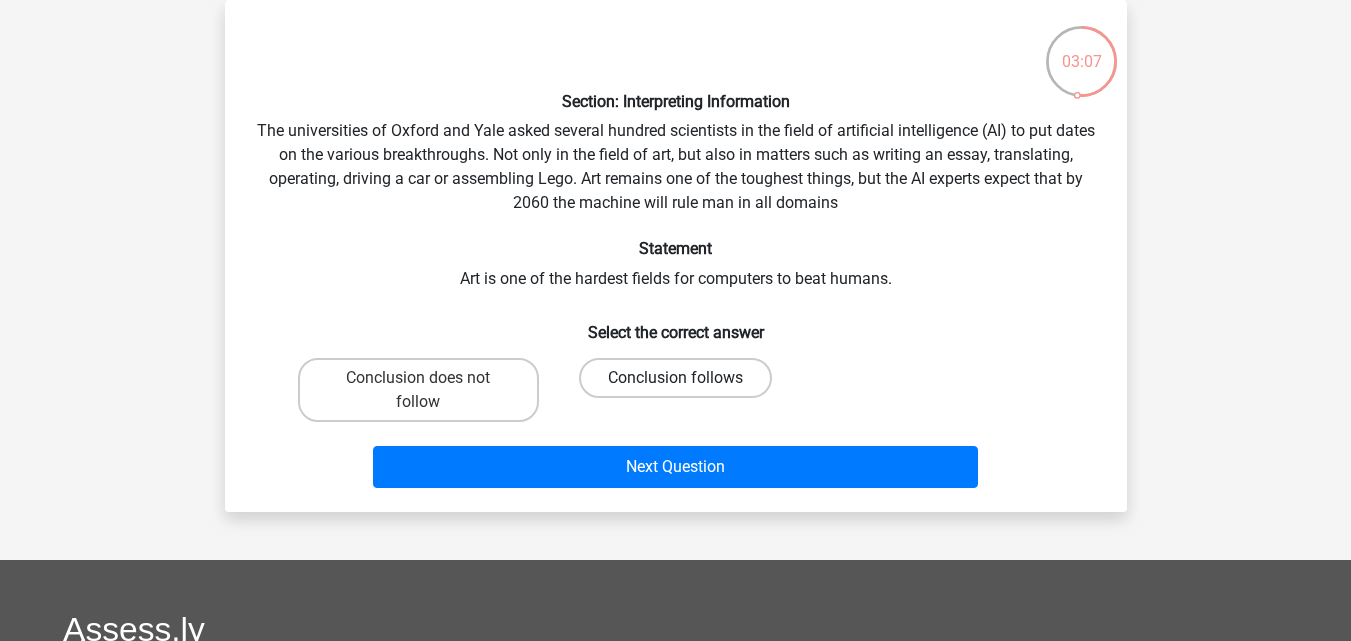 click on "Conclusion follows" at bounding box center (675, 378) 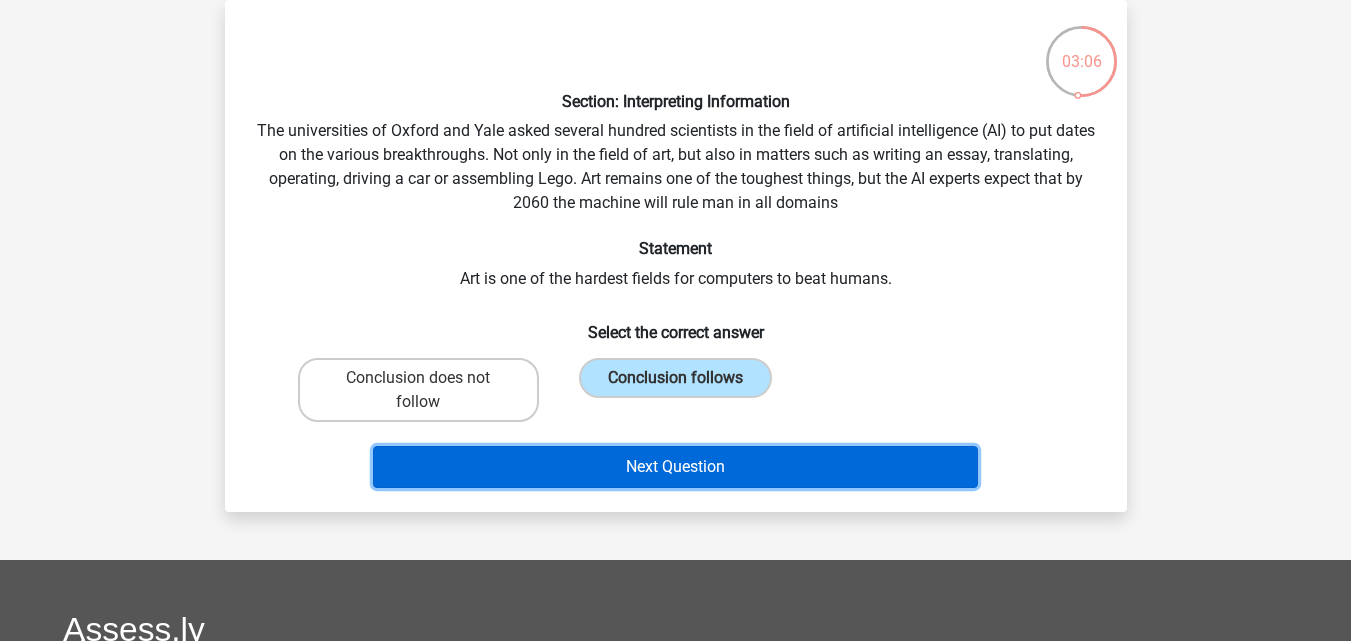 click on "Next Question" at bounding box center [675, 467] 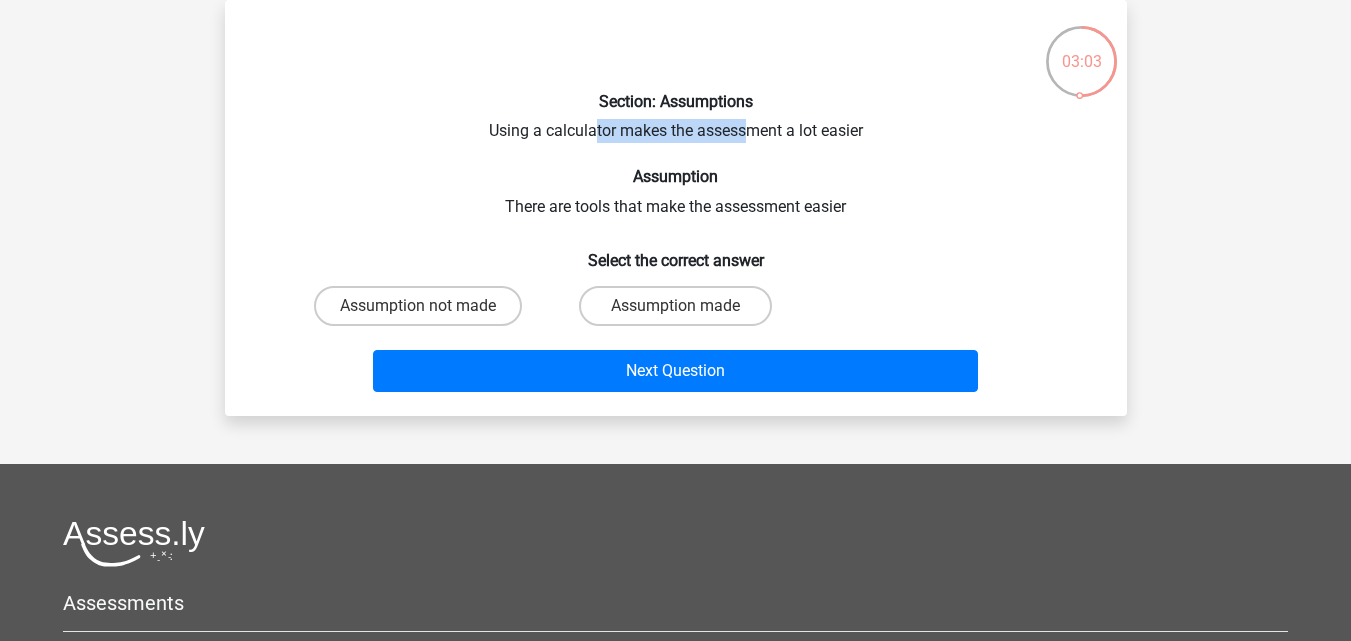 drag, startPoint x: 596, startPoint y: 137, endPoint x: 765, endPoint y: 136, distance: 169.00296 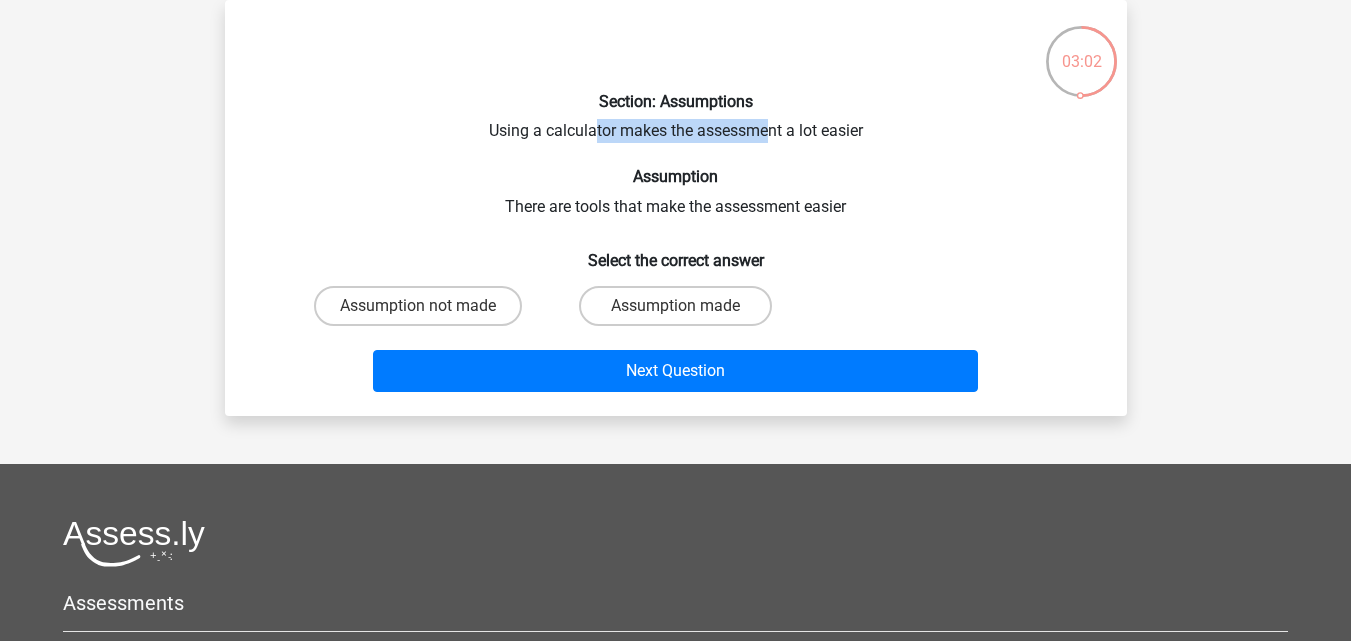 click on "Section: Assumptions Using a calculator makes the assessment a lot easier Assumption There are tools that make the assessment easier
Select the correct answer
Assumption not made
Assumption made
Next Question" at bounding box center [676, 208] 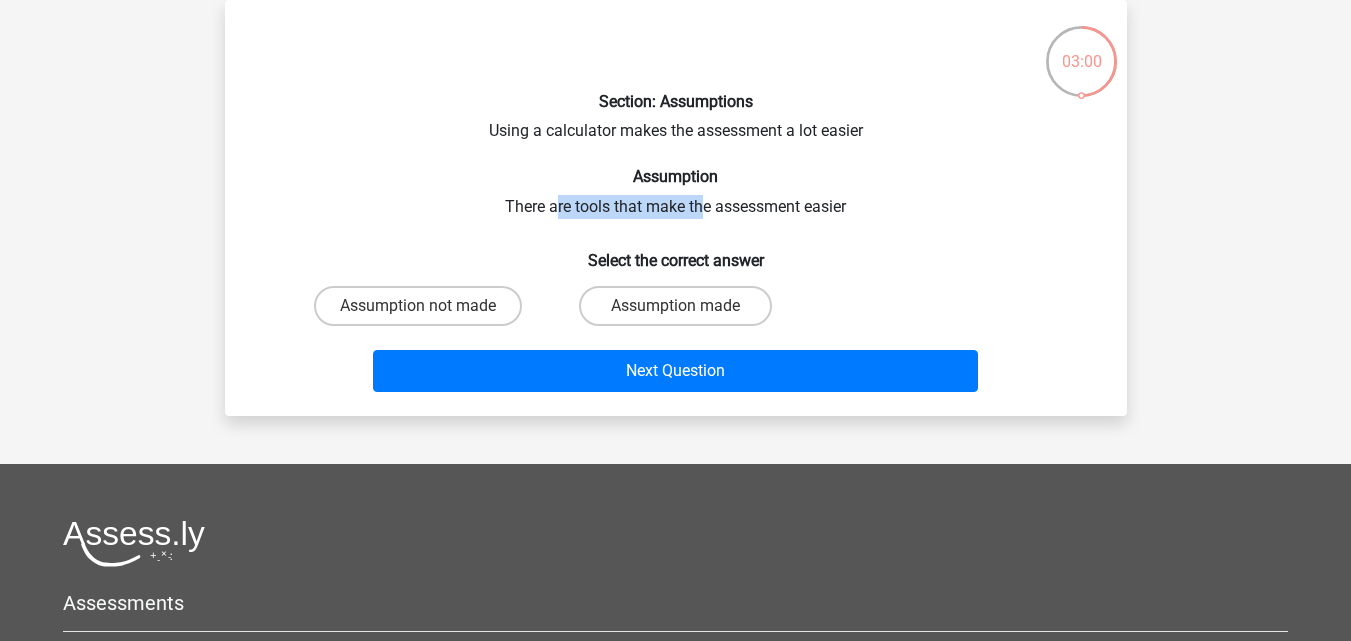 drag, startPoint x: 558, startPoint y: 213, endPoint x: 706, endPoint y: 208, distance: 148.08444 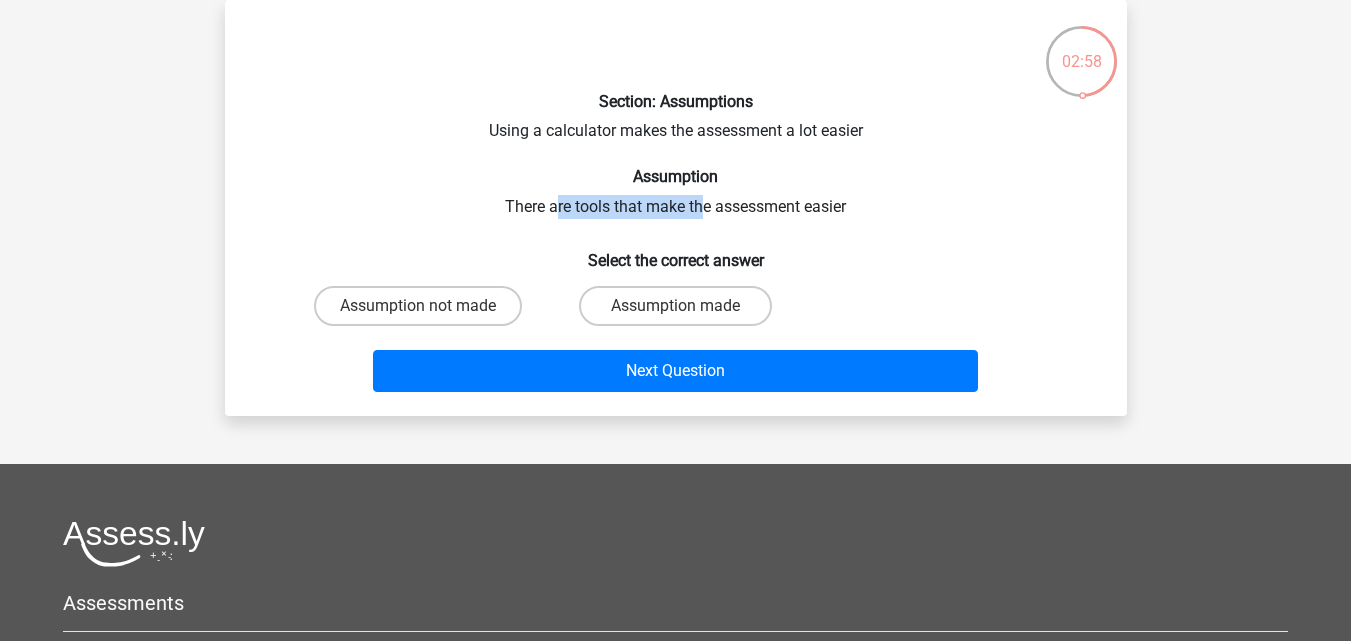 click on "Section: Assumptions Using a calculator makes the assessment a lot easier Assumption There are tools that make the assessment easier
Select the correct answer
Assumption not made
Assumption made
Next Question" at bounding box center [676, 208] 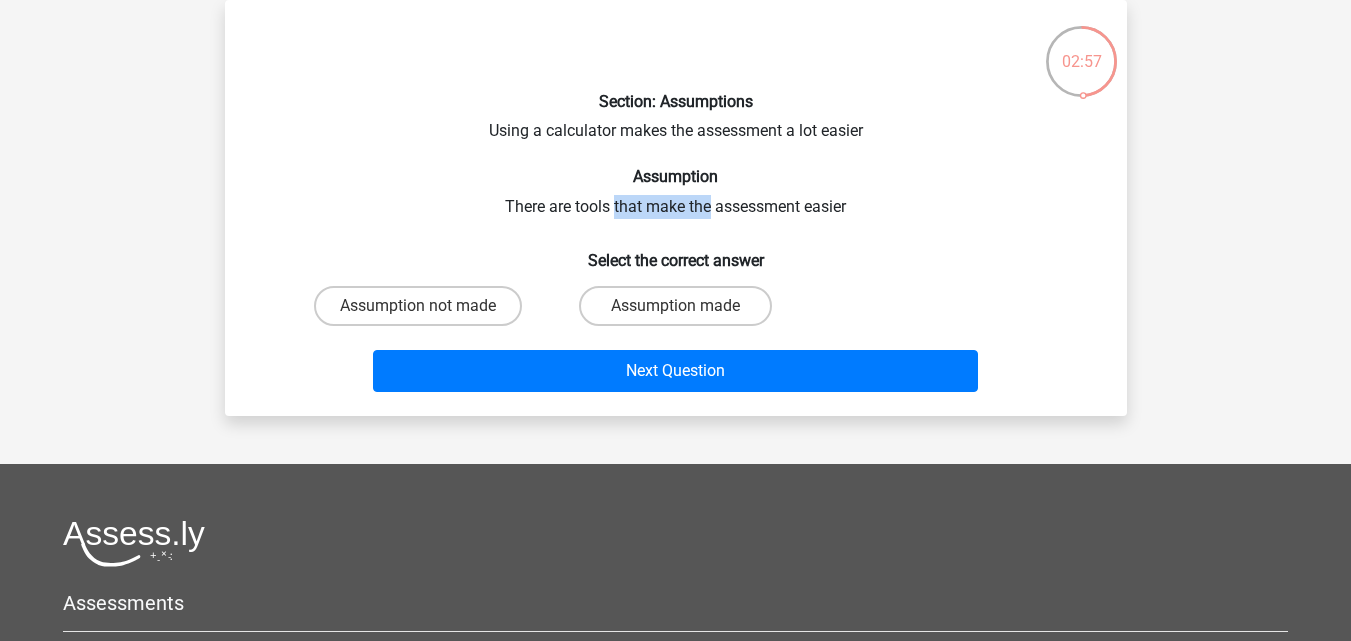 drag, startPoint x: 706, startPoint y: 208, endPoint x: 613, endPoint y: 210, distance: 93.0215 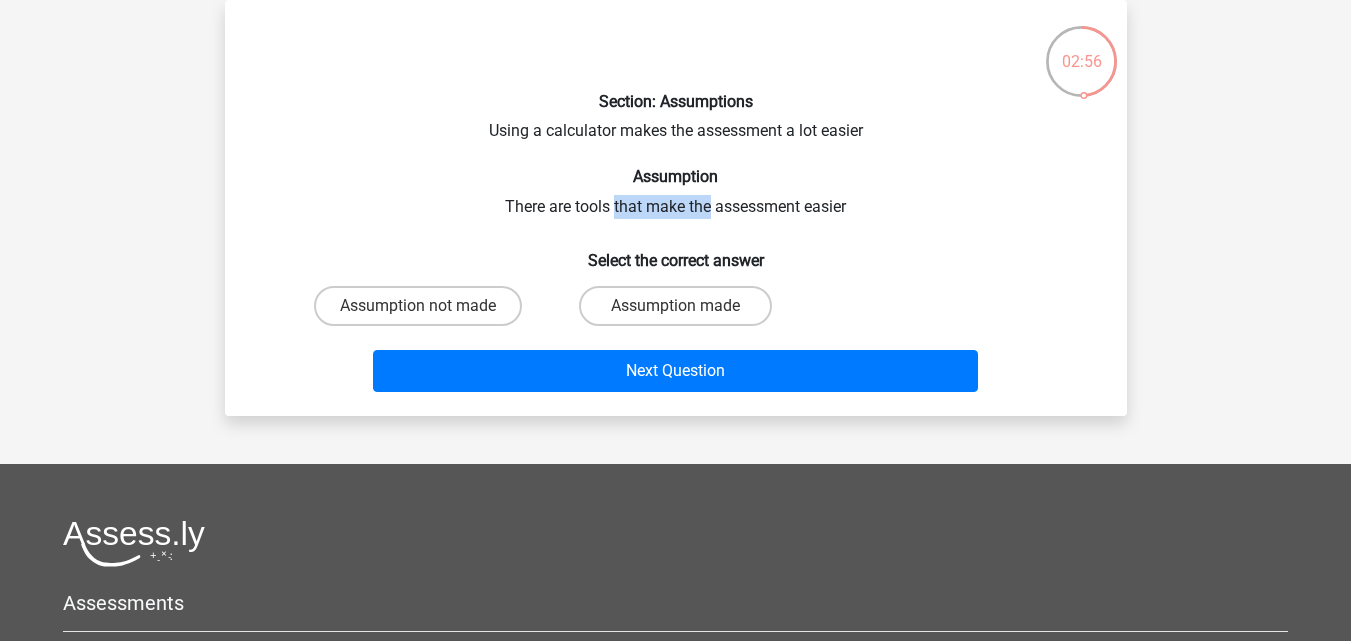 click on "Section: Assumptions Using a calculator makes the assessment a lot easier Assumption There are tools that make the assessment easier
Select the correct answer
Assumption not made
Assumption made
Next Question" at bounding box center (676, 208) 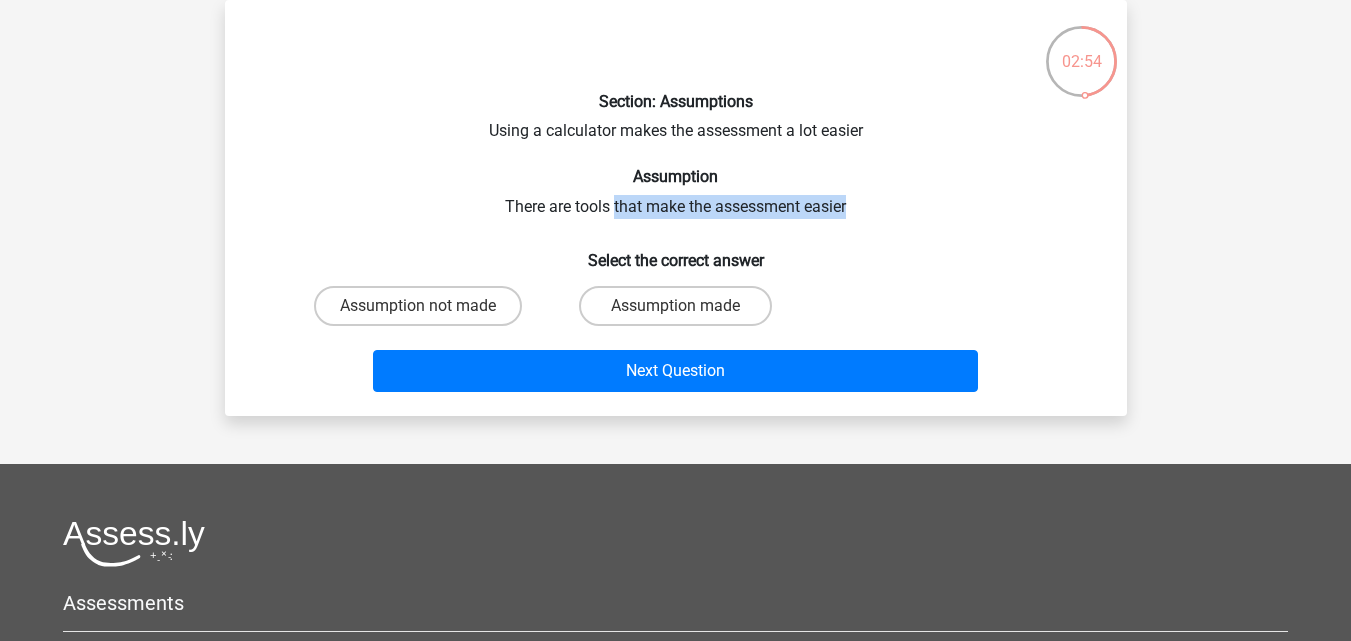drag, startPoint x: 613, startPoint y: 210, endPoint x: 826, endPoint y: 210, distance: 213 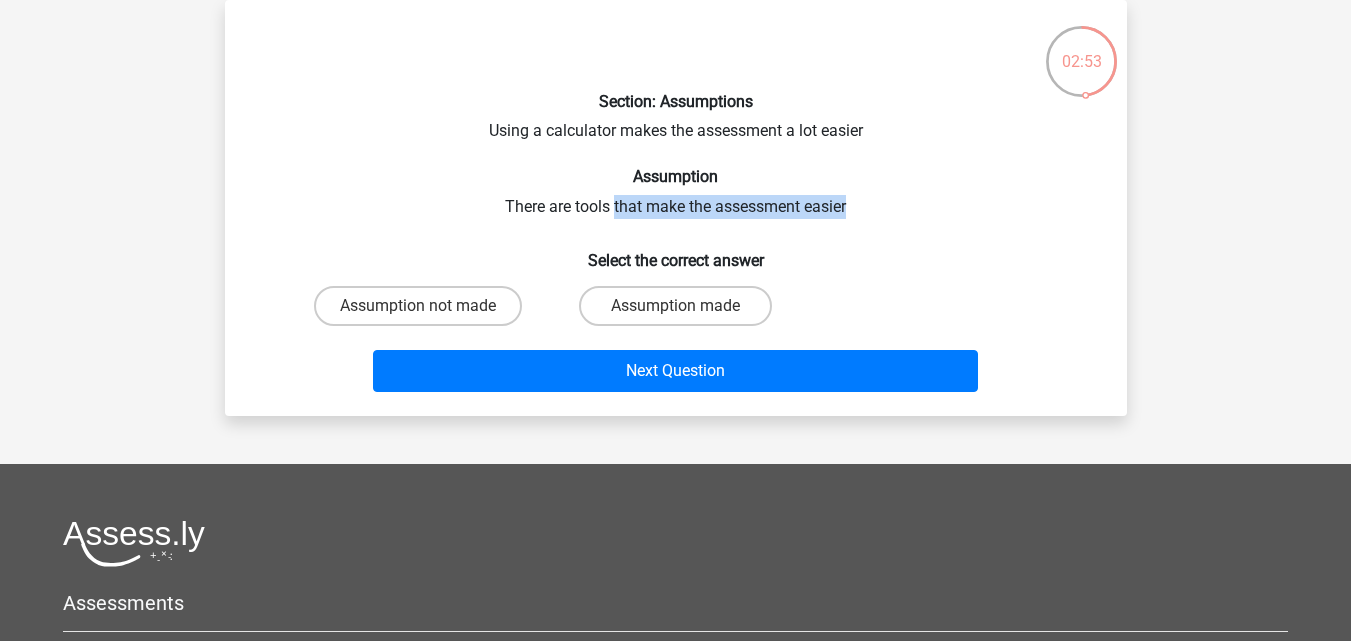 click on "Section: Assumptions Using a calculator makes the assessment a lot easier Assumption There are tools that make the assessment easier
Select the correct answer
Assumption not made
Assumption made
Next Question" at bounding box center (676, 208) 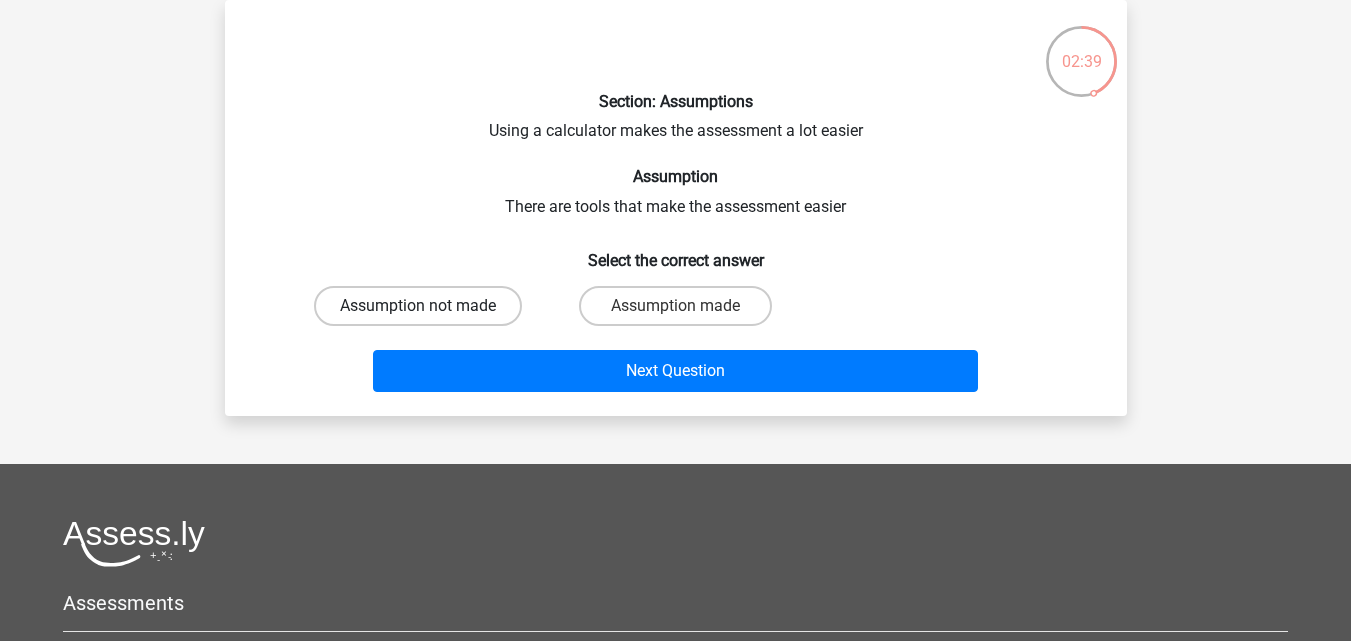 click on "Assumption not made" at bounding box center [418, 306] 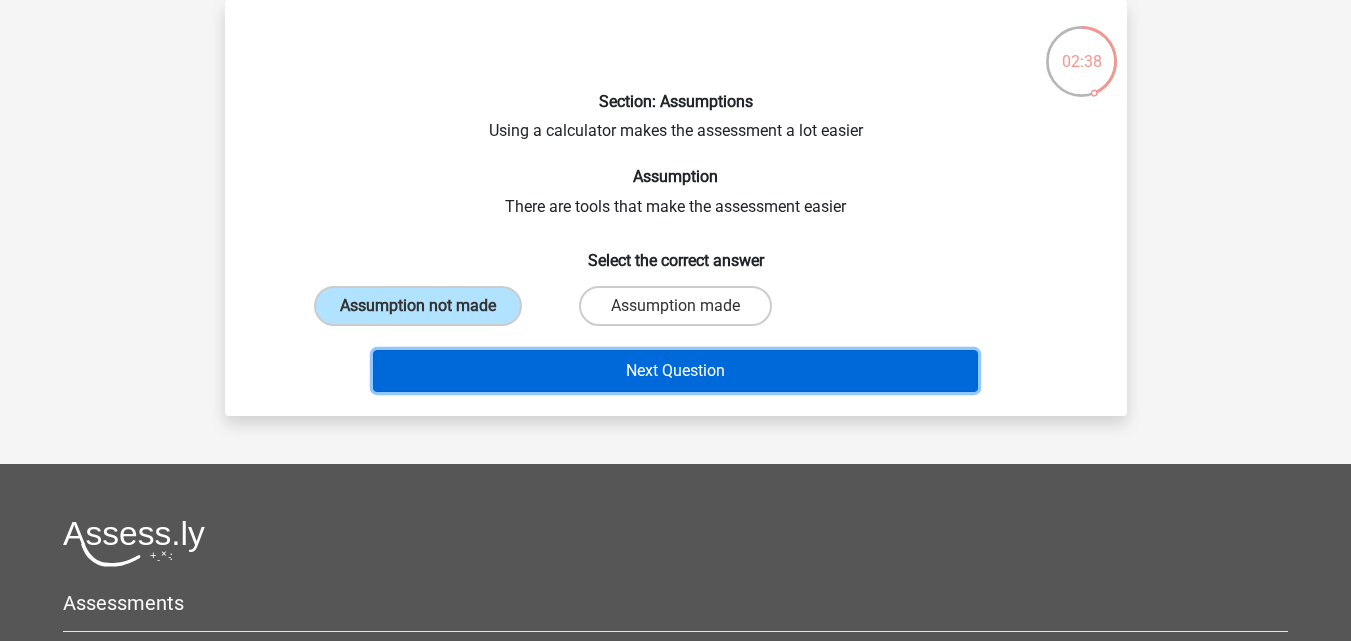 click on "Next Question" at bounding box center [675, 371] 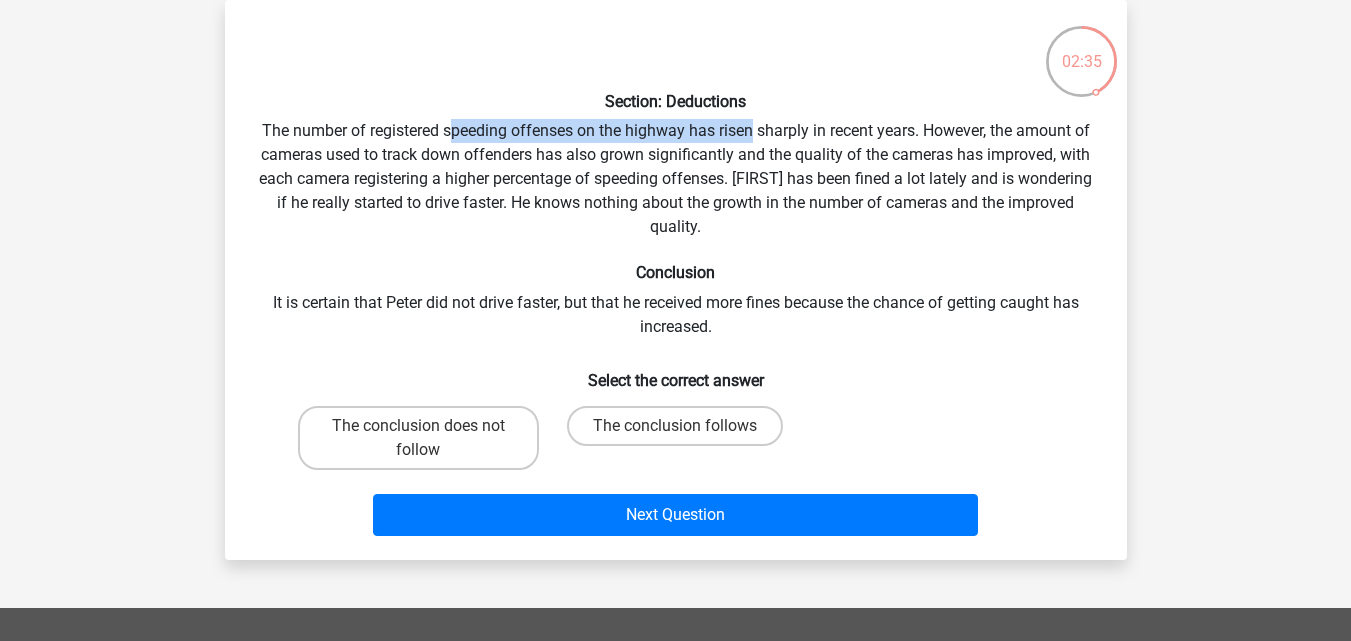 drag, startPoint x: 447, startPoint y: 125, endPoint x: 755, endPoint y: 129, distance: 308.02597 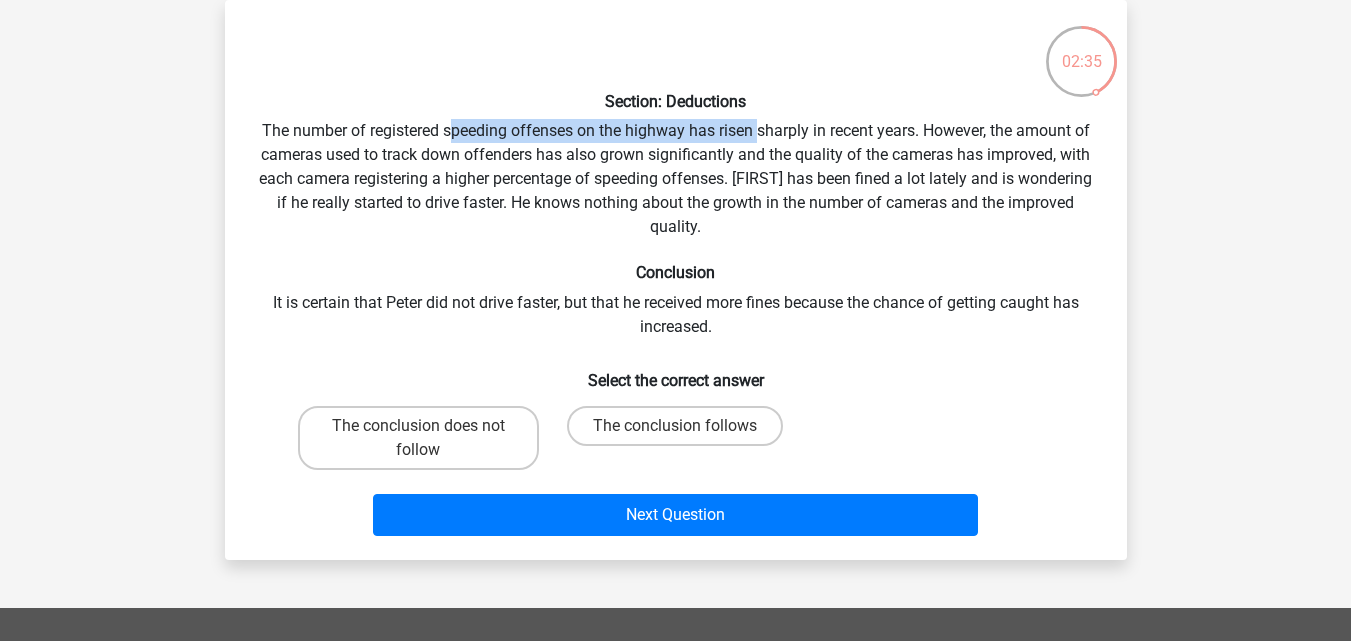 click on "Section: Deductions The number of registered speeding offenses on the highway has risen sharply in recent years. However, the amount of cameras used to track down offenders has also grown significantly and the quality of the cameras has improved, with each camera registering a higher percentage of speeding offenses. Peter has been fined a lot lately and is wondering if he really started to drive faster. He knows nothing about the growth in the number of cameras and the improved quality. Conclusion It is certain that Peter did not drive faster, but that he received more fines because the chance of getting caught has increased.
Select the correct answer" at bounding box center (676, 280) 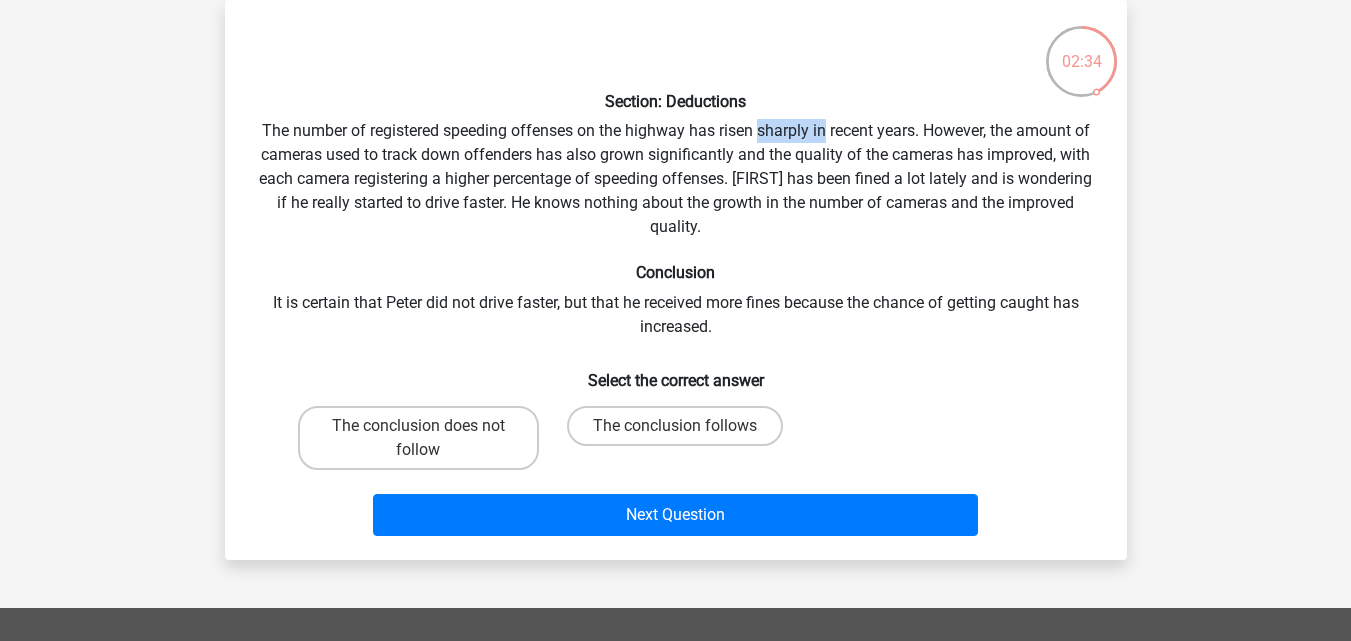 drag, startPoint x: 755, startPoint y: 129, endPoint x: 824, endPoint y: 134, distance: 69.18092 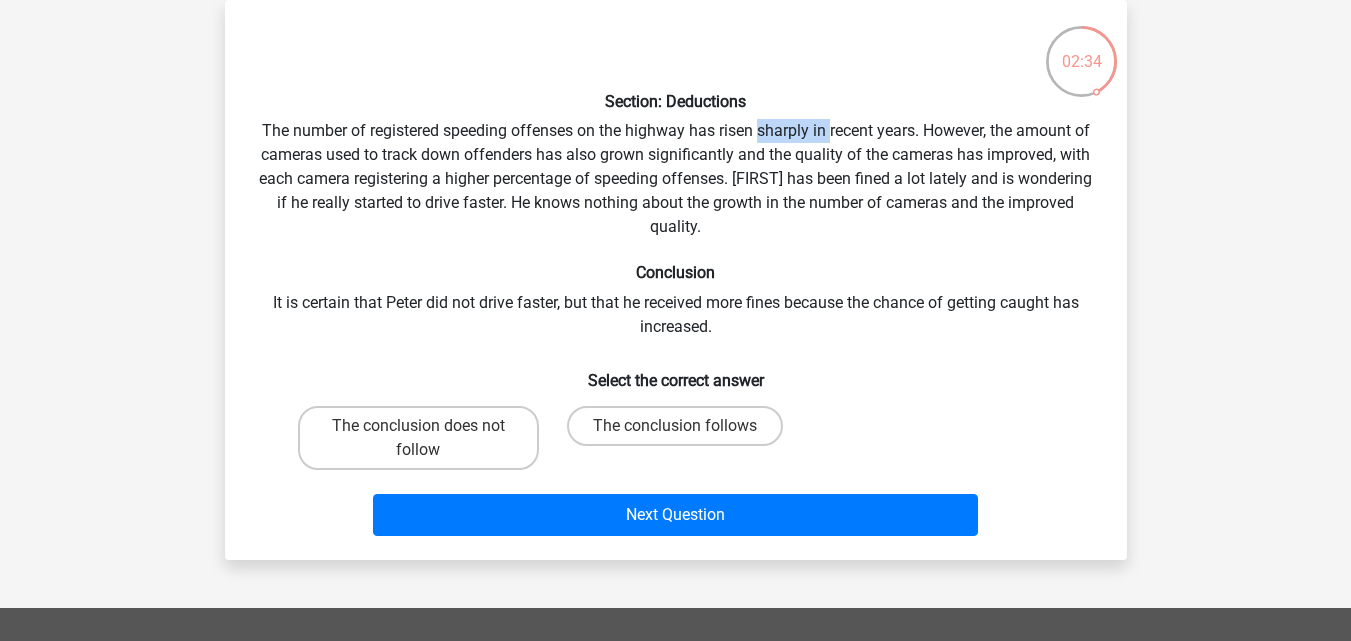 click on "Section: Deductions The number of registered speeding offenses on the highway has risen sharply in recent years. However, the amount of cameras used to track down offenders has also grown significantly and the quality of the cameras has improved, with each camera registering a higher percentage of speeding offenses. Peter has been fined a lot lately and is wondering if he really started to drive faster. He knows nothing about the growth in the number of cameras and the improved quality. Conclusion It is certain that Peter did not drive faster, but that he received more fines because the chance of getting caught has increased.
Select the correct answer" at bounding box center (676, 280) 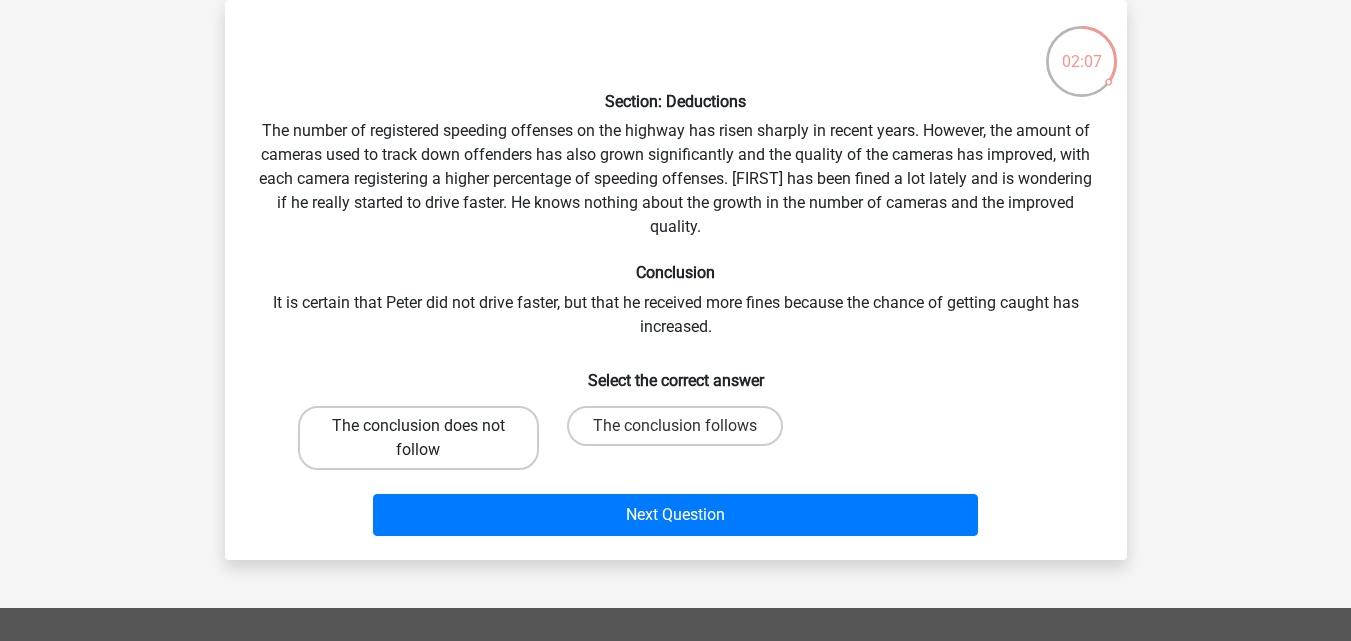 click on "The conclusion does not follow" at bounding box center [418, 438] 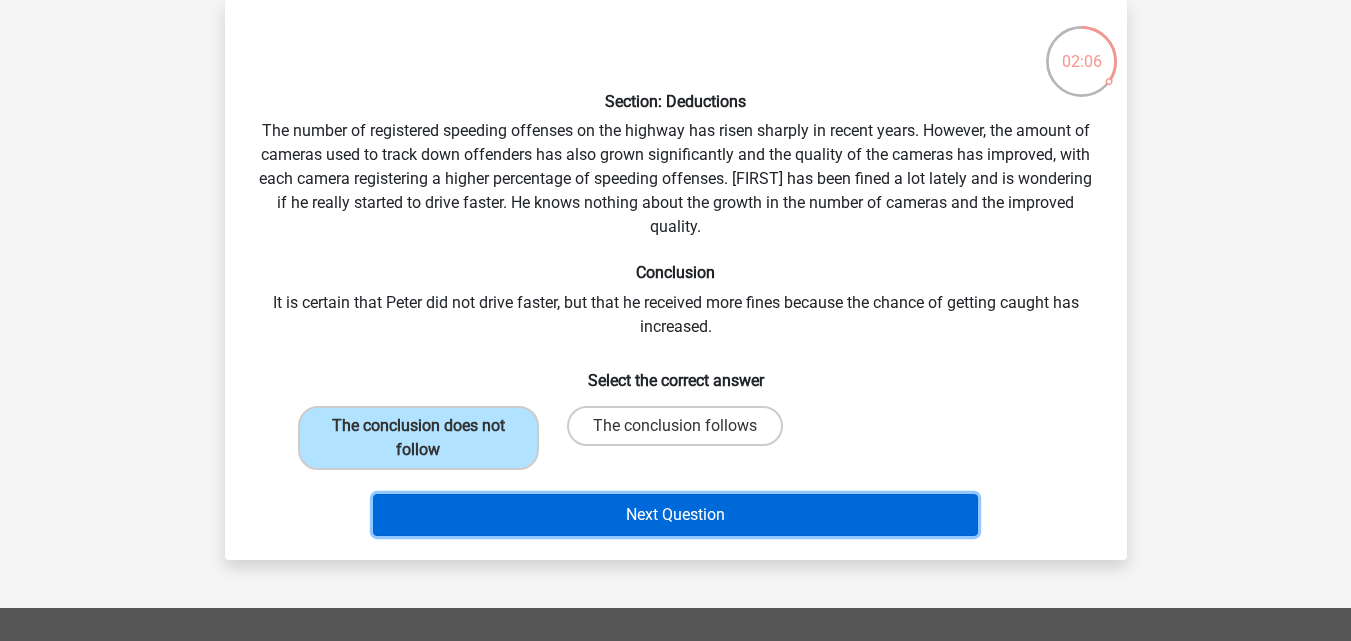 click on "Next Question" at bounding box center (675, 515) 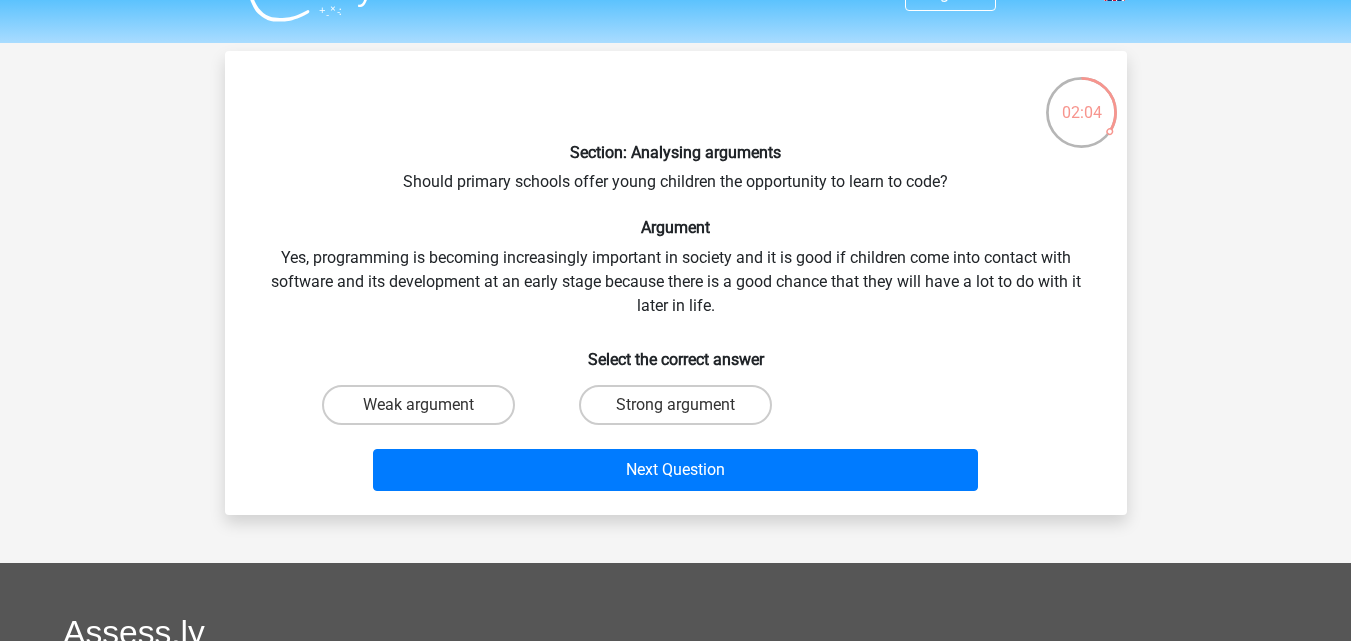 scroll, scrollTop: 0, scrollLeft: 0, axis: both 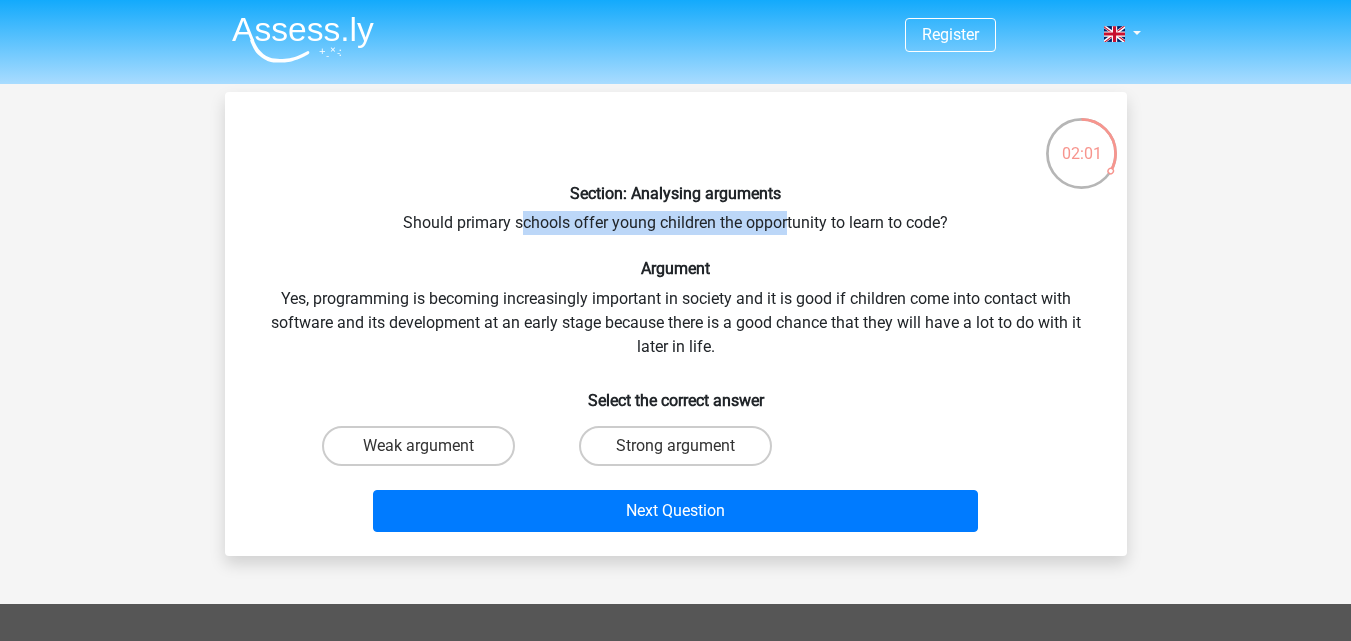 drag, startPoint x: 520, startPoint y: 221, endPoint x: 785, endPoint y: 214, distance: 265.09244 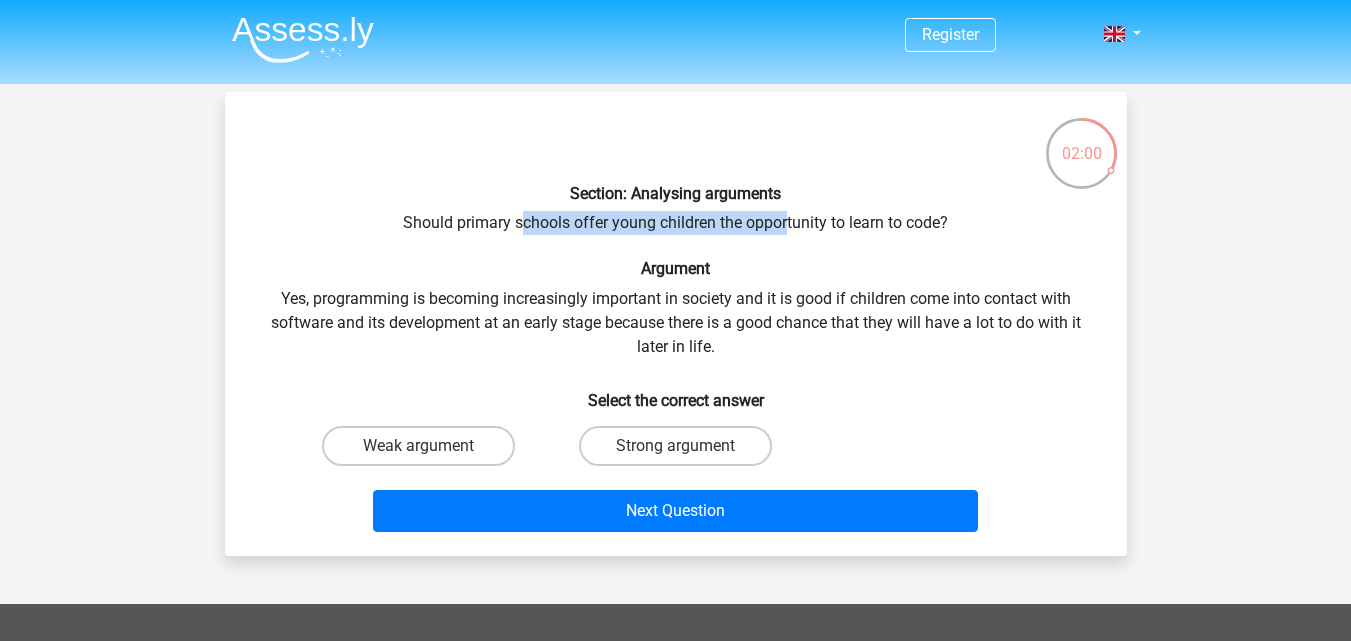 click on "Section: Analysing arguments Should primary schools offer young children the opportunity to learn to code? Argument Yes, programming is becoming increasingly important in society and it is good if children come into contact with software and its development at an early stage because there is a good chance that they will have a lot to do with it later in life.
Select the correct answer
Weak argument
Strong argument" at bounding box center (676, 324) 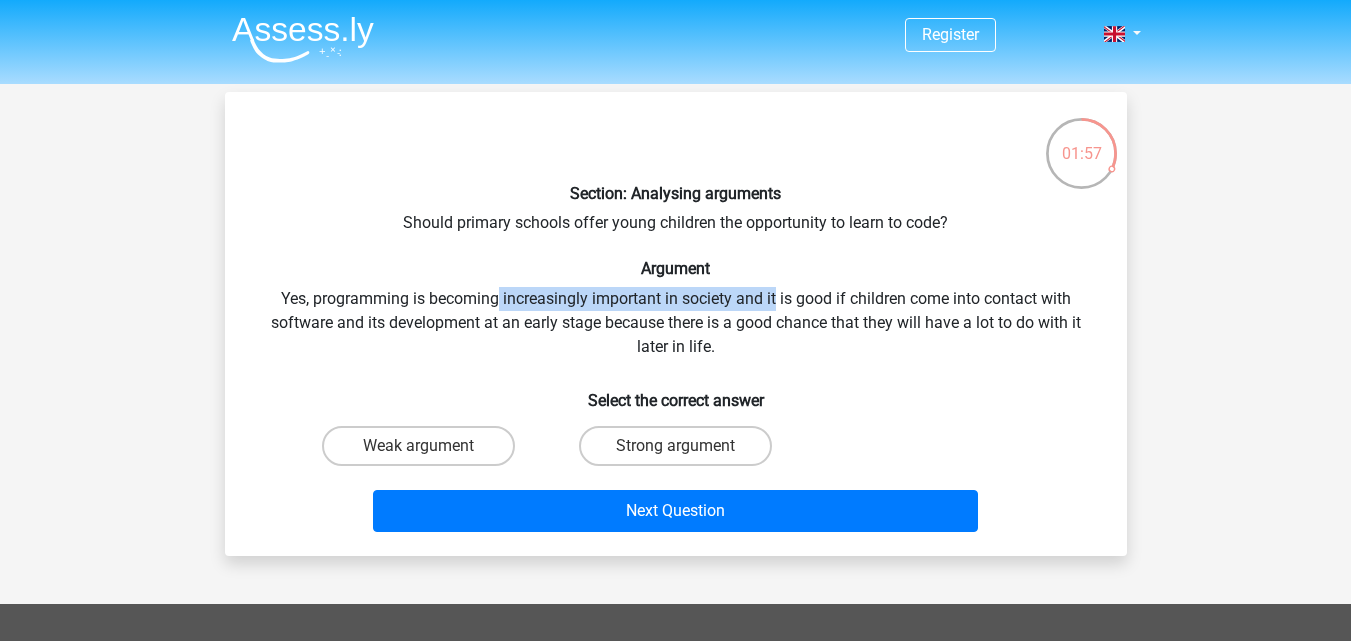 drag, startPoint x: 496, startPoint y: 294, endPoint x: 780, endPoint y: 307, distance: 284.2974 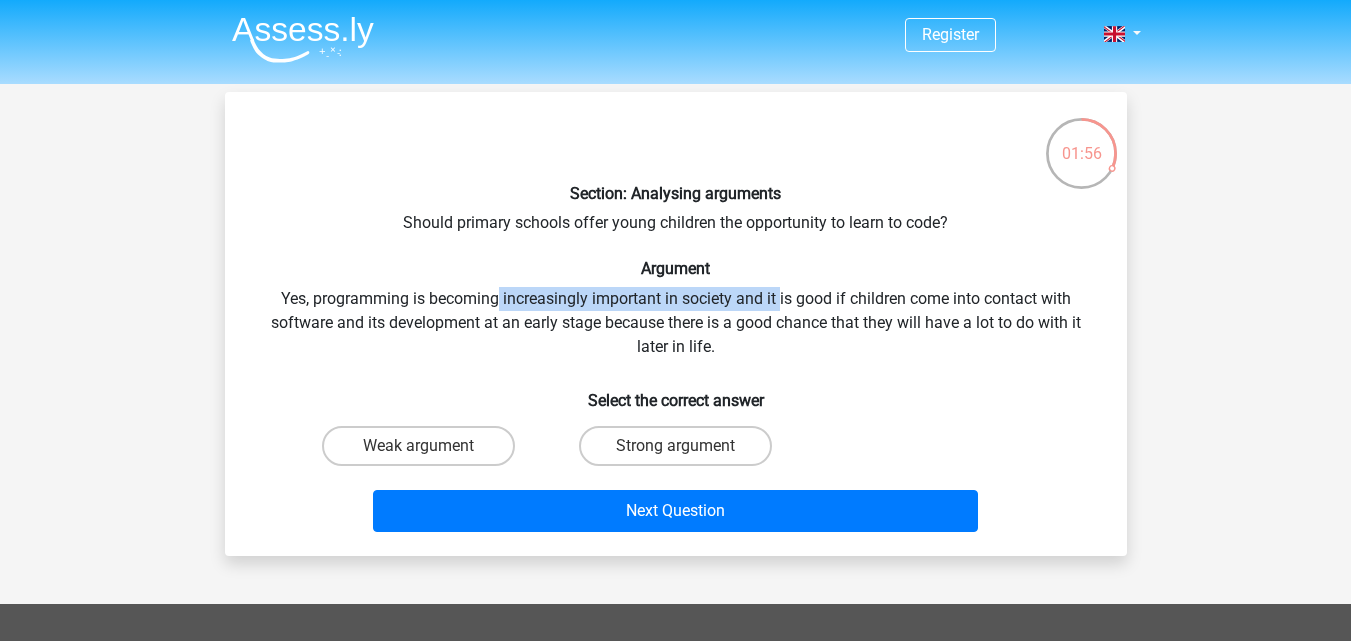 click on "Section: Analysing arguments Should primary schools offer young children the opportunity to learn to code? Argument Yes, programming is becoming increasingly important in society and it is good if children come into contact with software and its development at an early stage because there is a good chance that they will have a lot to do with it later in life.
Select the correct answer
Weak argument
Strong argument" at bounding box center [676, 324] 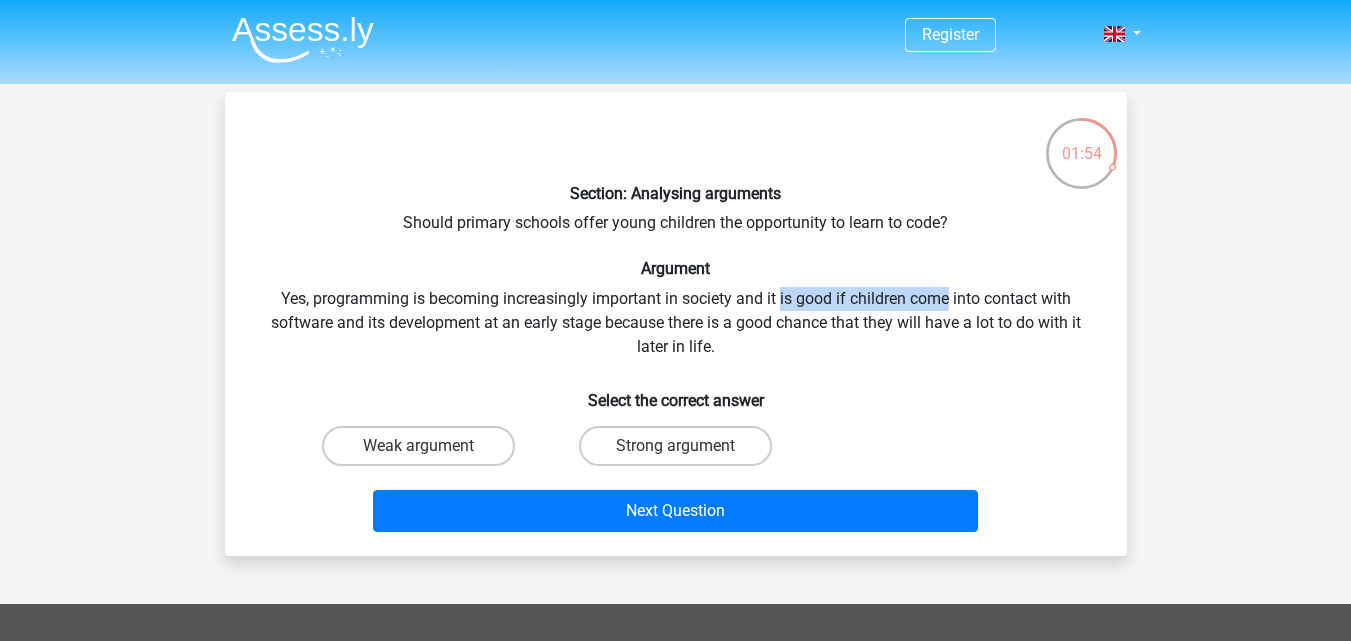 drag, startPoint x: 780, startPoint y: 308, endPoint x: 923, endPoint y: 303, distance: 143.08739 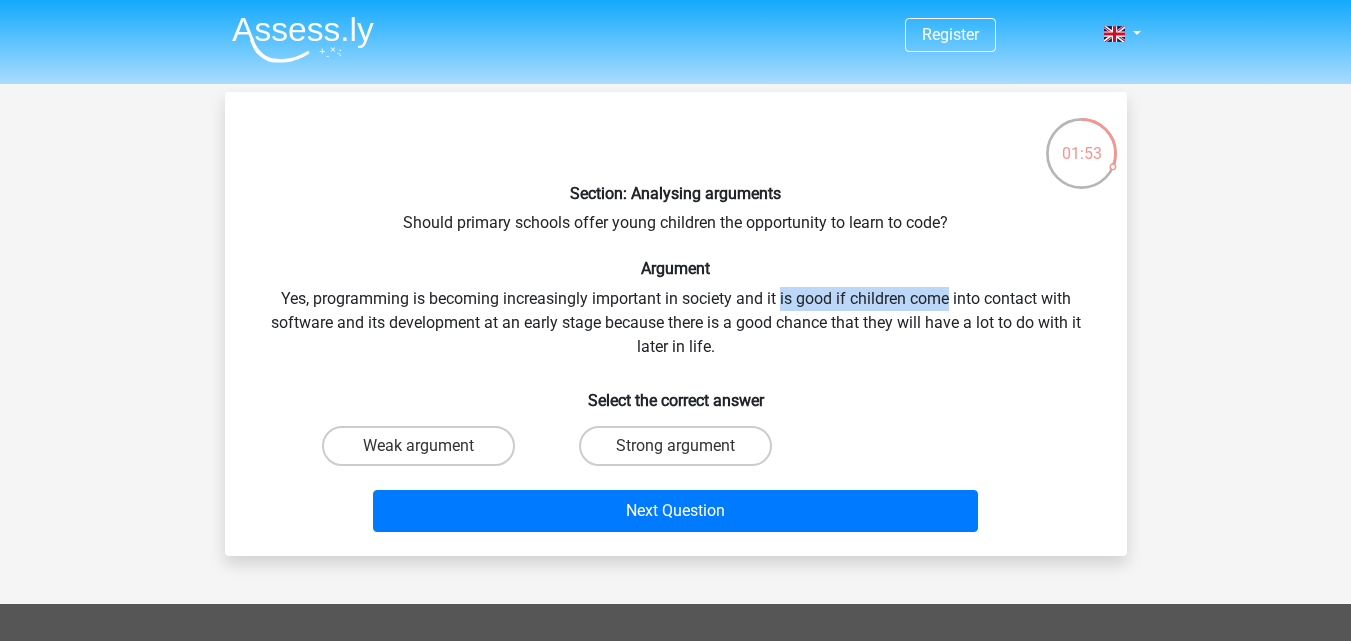 click on "Section: Analysing arguments Should primary schools offer young children the opportunity to learn to code? Argument Yes, programming is becoming increasingly important in society and it is good if children come into contact with software and its development at an early stage because there is a good chance that they will have a lot to do with it later in life.
Select the correct answer
Weak argument
Strong argument" at bounding box center (676, 324) 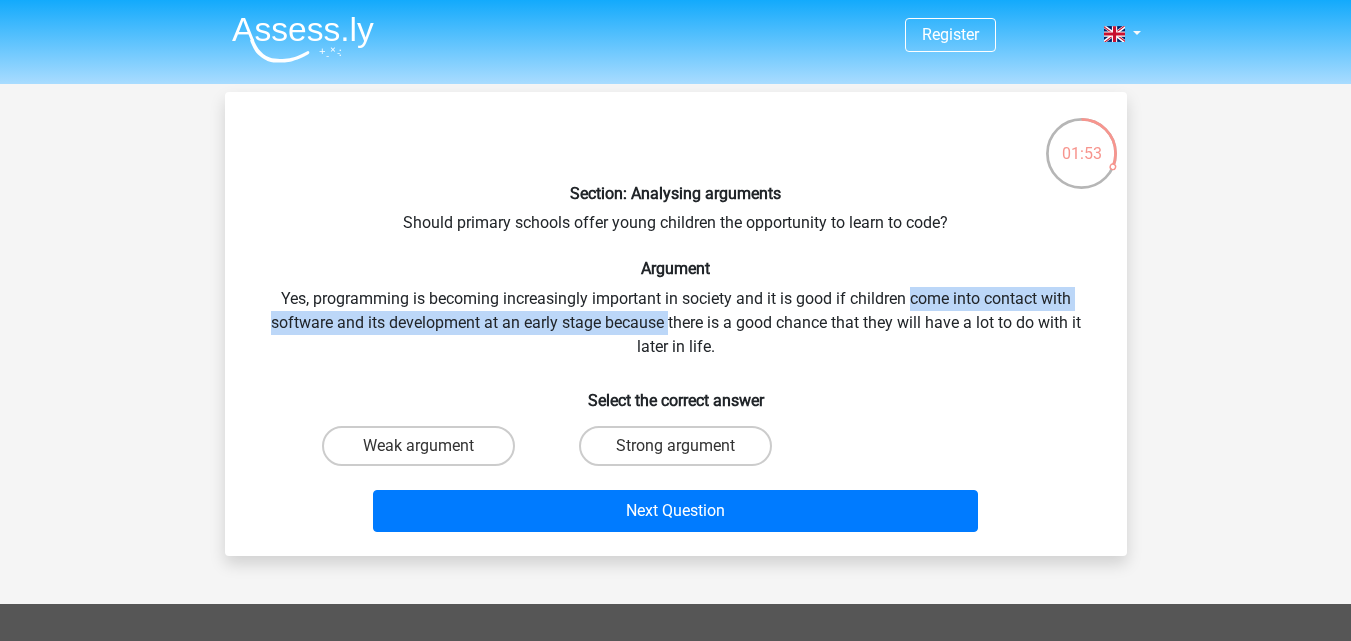 drag, startPoint x: 923, startPoint y: 303, endPoint x: 661, endPoint y: 312, distance: 262.15454 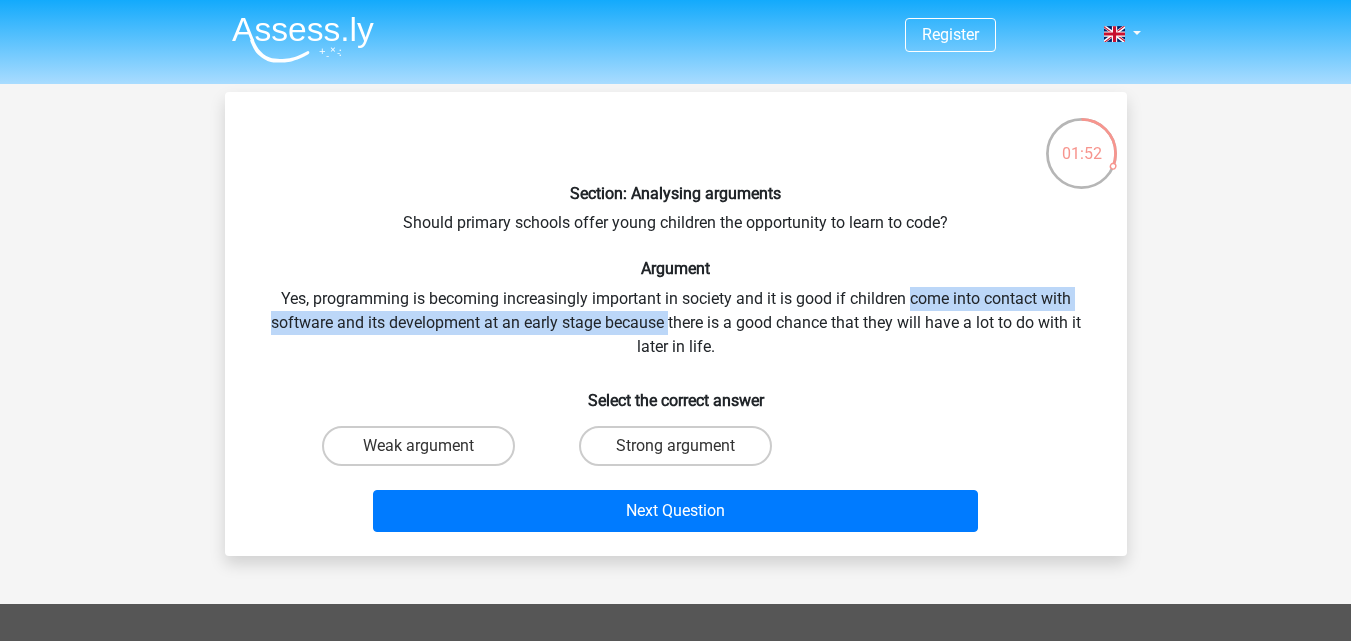 click on "Section: Analysing arguments Should primary schools offer young children the opportunity to learn to code? Argument Yes, programming is becoming increasingly important in society and it is good if children come into contact with software and its development at an early stage because there is a good chance that they will have a lot to do with it later in life.
Select the correct answer
Weak argument
Strong argument" at bounding box center (676, 324) 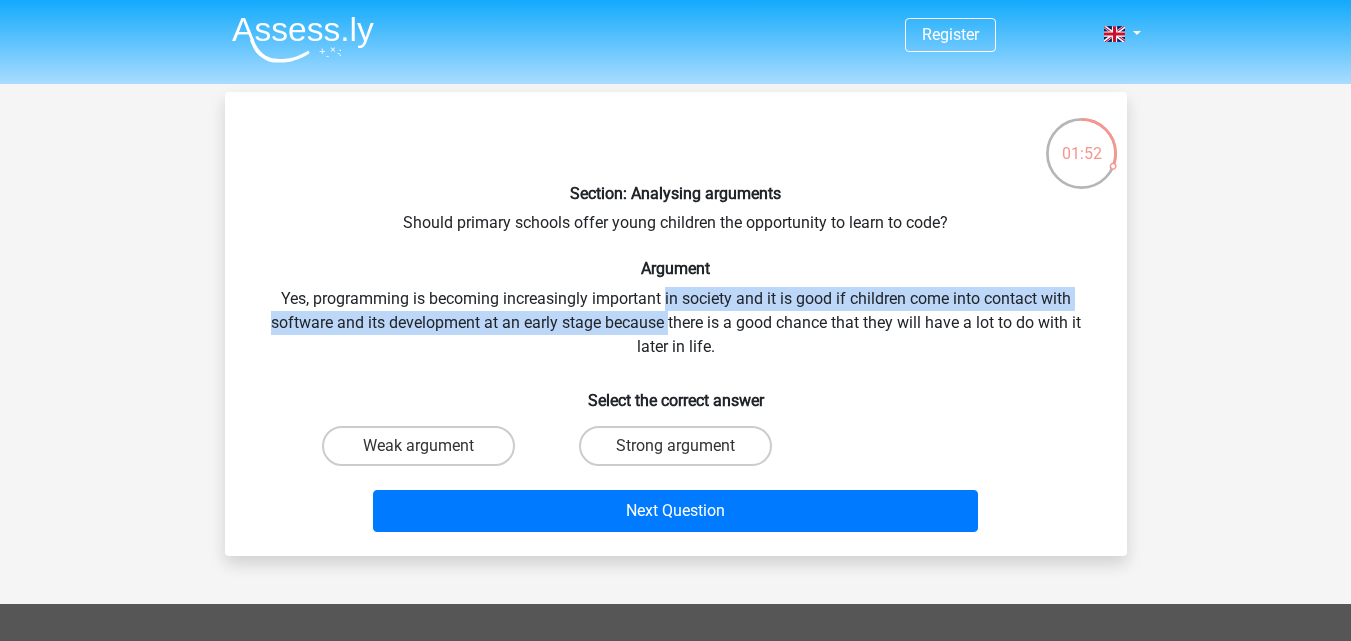 drag, startPoint x: 661, startPoint y: 312, endPoint x: 680, endPoint y: 296, distance: 24.839485 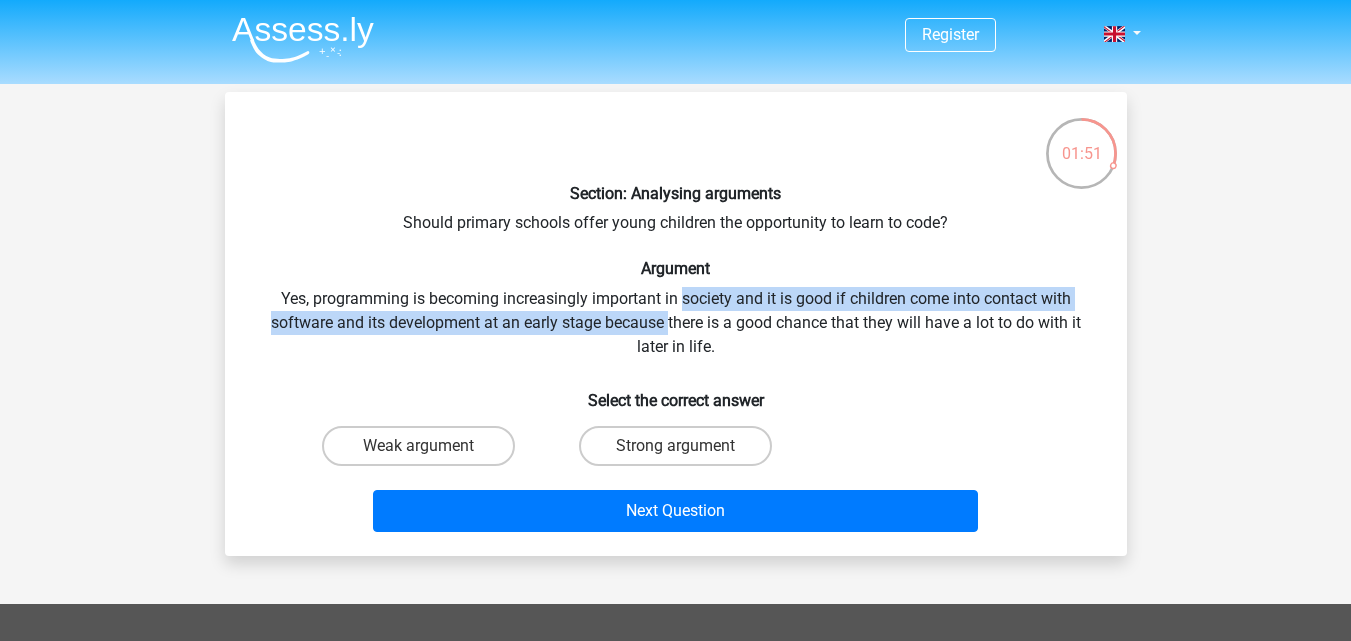 click on "Section: Analysing arguments Should primary schools offer young children the opportunity to learn to code? Argument Yes, programming is becoming increasingly important in society and it is good if children come into contact with software and its development at an early stage because there is a good chance that they will have a lot to do with it later in life.
Select the correct answer
Weak argument
Strong argument" at bounding box center [676, 324] 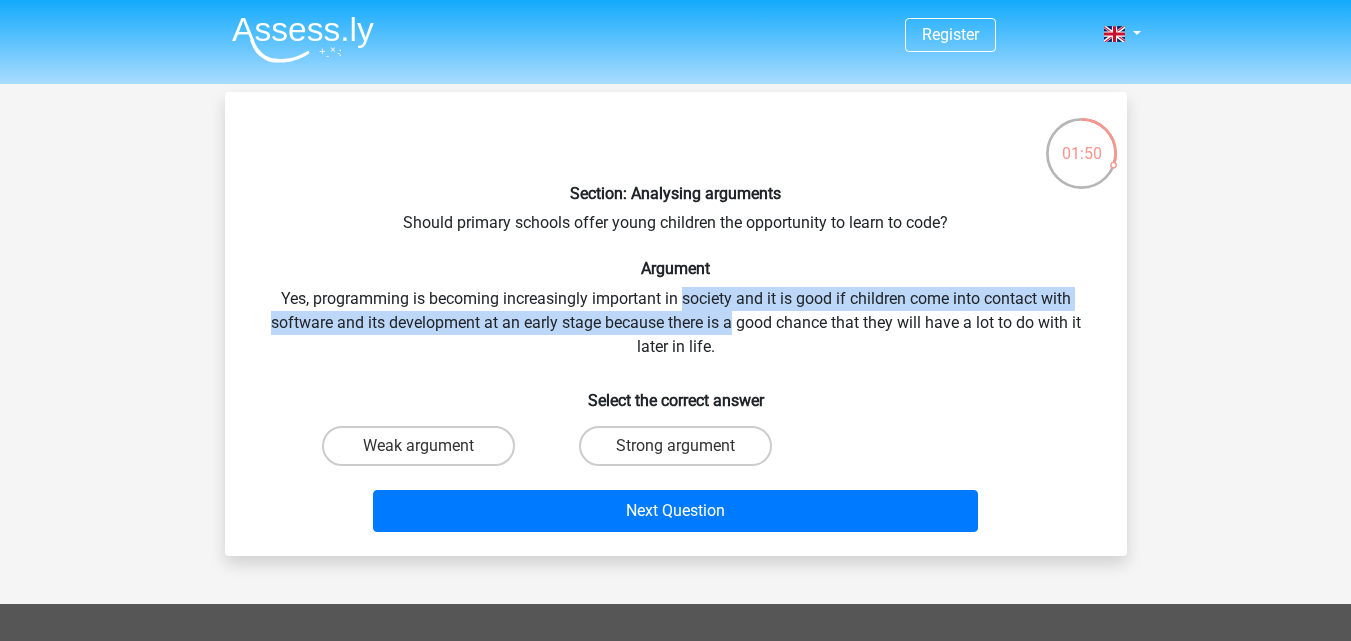 drag, startPoint x: 680, startPoint y: 296, endPoint x: 726, endPoint y: 329, distance: 56.61272 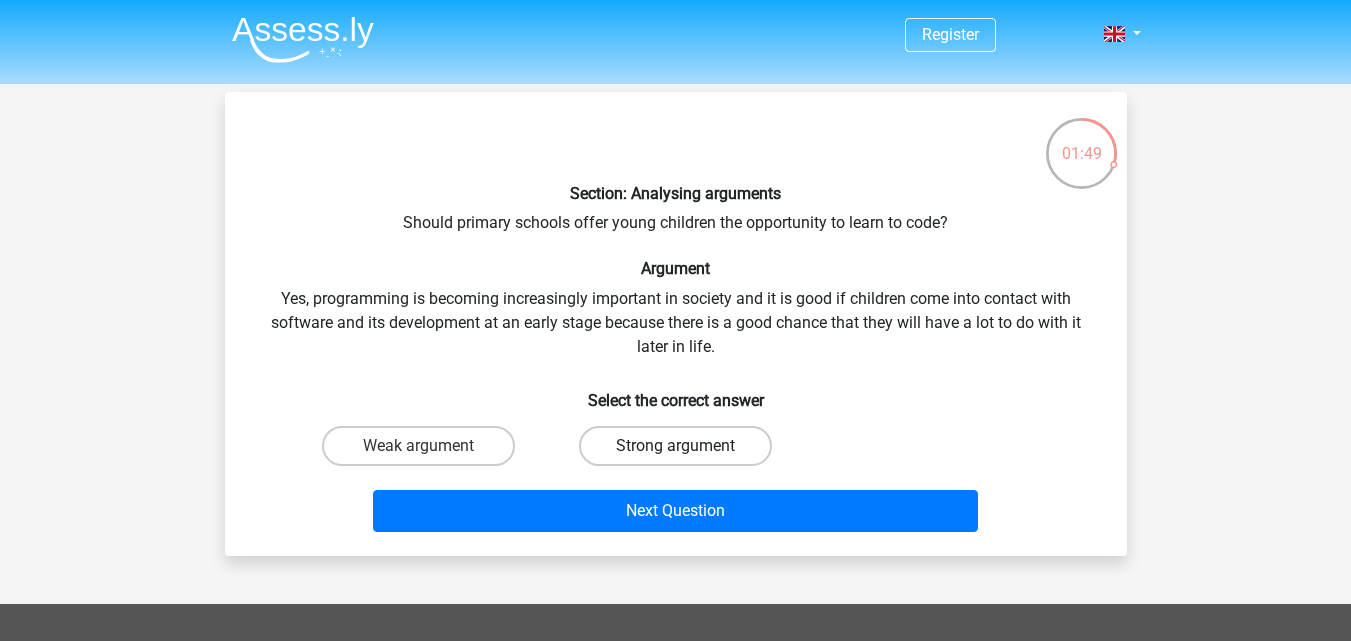 click on "Strong argument" at bounding box center (675, 446) 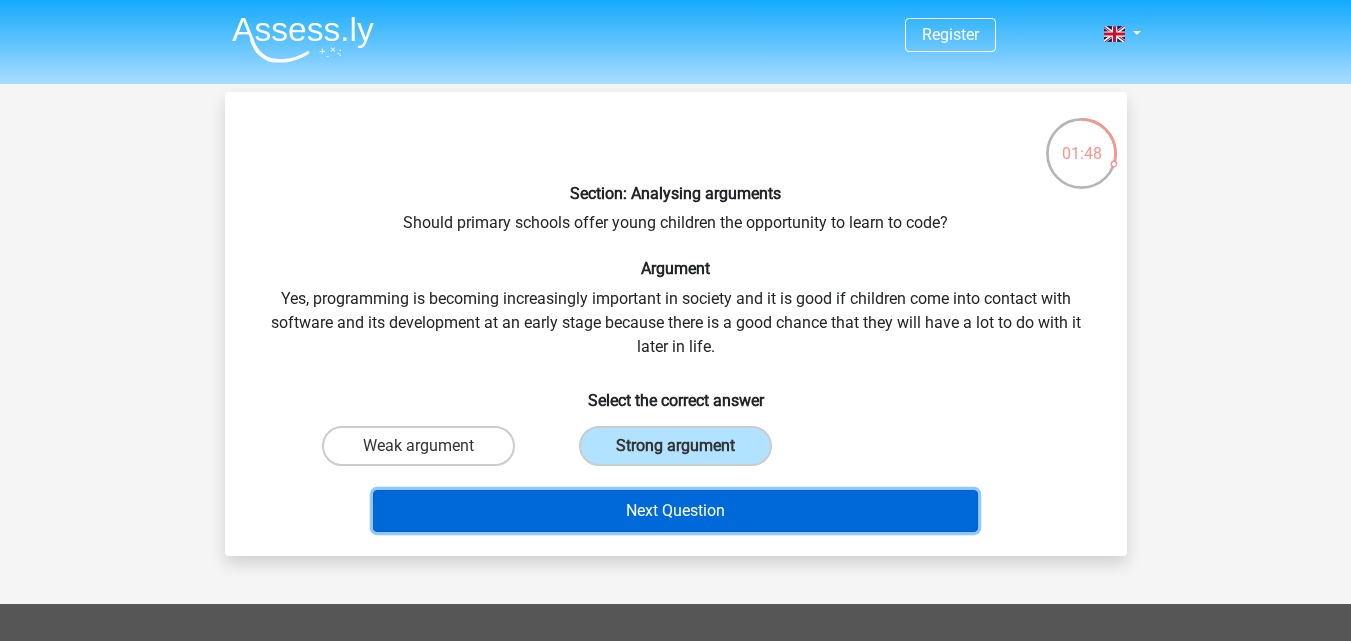 click on "Next Question" at bounding box center [675, 511] 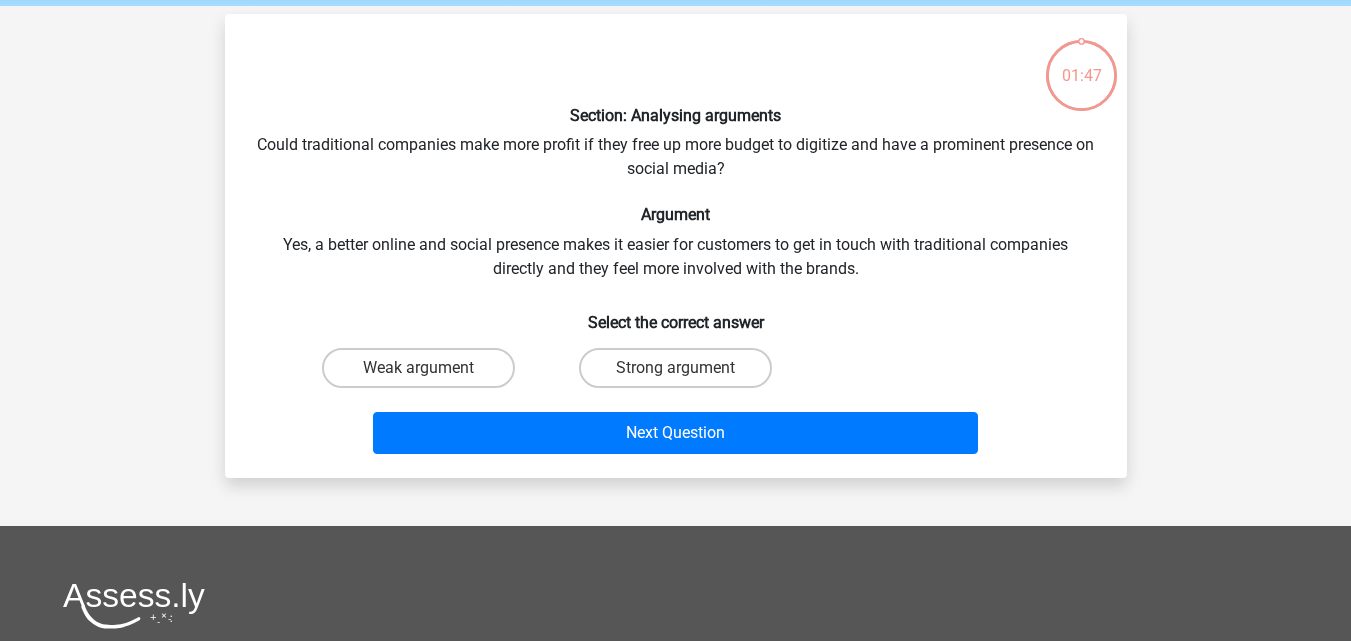 scroll, scrollTop: 92, scrollLeft: 0, axis: vertical 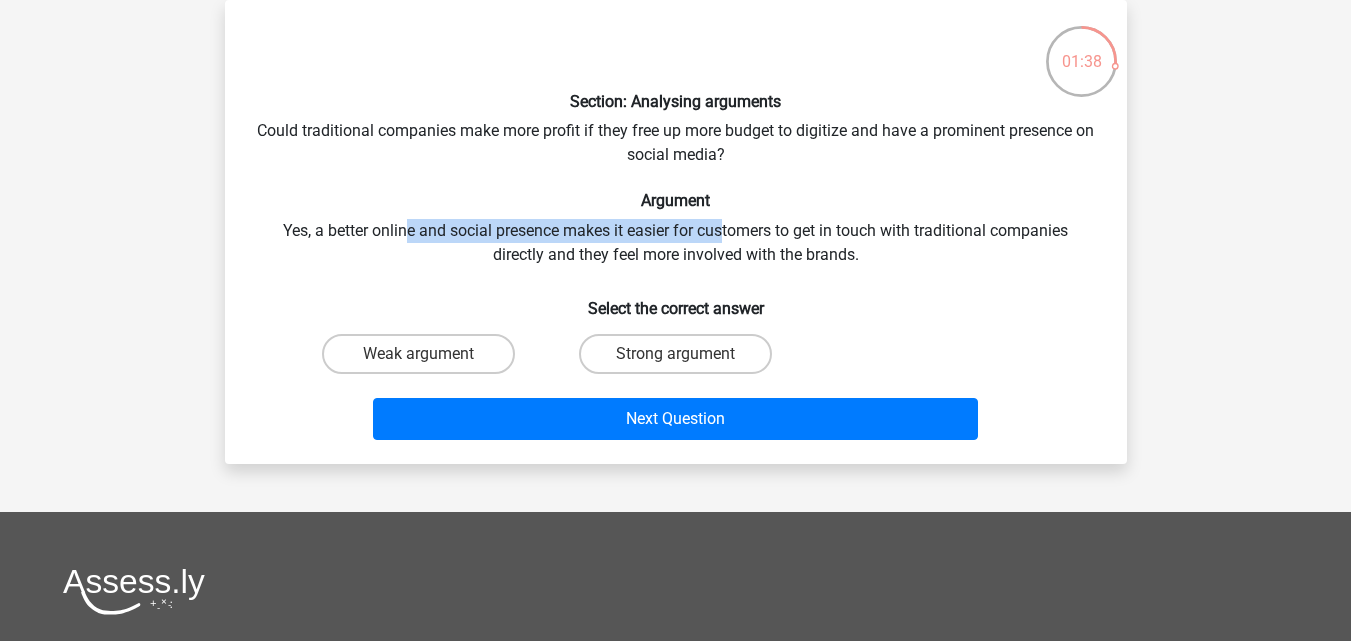 drag, startPoint x: 401, startPoint y: 238, endPoint x: 718, endPoint y: 238, distance: 317 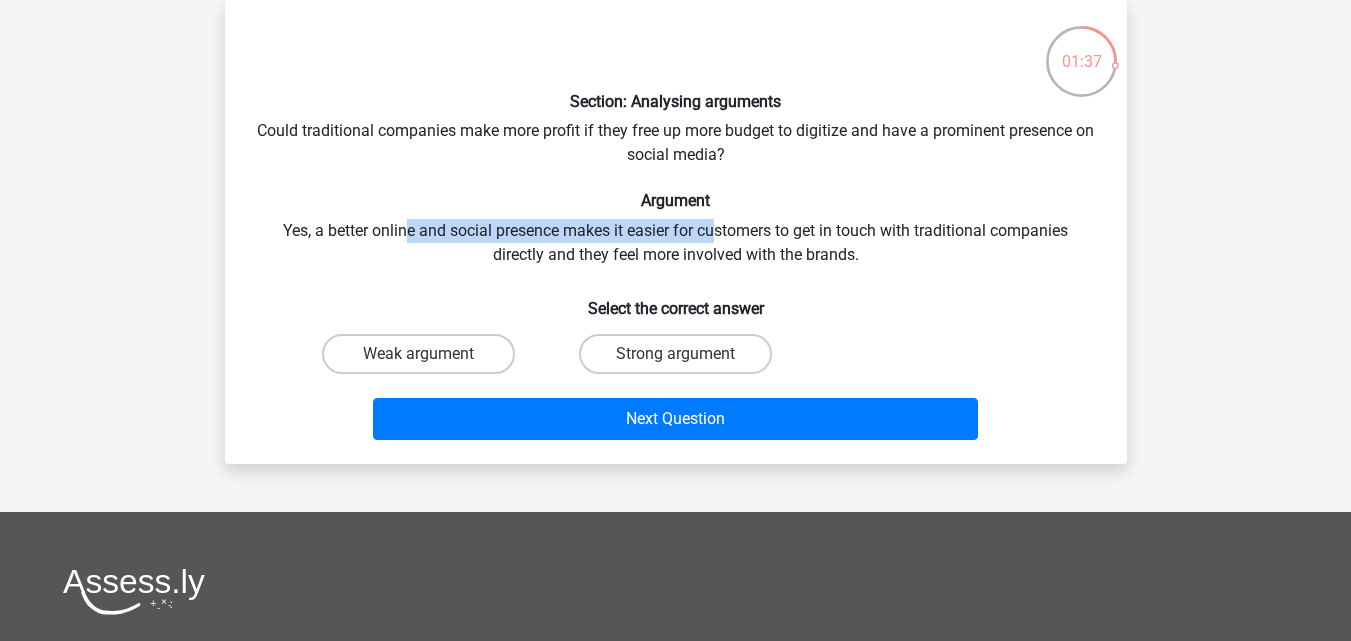 click on "Section: Analysing arguments Could traditional companies make more profit if they free up more budget to digitize and have a prominent presence on social media? Argument Yes, a better online and social presence makes it easier for customers to get in touch with traditional companies directly and they feel more involved with the brands.
Select the correct answer
Weak argument
Strong argument" at bounding box center [676, 232] 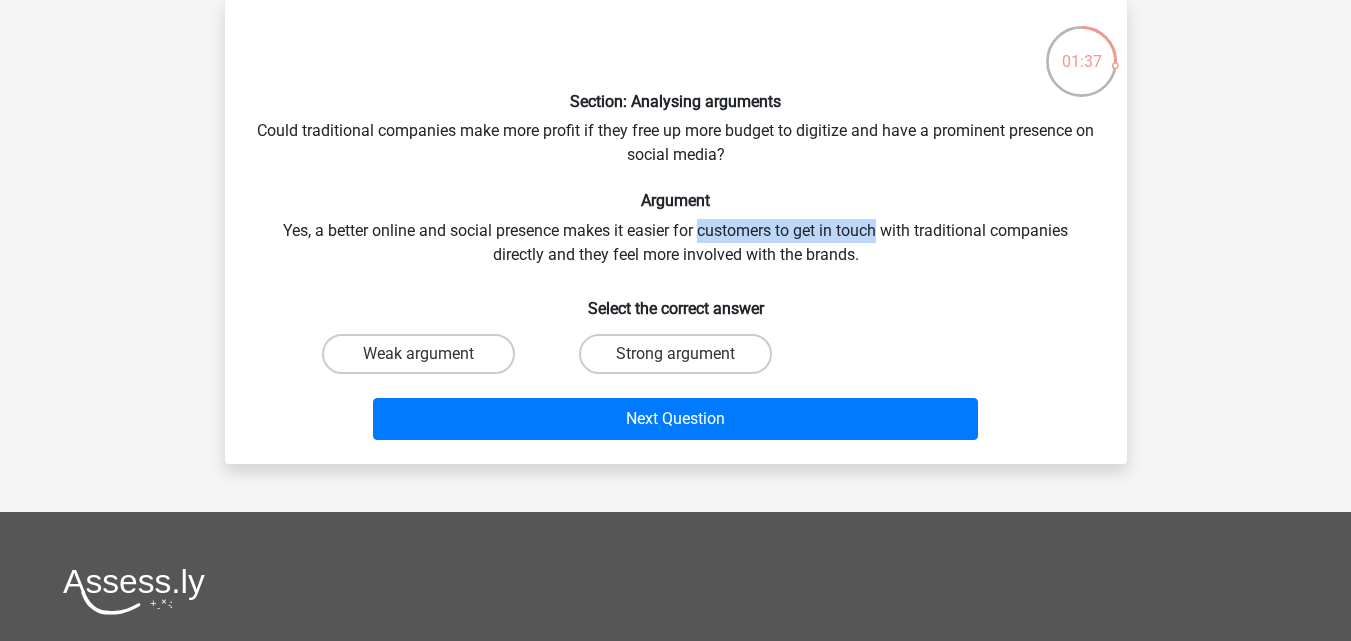 drag, startPoint x: 718, startPoint y: 238, endPoint x: 877, endPoint y: 245, distance: 159.154 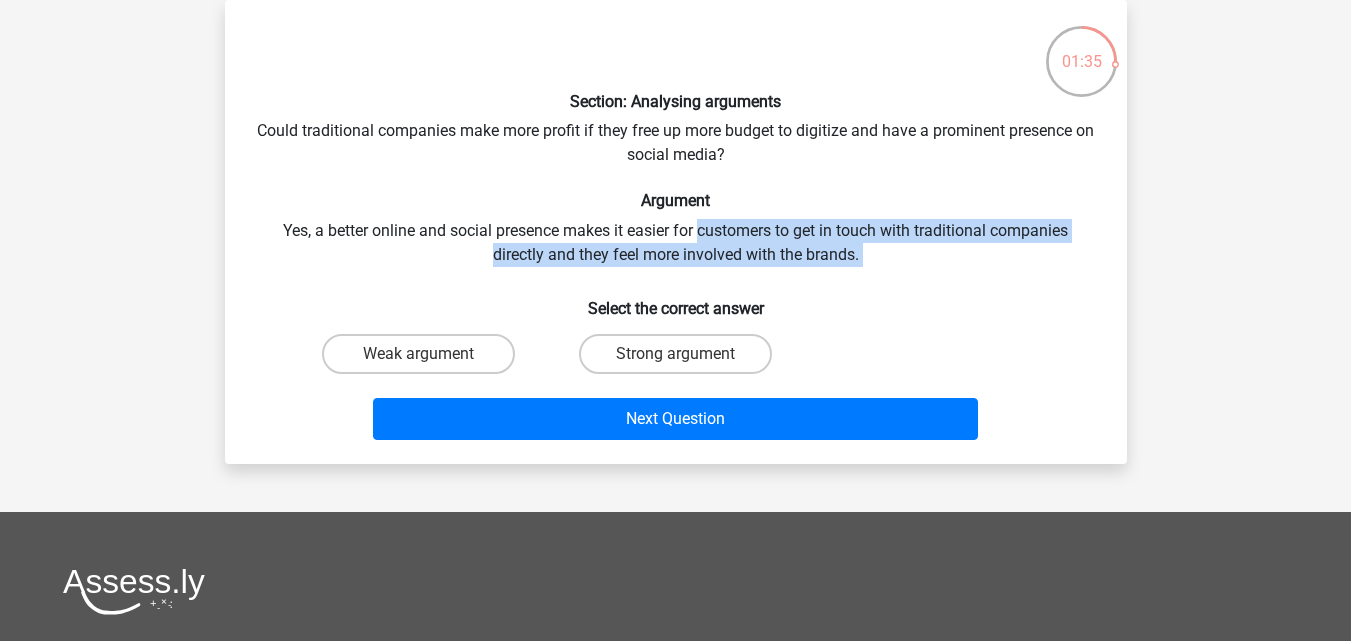 click on "Section: Analysing arguments Could traditional companies make more profit if they free up more budget to digitize and have a prominent presence on social media? Argument Yes, a better online and social presence makes it easier for customers to get in touch with traditional companies directly and they feel more involved with the brands.
Select the correct answer
Weak argument
Strong argument" at bounding box center (676, 232) 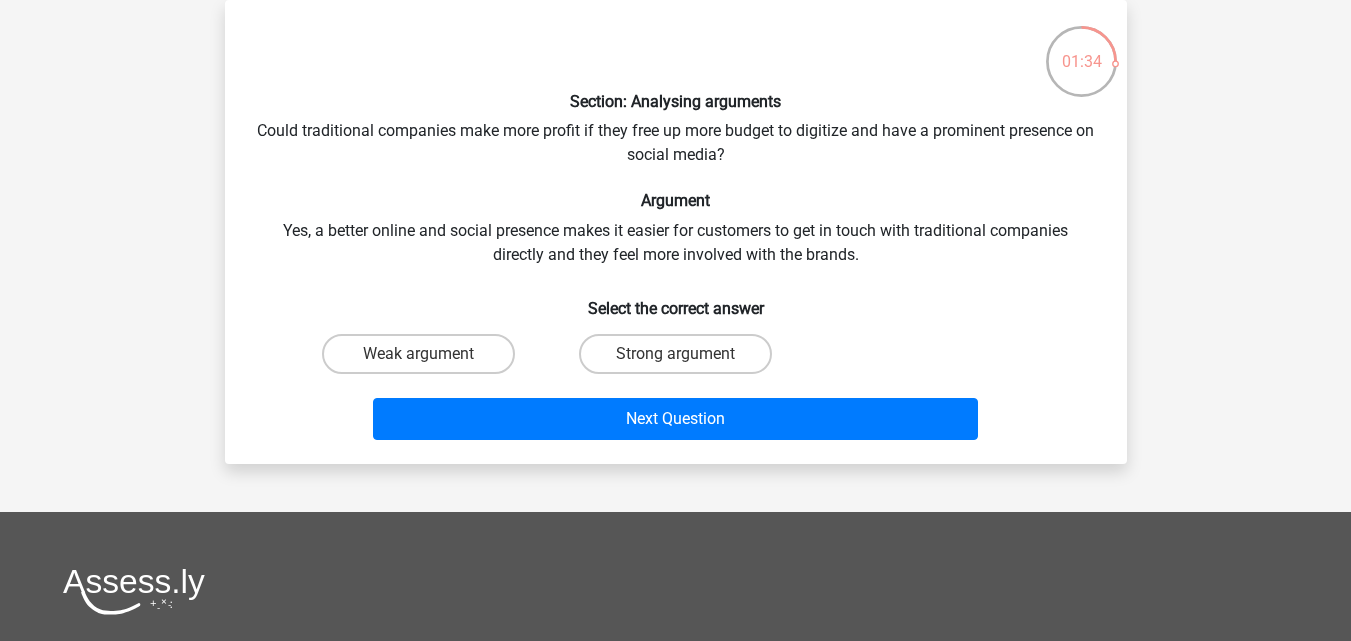 drag, startPoint x: 877, startPoint y: 245, endPoint x: 867, endPoint y: 256, distance: 14.866069 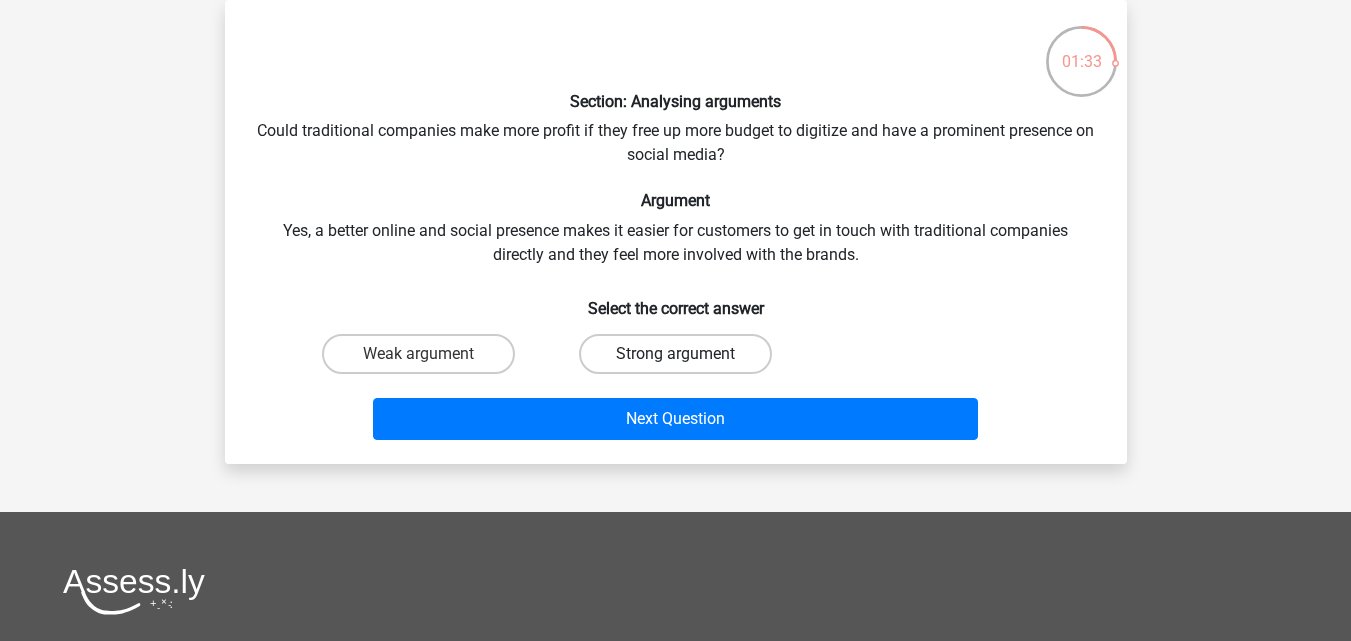 click on "Strong argument" at bounding box center [675, 354] 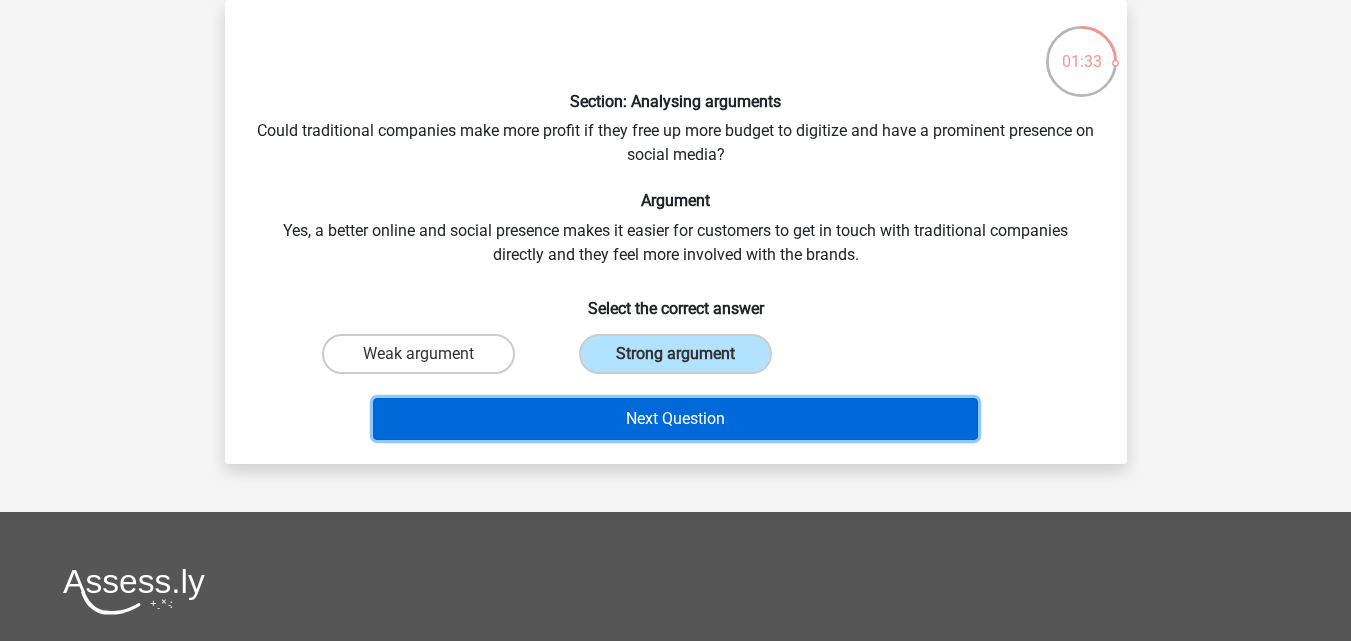 click on "Next Question" at bounding box center (675, 419) 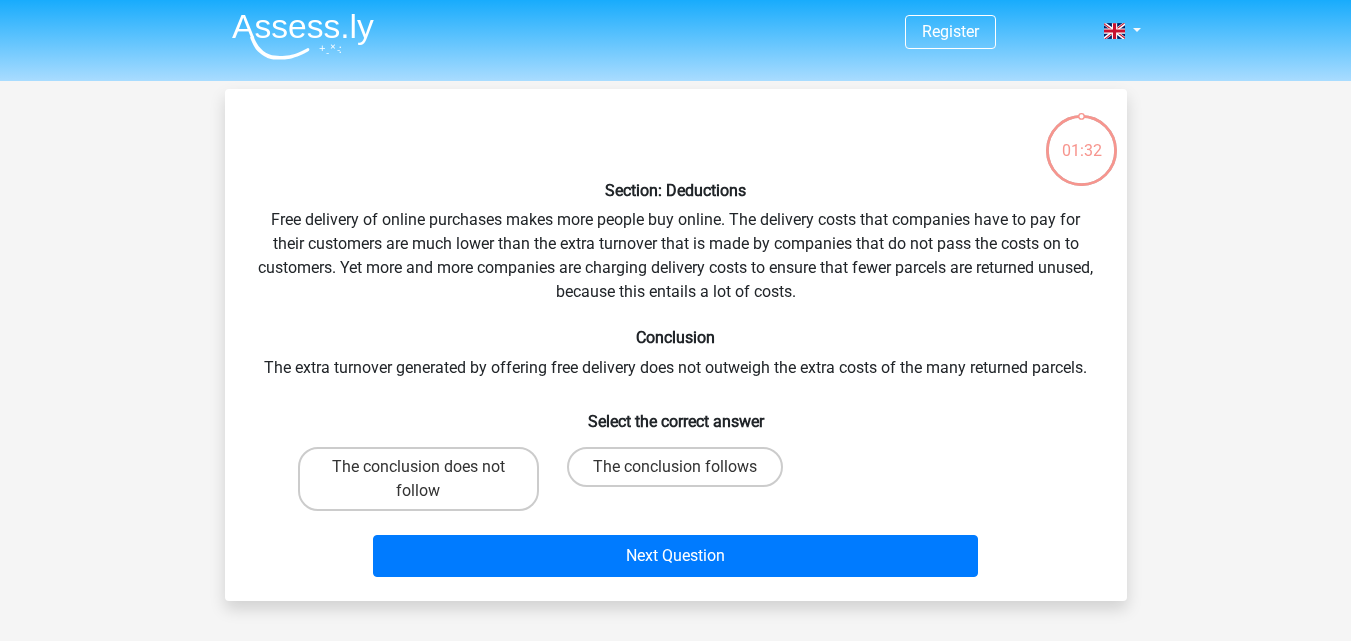 scroll, scrollTop: 0, scrollLeft: 0, axis: both 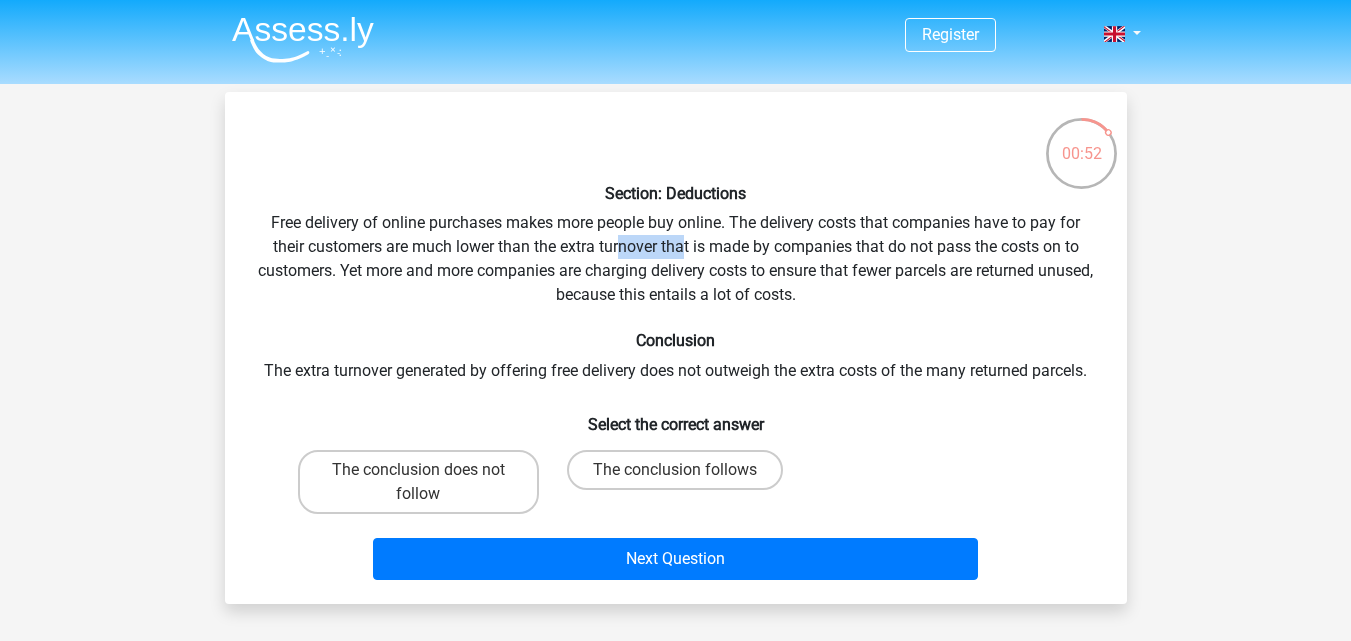 drag, startPoint x: 682, startPoint y: 243, endPoint x: 614, endPoint y: 252, distance: 68.593 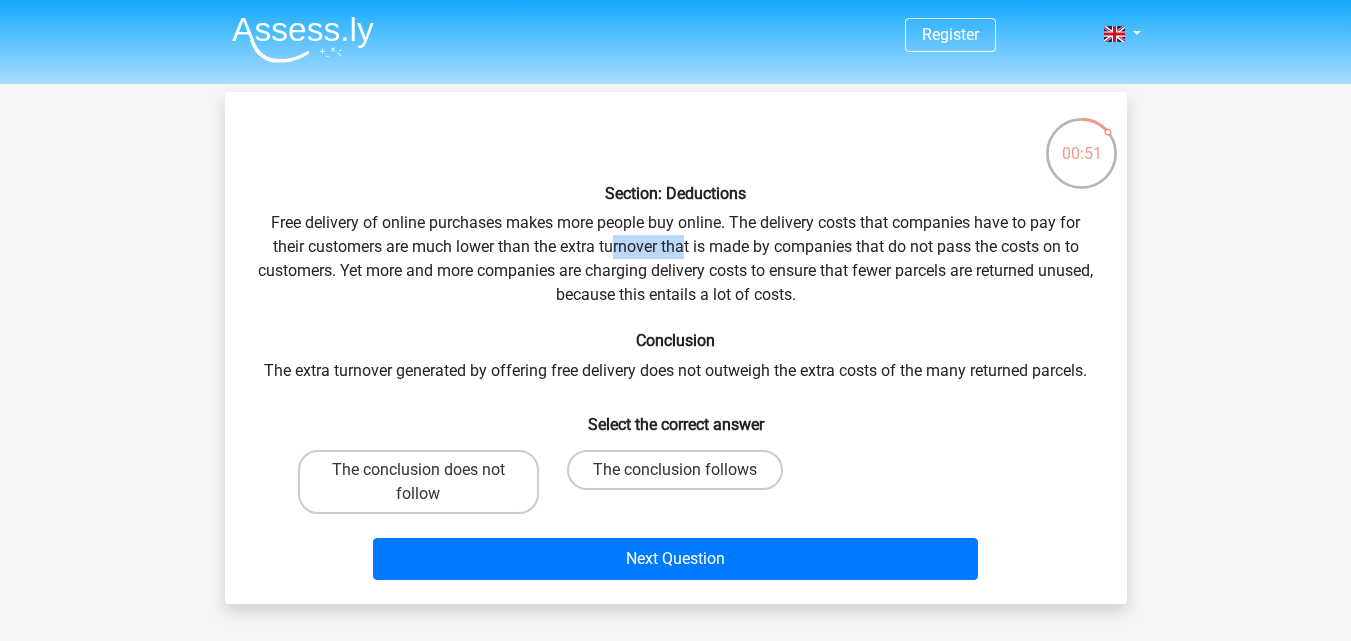 click on "Section: Deductions Free delivery of online purchases makes more people buy online. The delivery costs that companies have to pay for their customers are much lower than the extra turnover that is made by companies that do not pass the costs on to customers. Yet more and more companies are charging delivery costs to ensure that fewer parcels are returned unused, because this entails a lot of costs. Conclusion The extra turnover generated by offering free delivery does not outweigh the extra costs of the many returned parcels.
Select the correct answer
The conclusion does not follow" at bounding box center [676, 348] 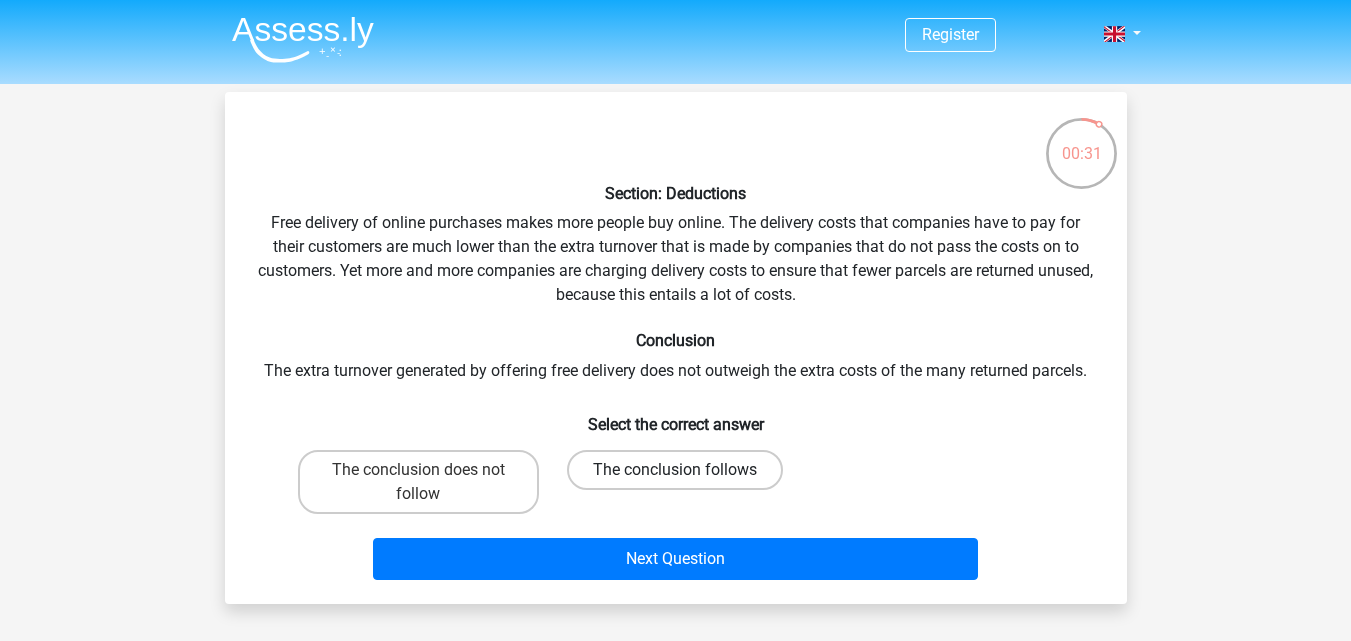 click on "The conclusion follows" at bounding box center (675, 470) 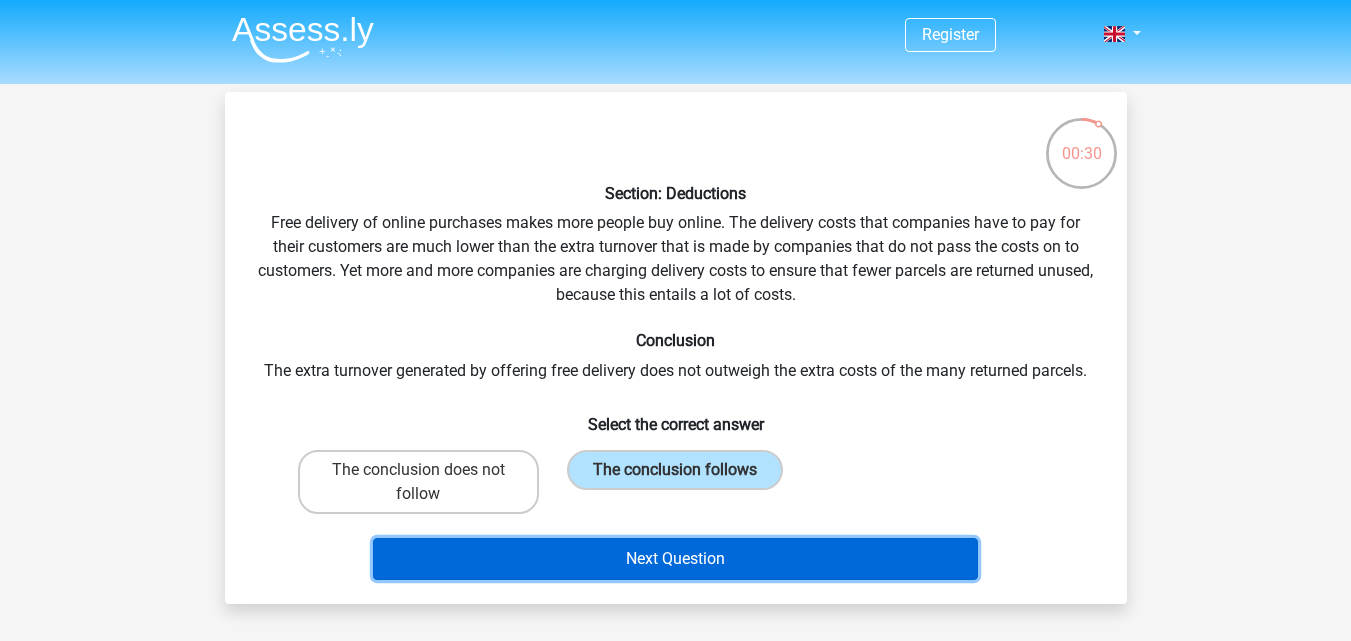 click on "Next Question" at bounding box center [675, 559] 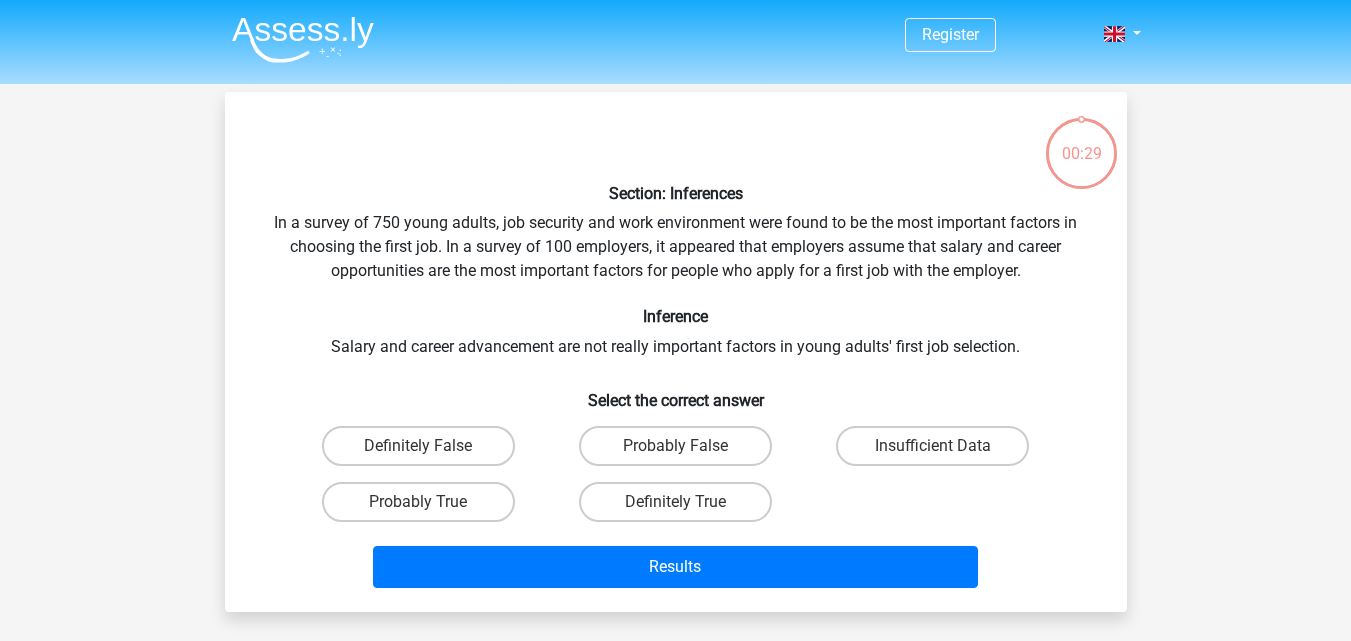 scroll, scrollTop: 92, scrollLeft: 0, axis: vertical 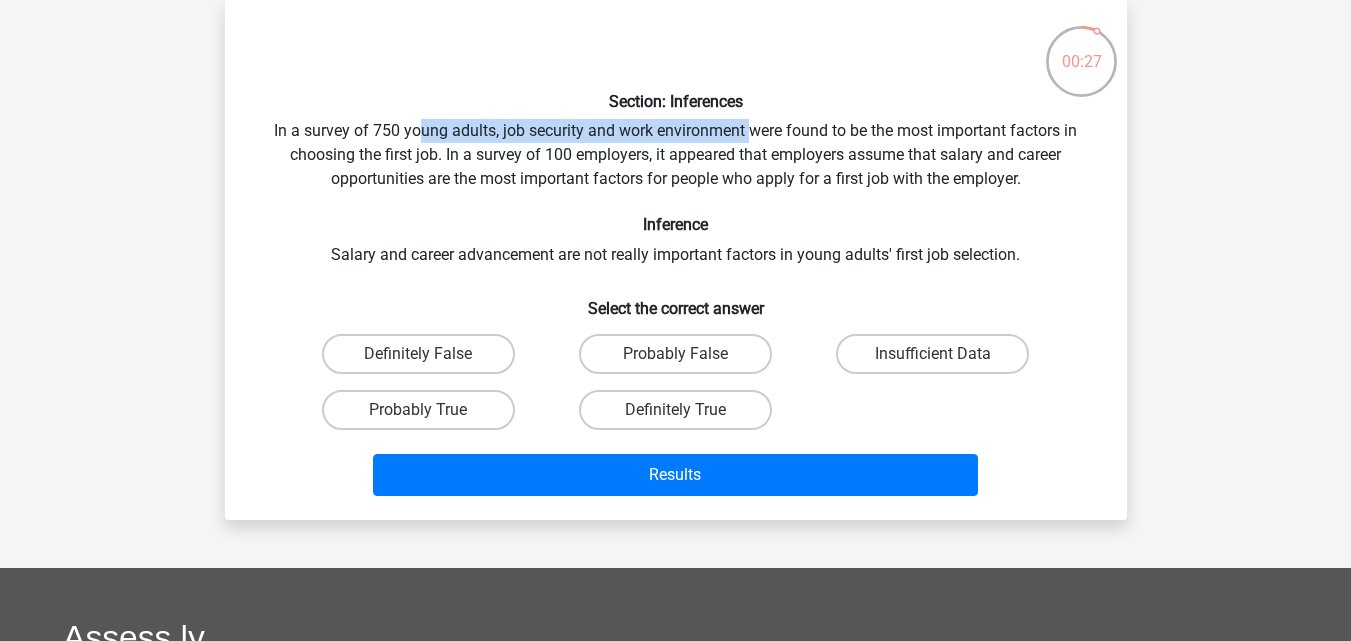drag, startPoint x: 421, startPoint y: 123, endPoint x: 754, endPoint y: 134, distance: 333.18164 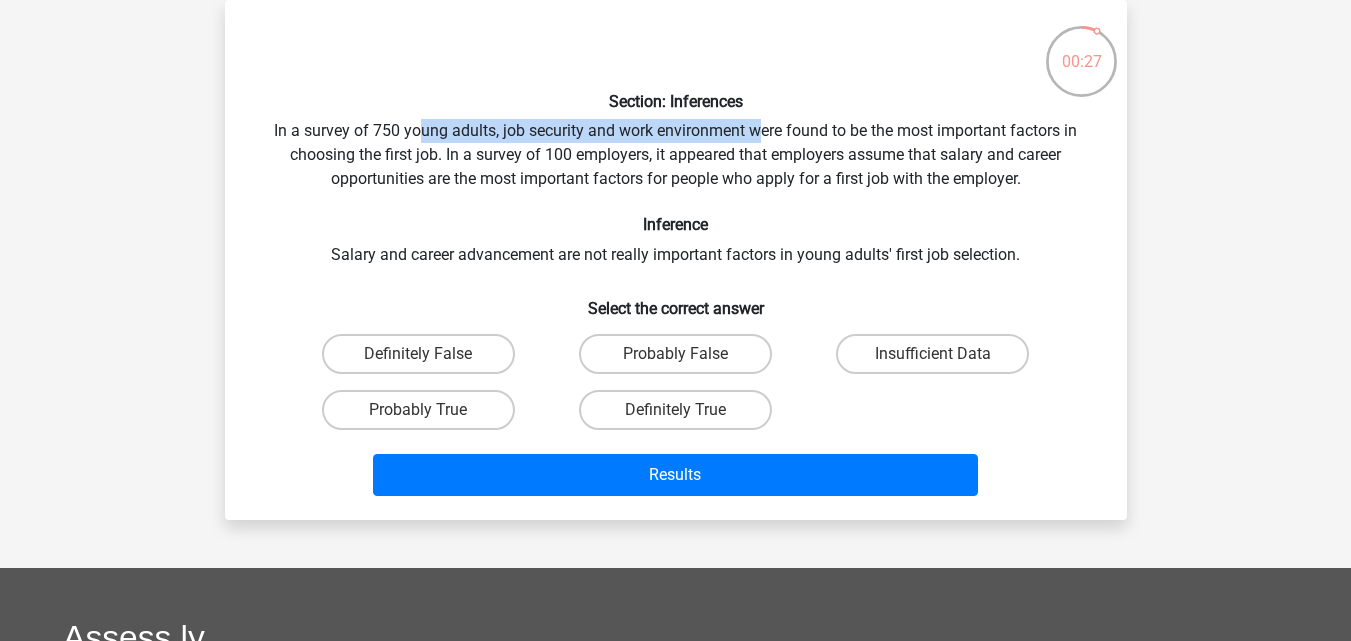 click on "Section: Inferences In a survey of 750 young adults, job security and work environment were found to be the most important factors in choosing the first job. In a survey of 100 employers, it appeared that employers assume that salary and career opportunities are the most important factors for people who apply for a first job with the employer. Inference Salary and career advancement are not really important factors in young adults' first job selection.
Select the correct answer
Definitely False" at bounding box center (676, 260) 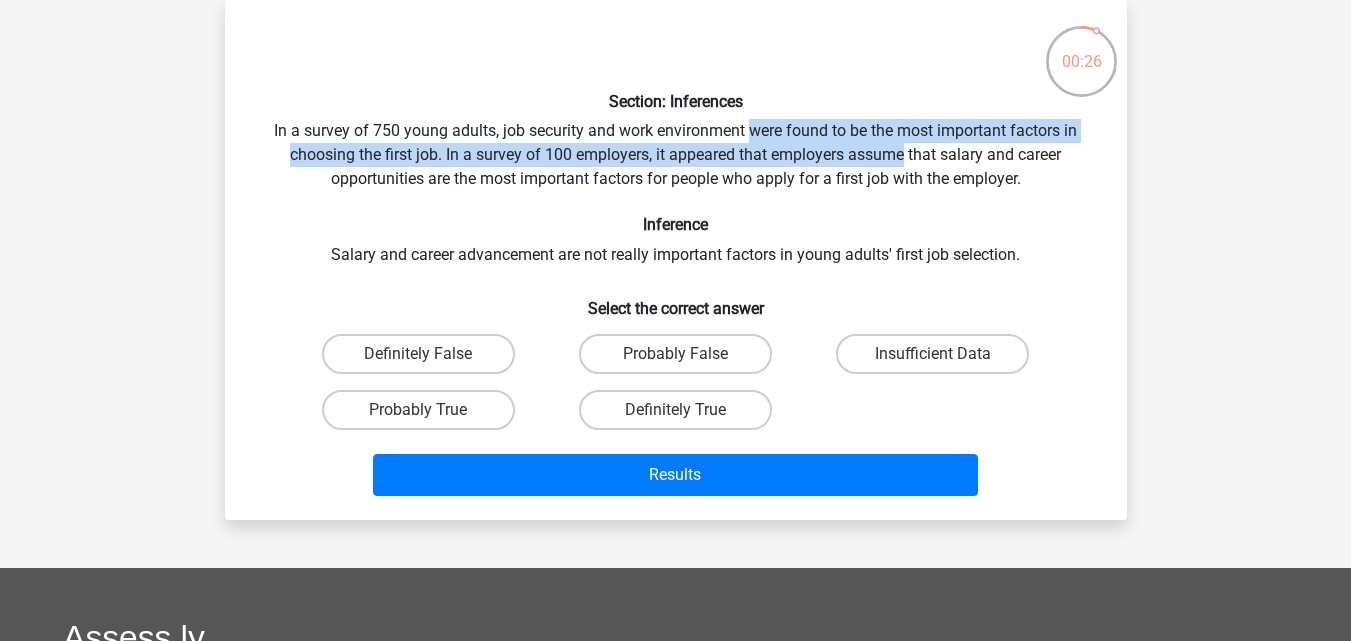 drag, startPoint x: 754, startPoint y: 134, endPoint x: 886, endPoint y: 148, distance: 132.74034 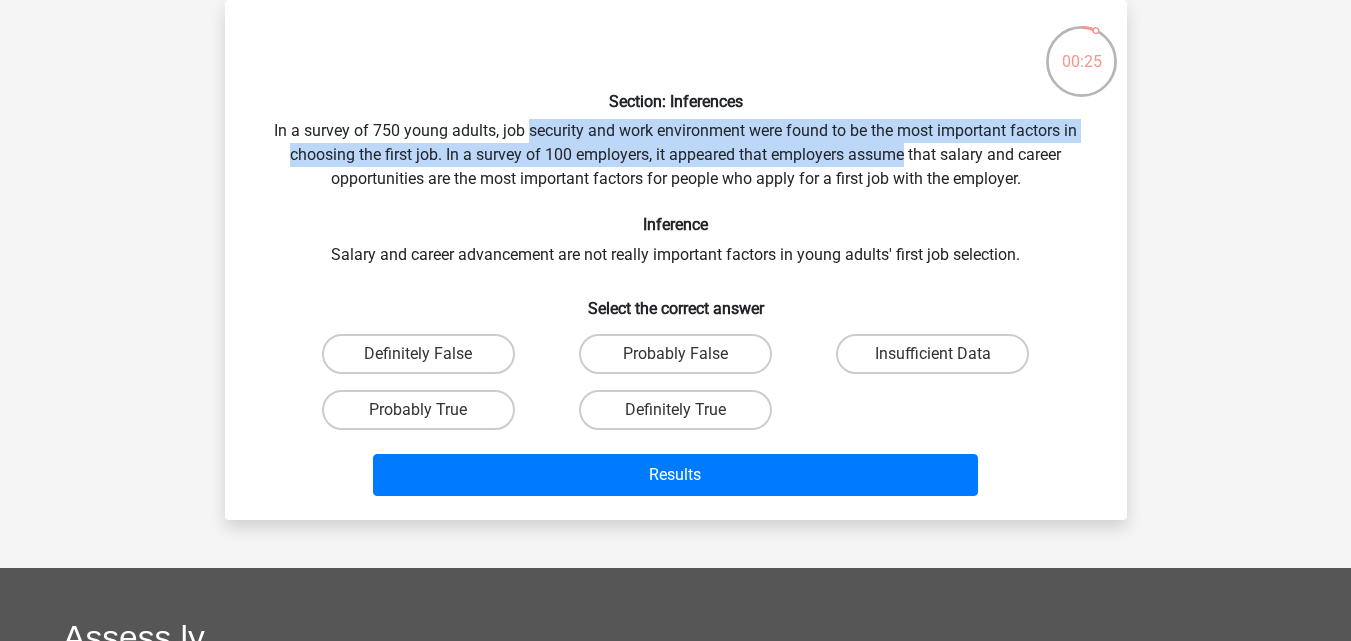 drag, startPoint x: 886, startPoint y: 148, endPoint x: 547, endPoint y: 135, distance: 339.24918 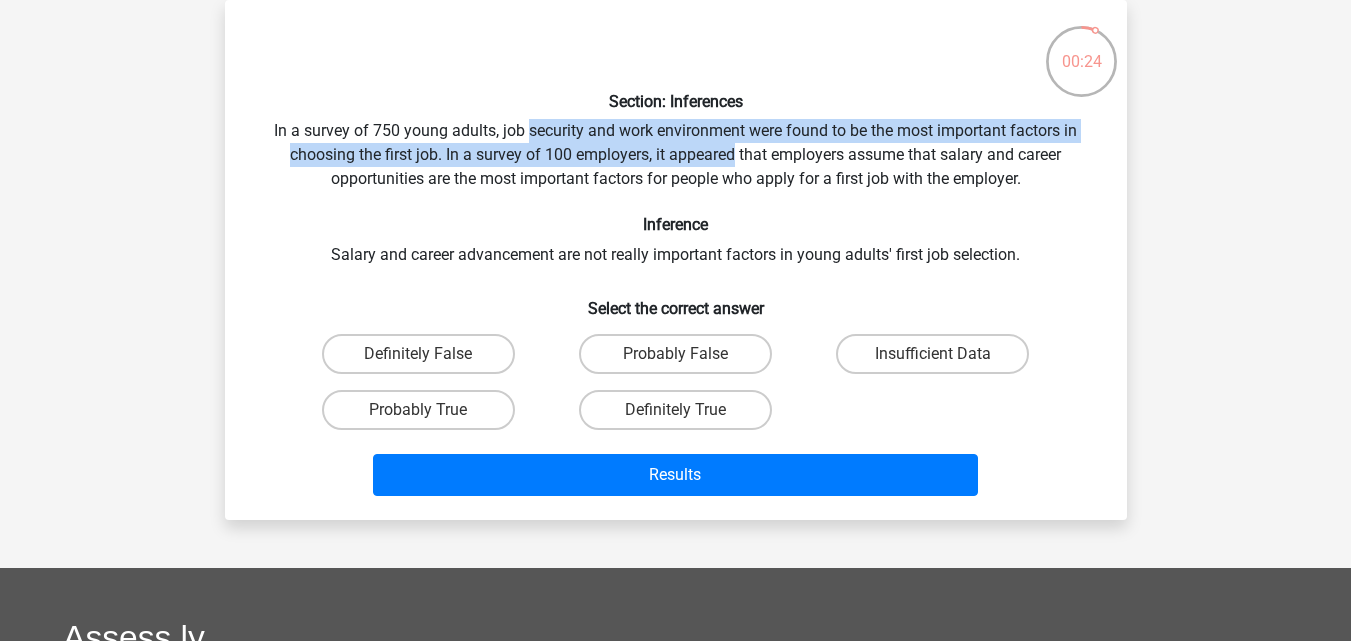 drag, startPoint x: 547, startPoint y: 135, endPoint x: 722, endPoint y: 162, distance: 177.0706 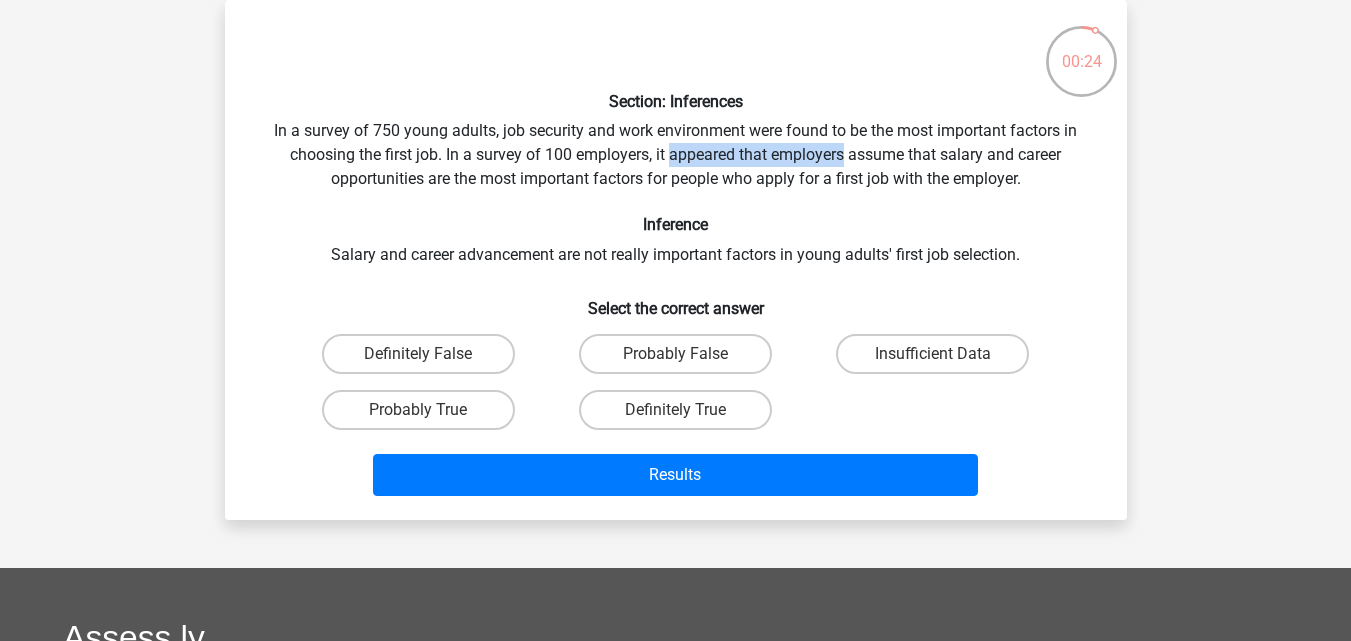 drag, startPoint x: 722, startPoint y: 162, endPoint x: 816, endPoint y: 168, distance: 94.19129 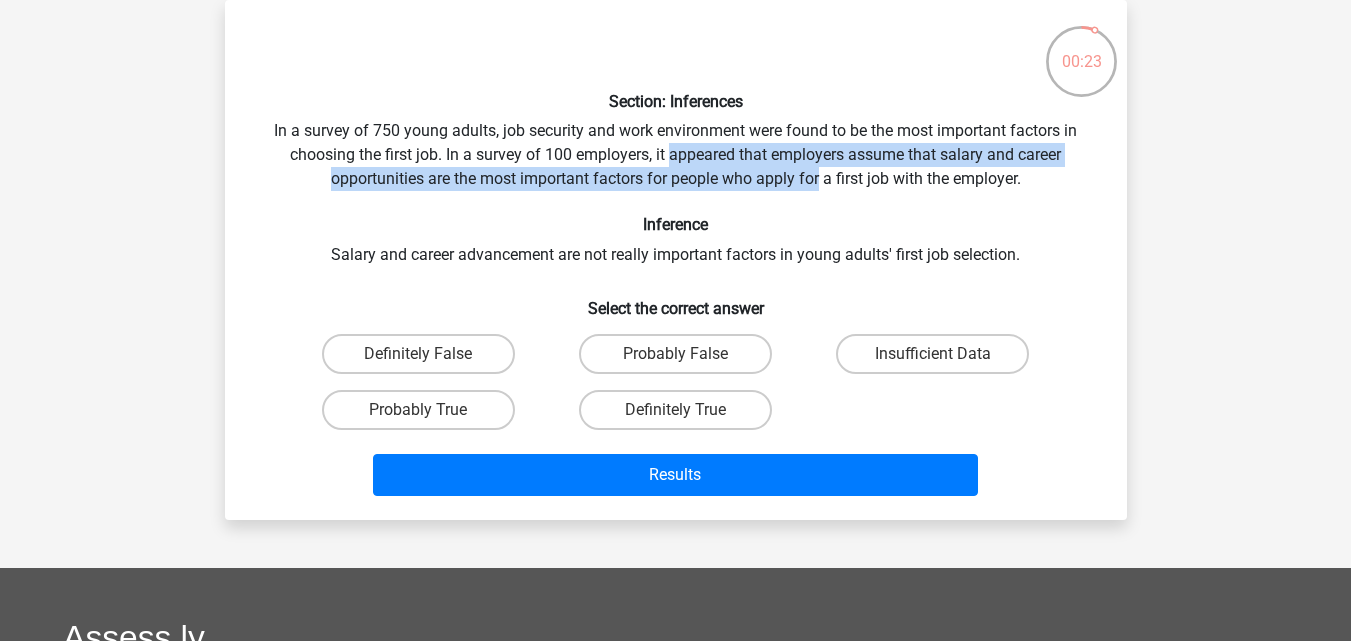 click on "Section: Inferences In a survey of 750 young adults, job security and work environment were found to be the most important factors in choosing the first job. In a survey of 100 employers, it appeared that employers assume that salary and career opportunities are the most important factors for people who apply for a first job with the employer. Inference Salary and career advancement are not really important factors in young adults' first job selection.
Select the correct answer
Definitely False" at bounding box center (676, 260) 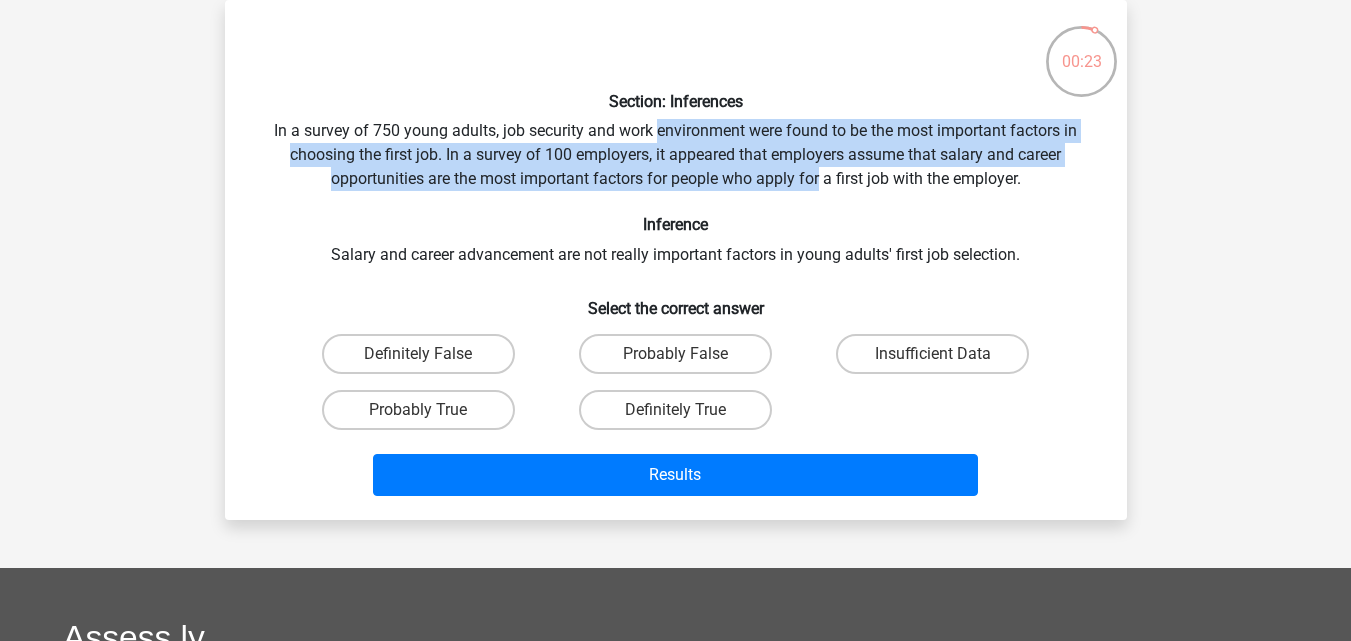 drag, startPoint x: 816, startPoint y: 168, endPoint x: 738, endPoint y: 125, distance: 89.06739 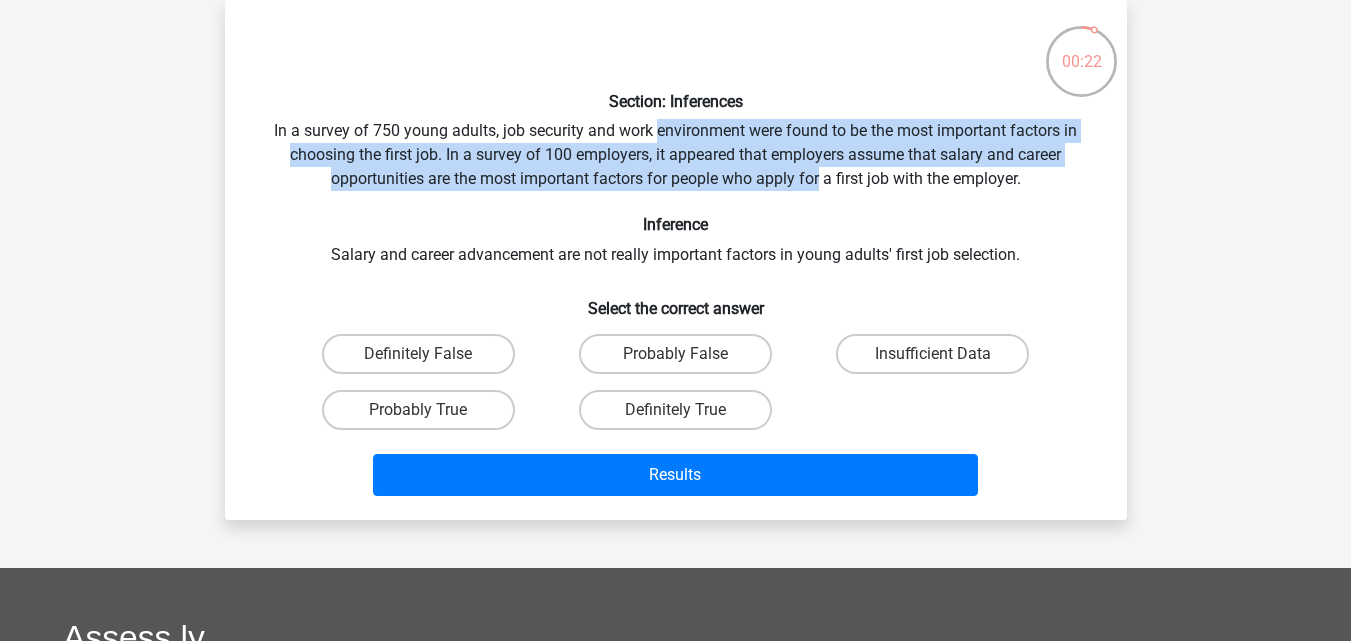 click on "Section: Inferences In a survey of 750 young adults, job security and work environment were found to be the most important factors in choosing the first job. In a survey of 100 employers, it appeared that employers assume that salary and career opportunities are the most important factors for people who apply for a first job with the employer. Inference Salary and career advancement are not really important factors in young adults' first job selection.
Select the correct answer
Definitely False" at bounding box center [676, 260] 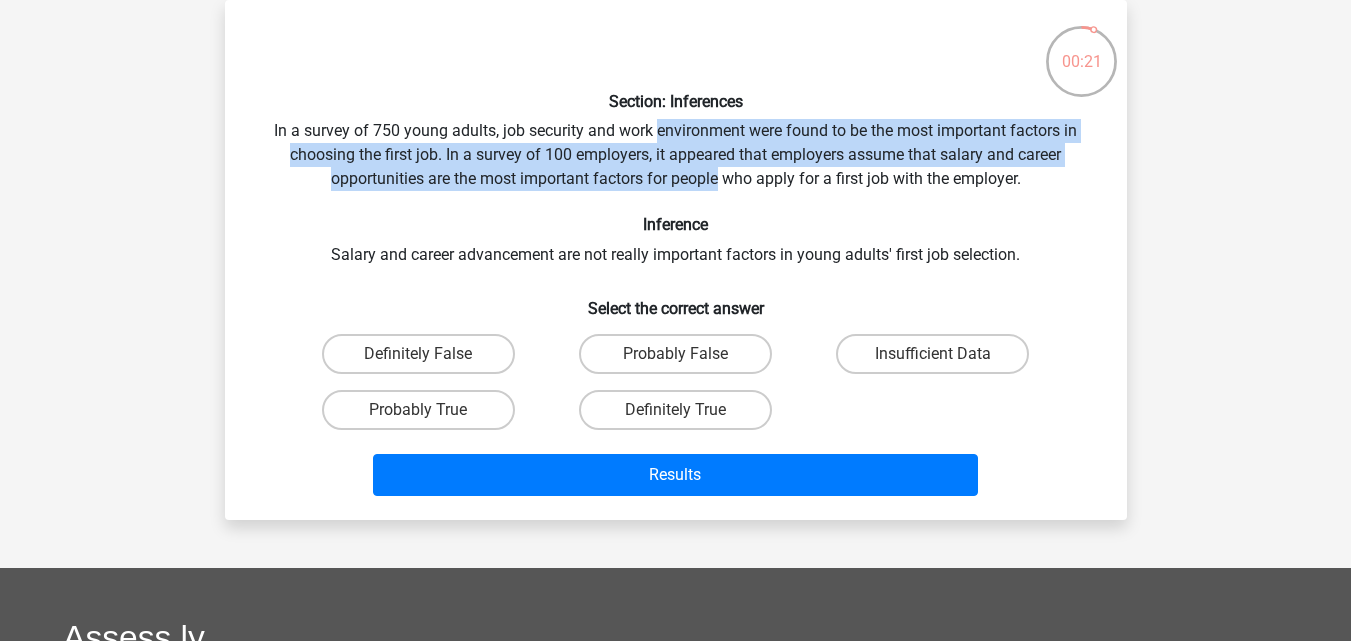 drag, startPoint x: 738, startPoint y: 125, endPoint x: 669, endPoint y: 185, distance: 91.43851 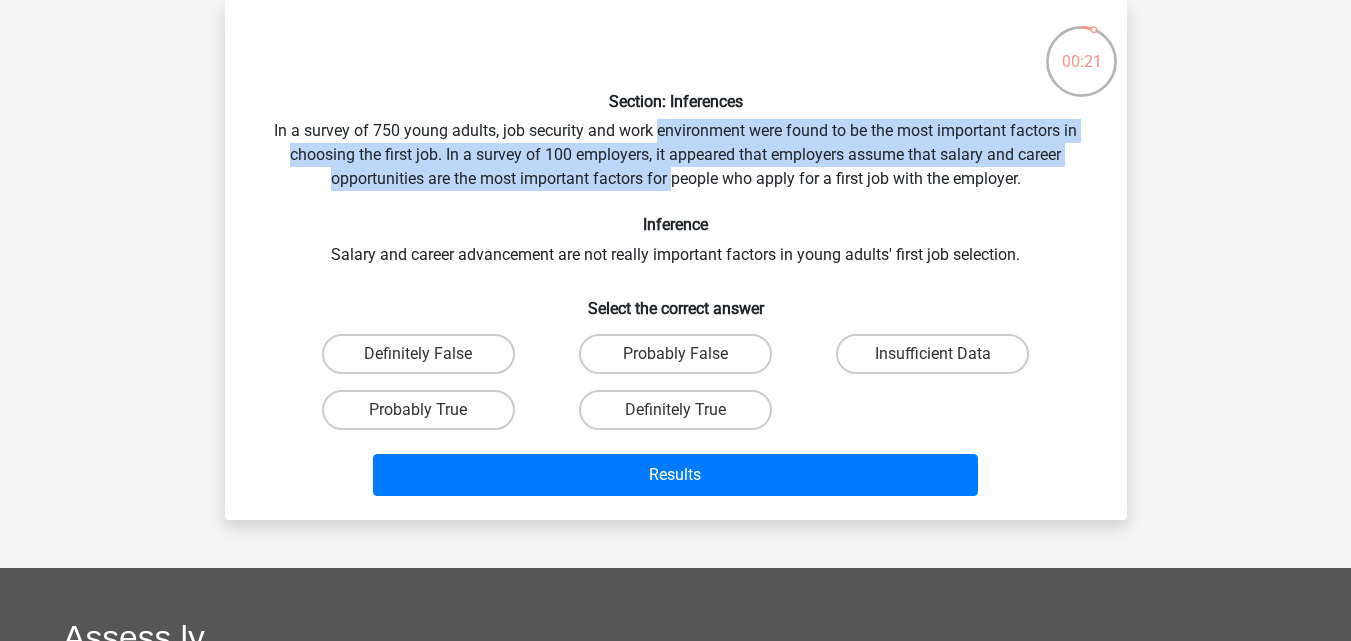 click on "Section: Inferences In a survey of 750 young adults, job security and work environment were found to be the most important factors in choosing the first job. In a survey of 100 employers, it appeared that employers assume that salary and career opportunities are the most important factors for people who apply for a first job with the employer. Inference Salary and career advancement are not really important factors in young adults' first job selection.
Select the correct answer
Definitely False" at bounding box center (676, 260) 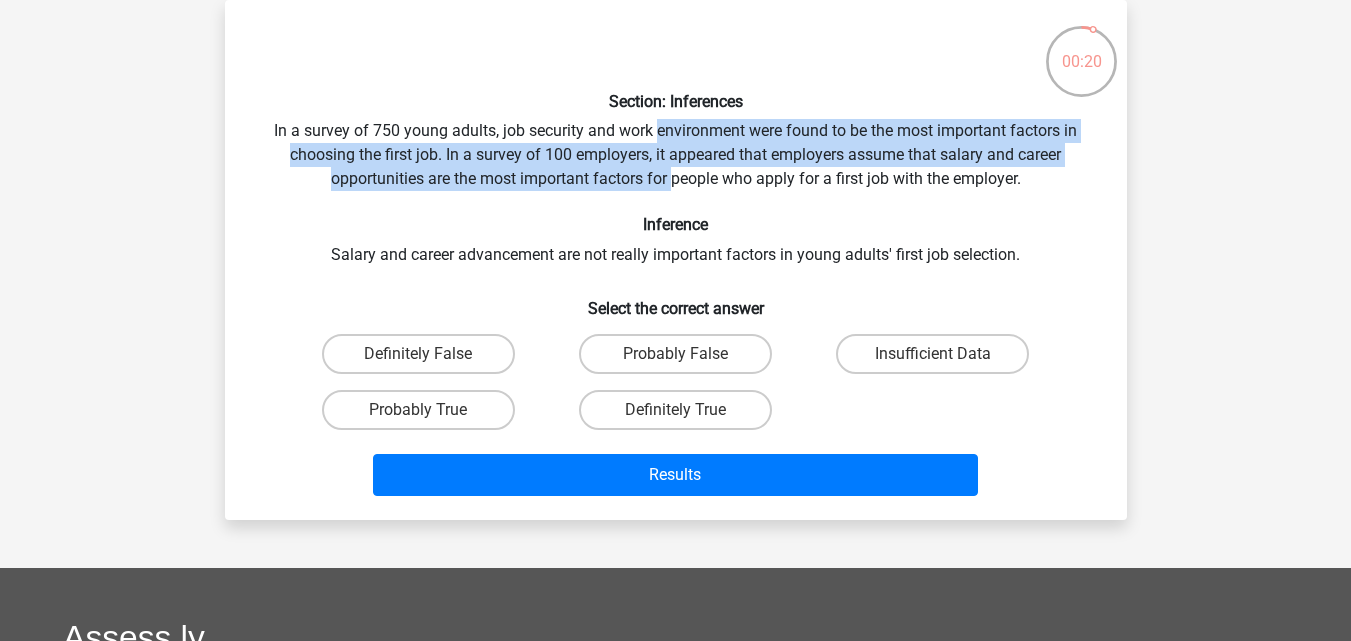 drag, startPoint x: 669, startPoint y: 185, endPoint x: 707, endPoint y: 139, distance: 59.665737 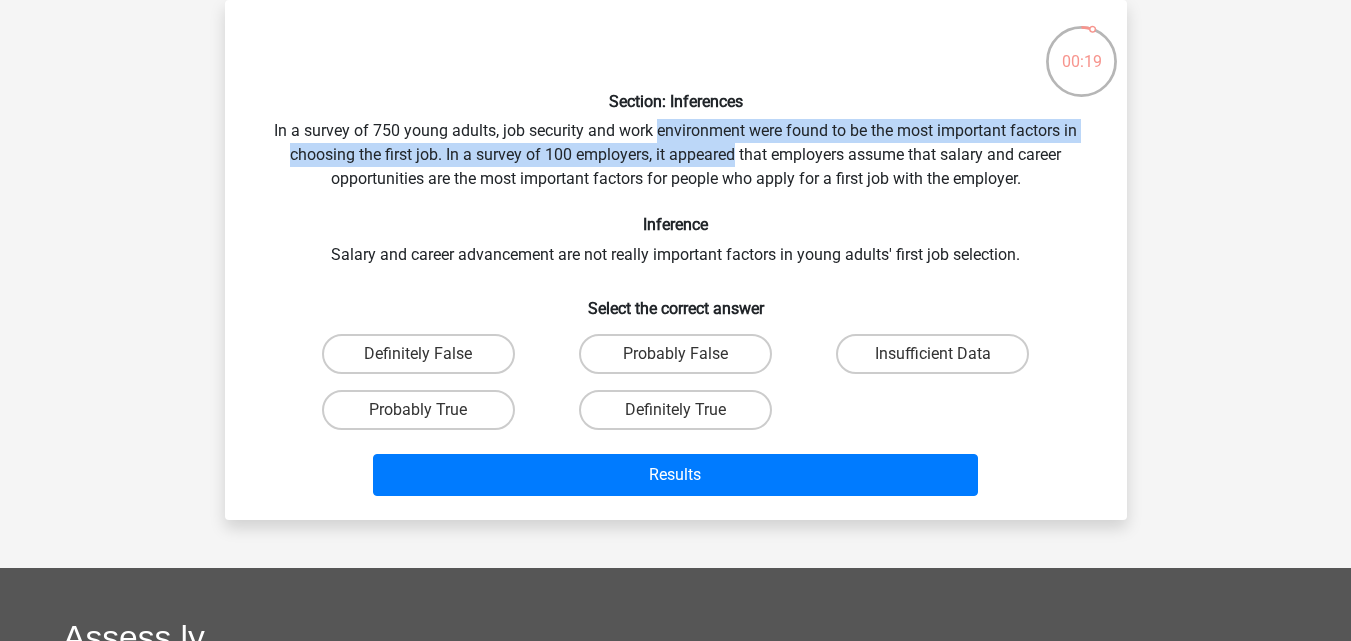drag, startPoint x: 707, startPoint y: 139, endPoint x: 690, endPoint y: 182, distance: 46.238514 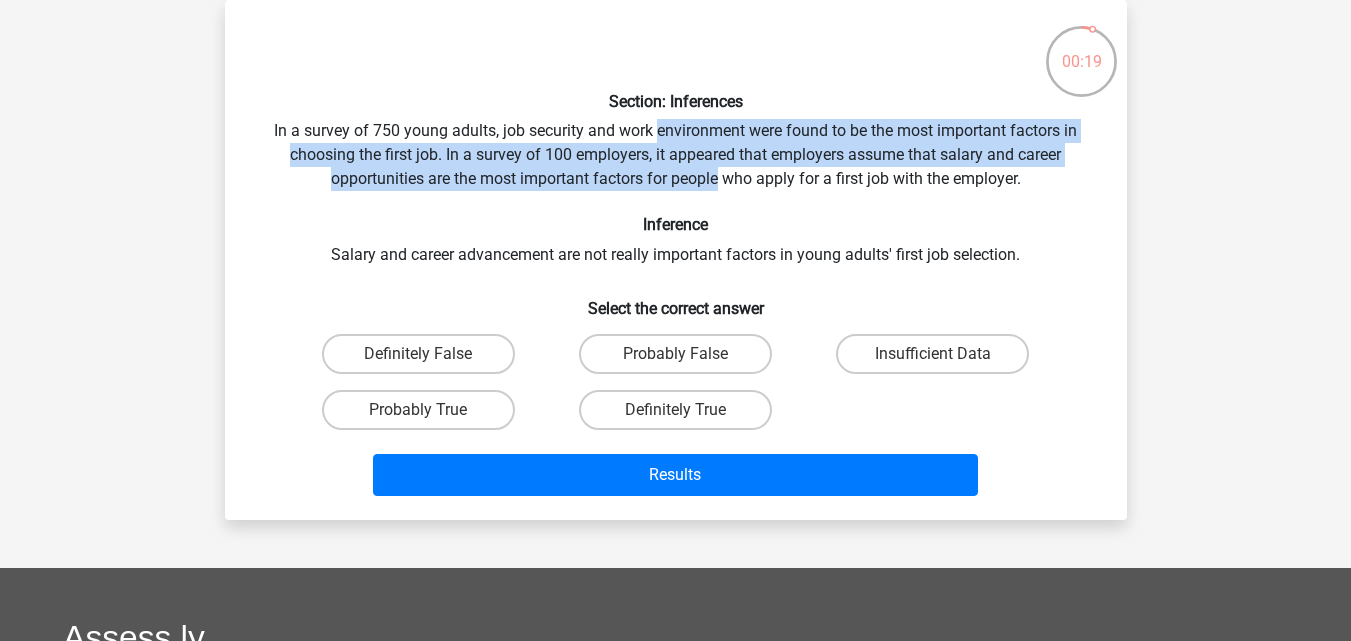 click on "Section: Inferences In a survey of 750 young adults, job security and work environment were found to be the most important factors in choosing the first job. In a survey of 100 employers, it appeared that employers assume that salary and career opportunities are the most important factors for people who apply for a first job with the employer. Inference Salary and career advancement are not really important factors in young adults' first job selection.
Select the correct answer
Definitely False" at bounding box center [676, 260] 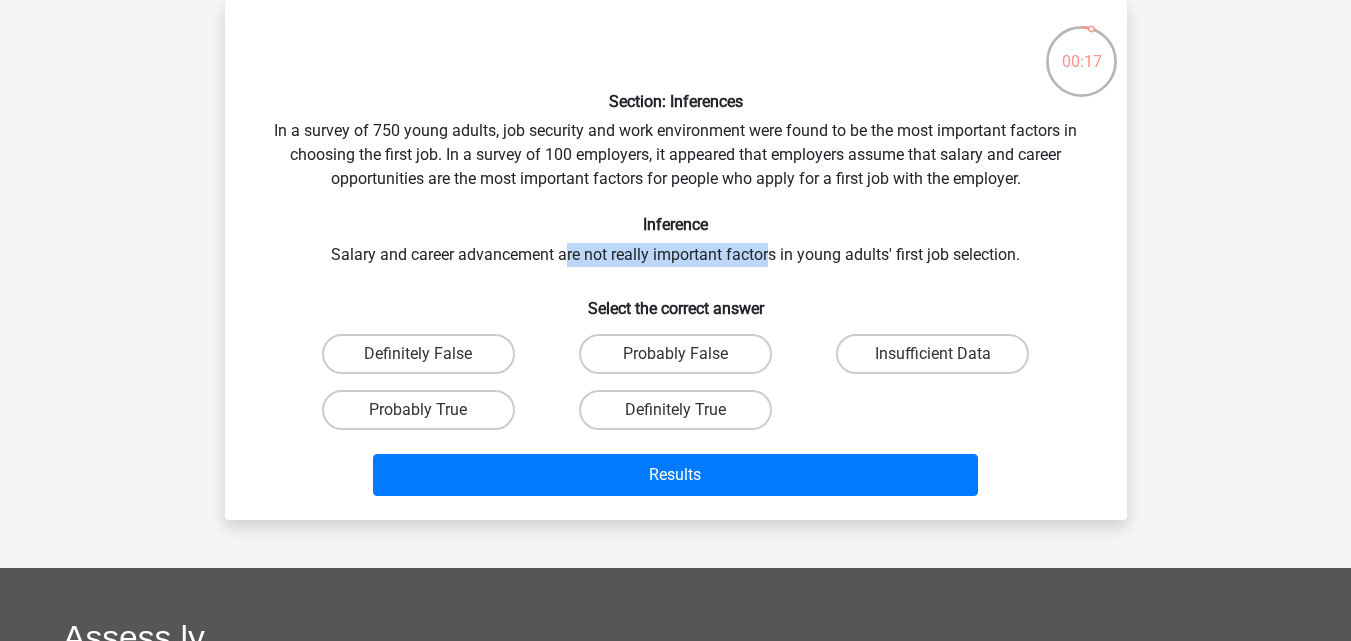 drag, startPoint x: 563, startPoint y: 258, endPoint x: 773, endPoint y: 246, distance: 210.34258 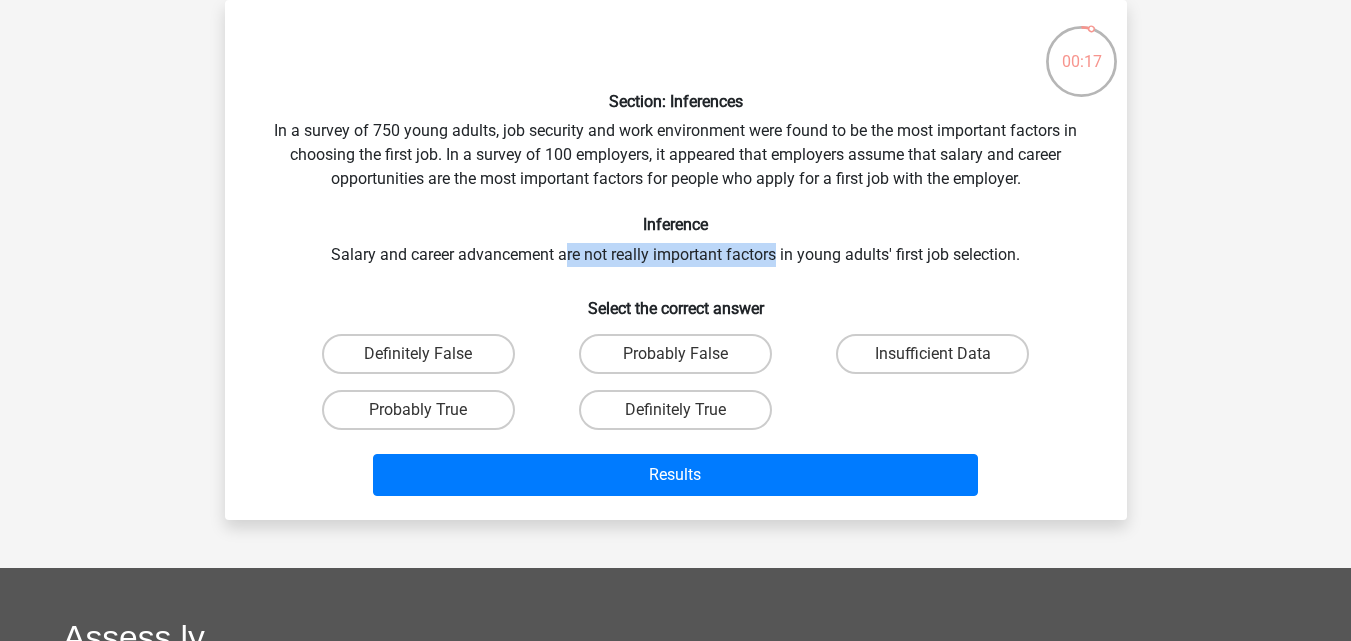 click on "Section: Inferences In a survey of 750 young adults, job security and work environment were found to be the most important factors in choosing the first job. In a survey of 100 employers, it appeared that employers assume that salary and career opportunities are the most important factors for people who apply for a first job with the employer. Inference Salary and career advancement are not really important factors in young adults' first job selection.
Select the correct answer
Definitely False" at bounding box center (676, 260) 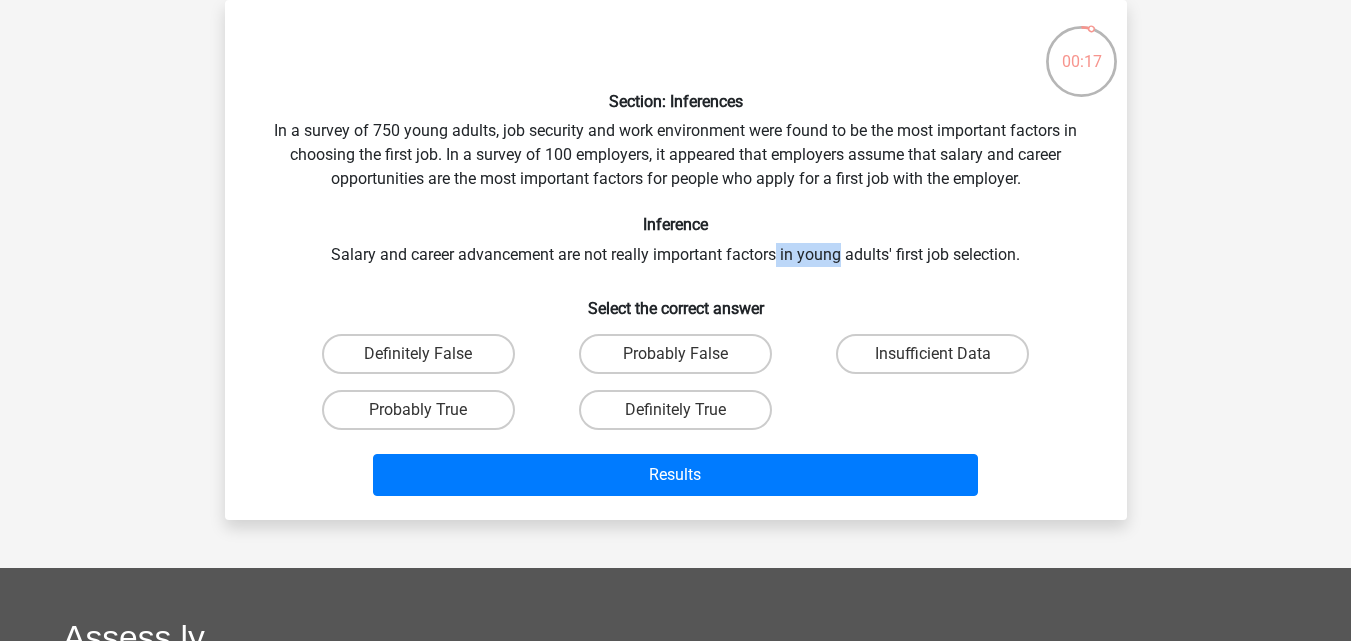 drag, startPoint x: 773, startPoint y: 246, endPoint x: 825, endPoint y: 252, distance: 52.34501 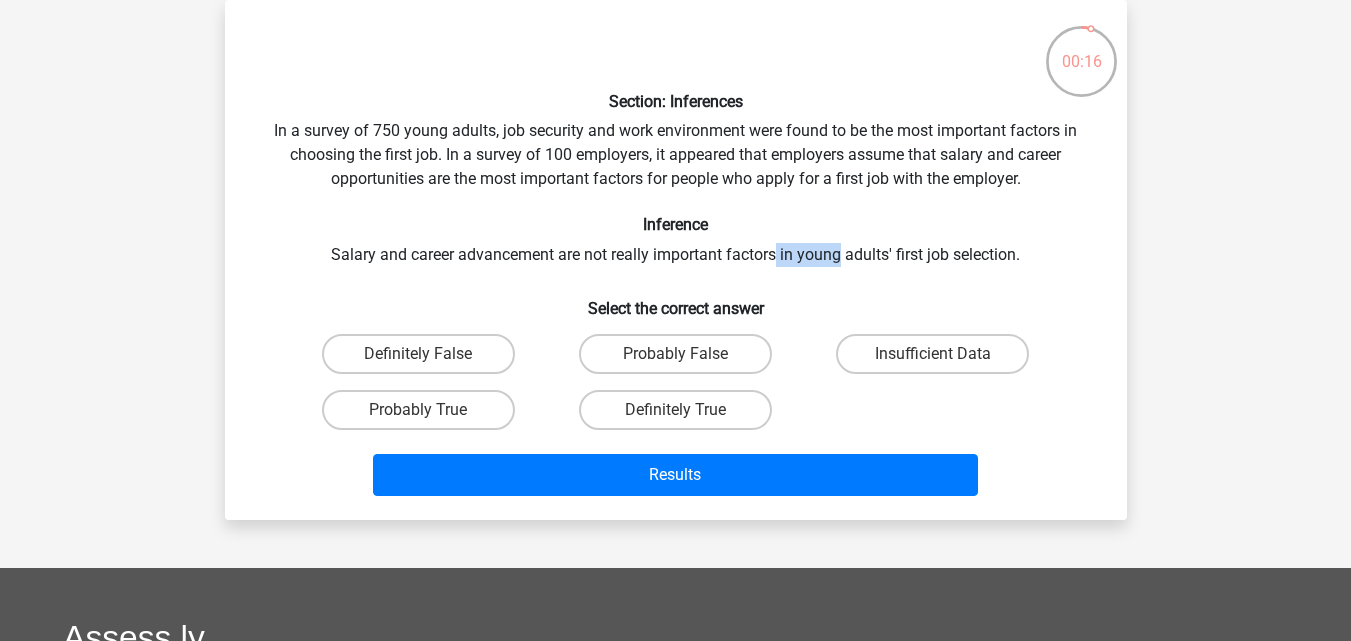 click on "Section: Inferences In a survey of 750 young adults, job security and work environment were found to be the most important factors in choosing the first job. In a survey of 100 employers, it appeared that employers assume that salary and career opportunities are the most important factors for people who apply for a first job with the employer. Inference Salary and career advancement are not really important factors in young adults' first job selection.
Select the correct answer
Definitely False" at bounding box center (676, 260) 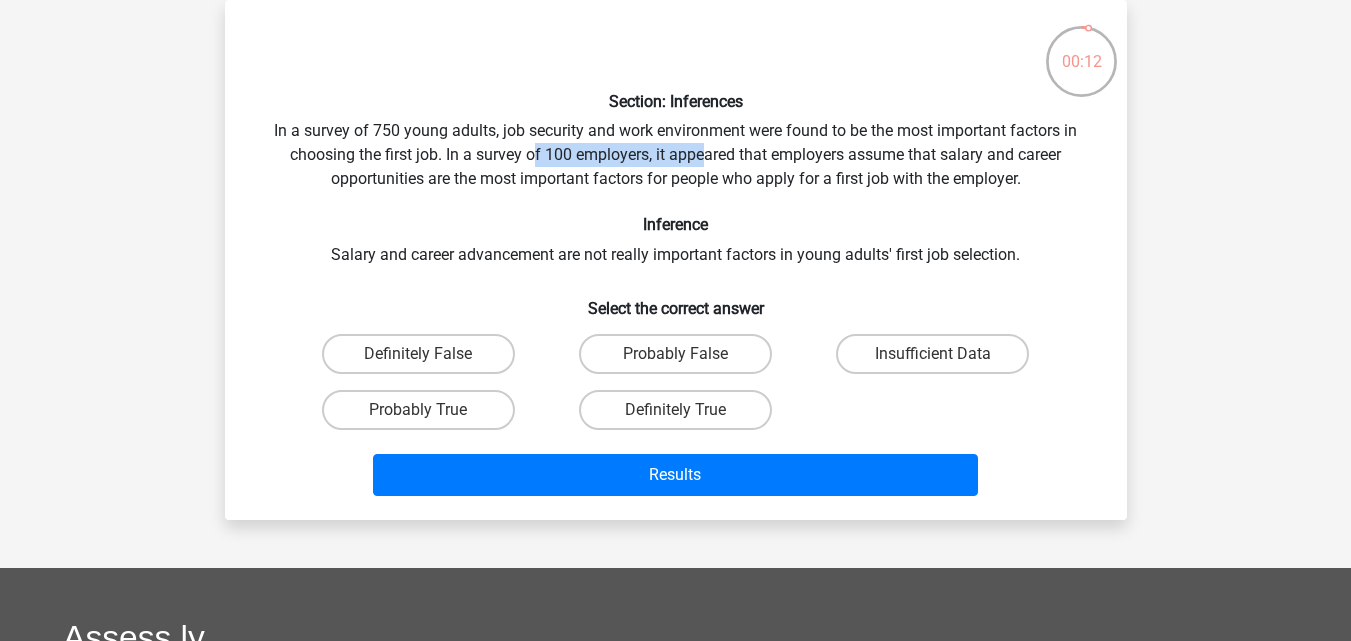 drag, startPoint x: 536, startPoint y: 161, endPoint x: 708, endPoint y: 160, distance: 172.00291 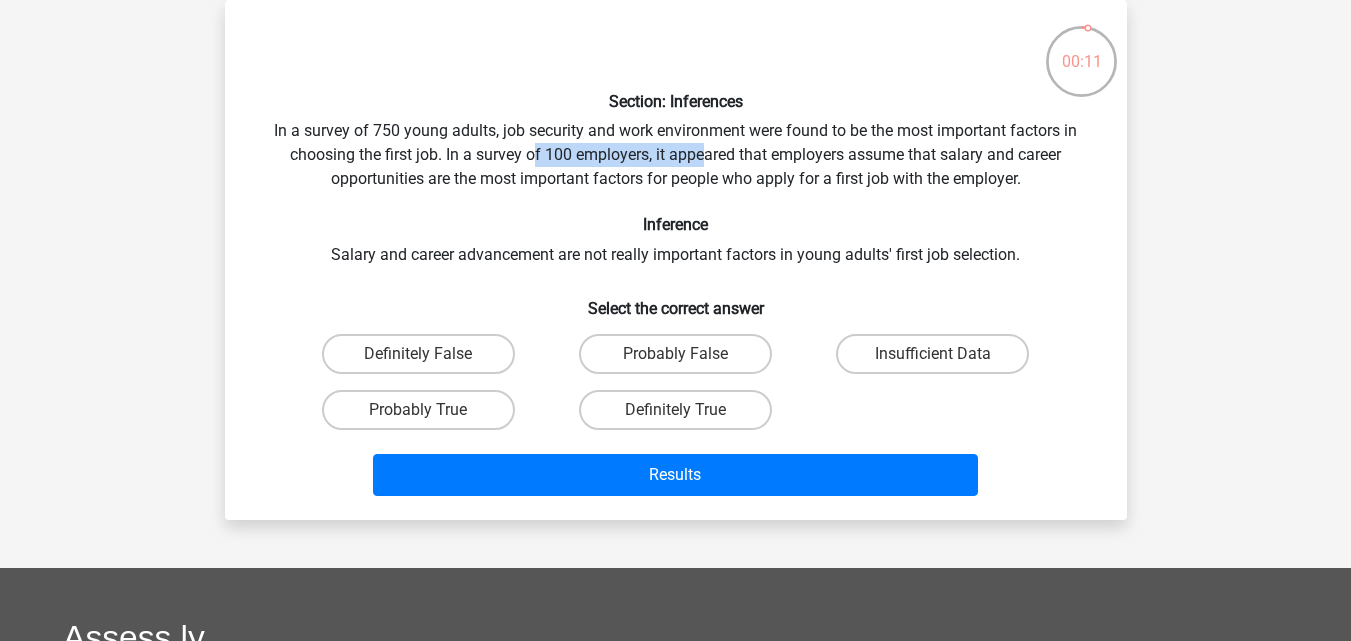 click on "Section: Inferences In a survey of 750 young adults, job security and work environment were found to be the most important factors in choosing the first job. In a survey of 100 employers, it appeared that employers assume that salary and career opportunities are the most important factors for people who apply for a first job with the employer. Inference Salary and career advancement are not really important factors in young adults' first job selection.
Select the correct answer
Definitely False" at bounding box center (676, 260) 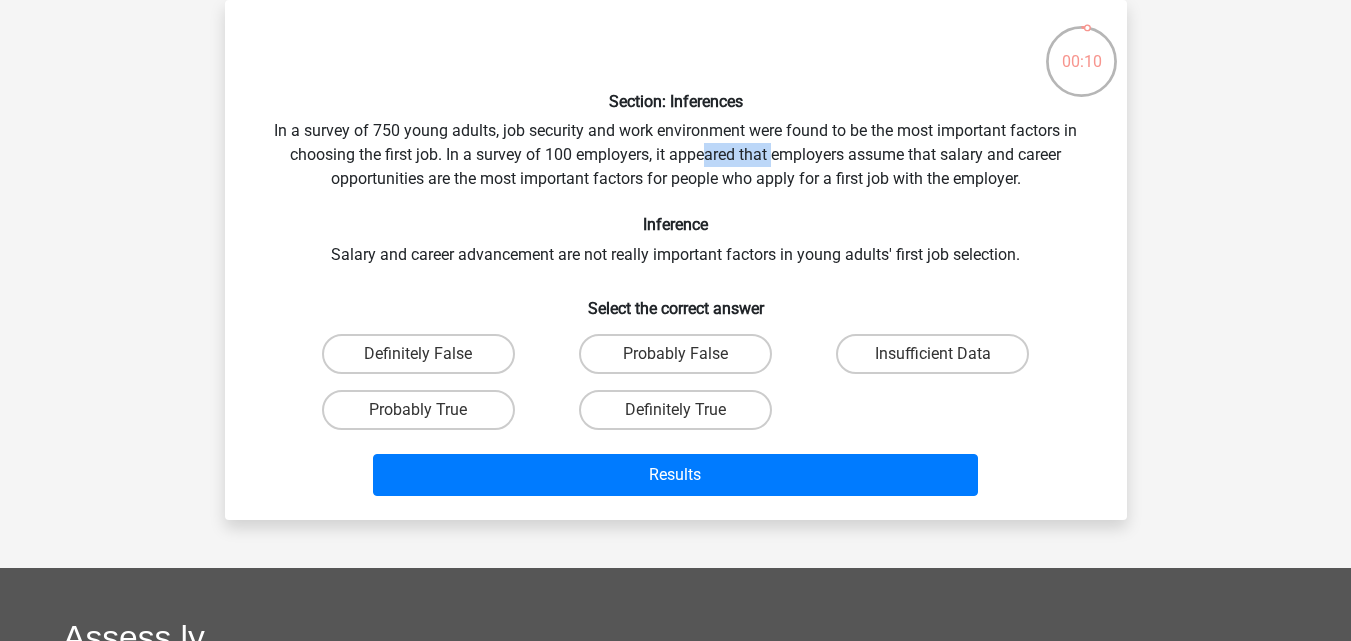 drag, startPoint x: 708, startPoint y: 160, endPoint x: 773, endPoint y: 164, distance: 65.12296 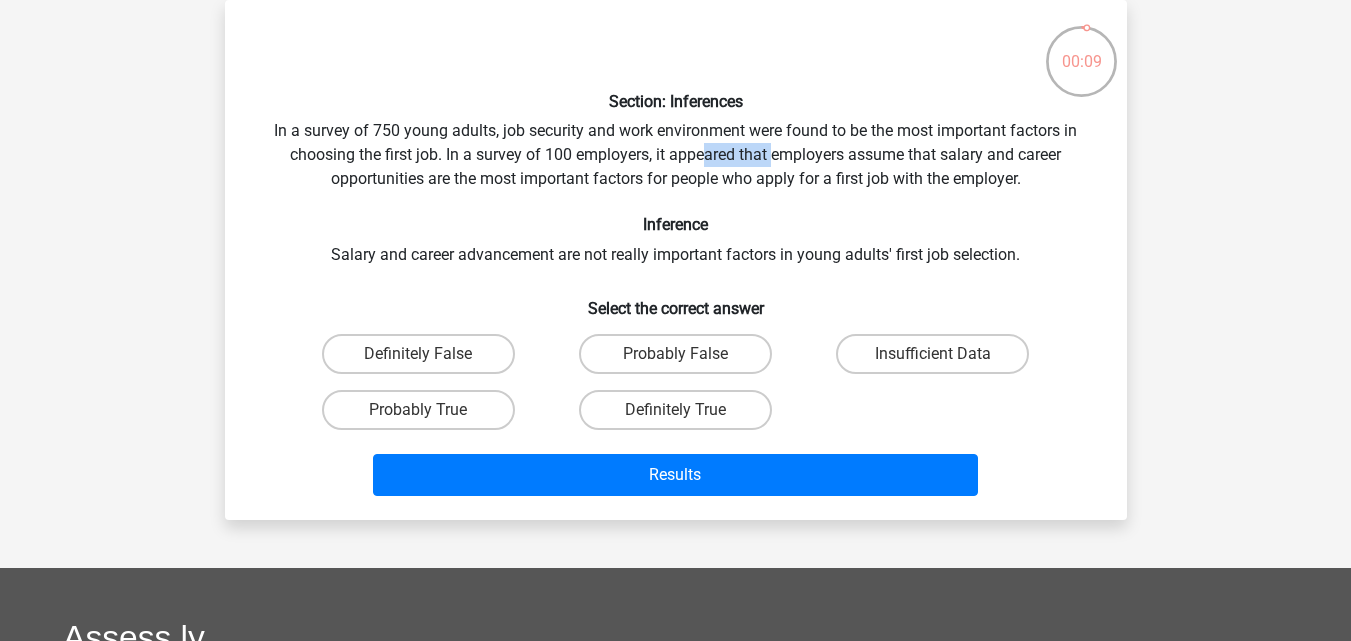 click on "Section: Inferences In a survey of 750 young adults, job security and work environment were found to be the most important factors in choosing the first job. In a survey of 100 employers, it appeared that employers assume that salary and career opportunities are the most important factors for people who apply for a first job with the employer. Inference Salary and career advancement are not really important factors in young adults' first job selection.
Select the correct answer
Definitely False" at bounding box center (676, 260) 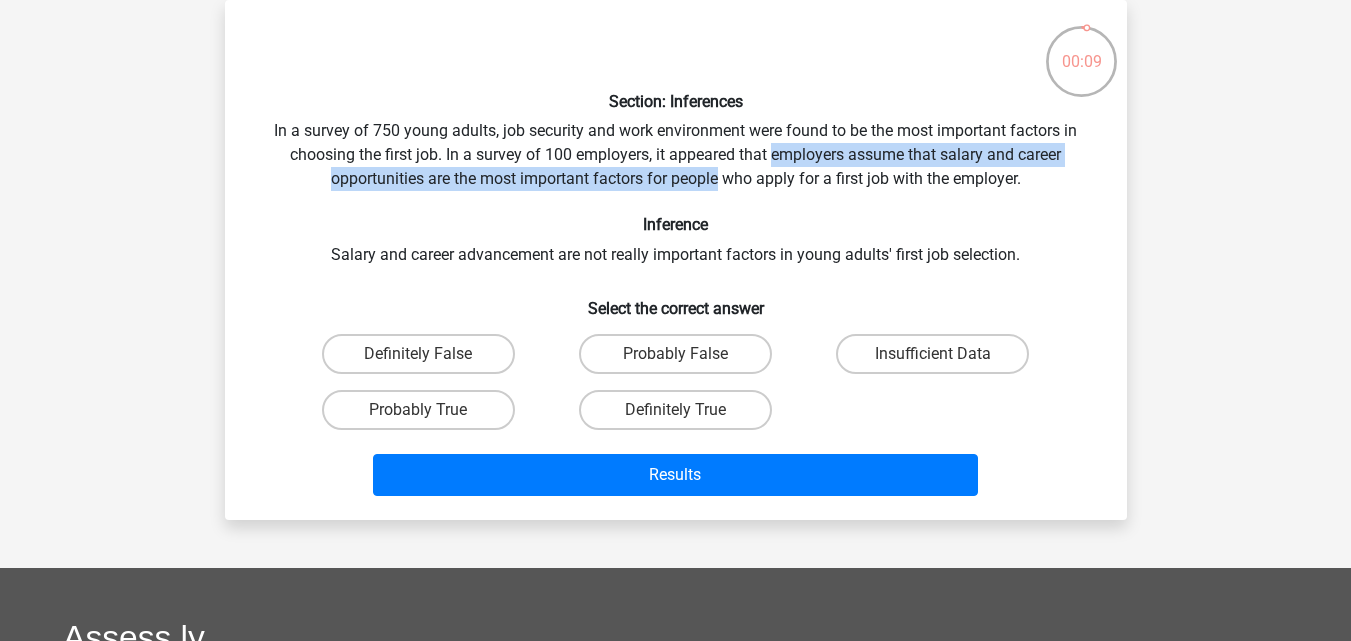 drag, startPoint x: 773, startPoint y: 164, endPoint x: 713, endPoint y: 189, distance: 65 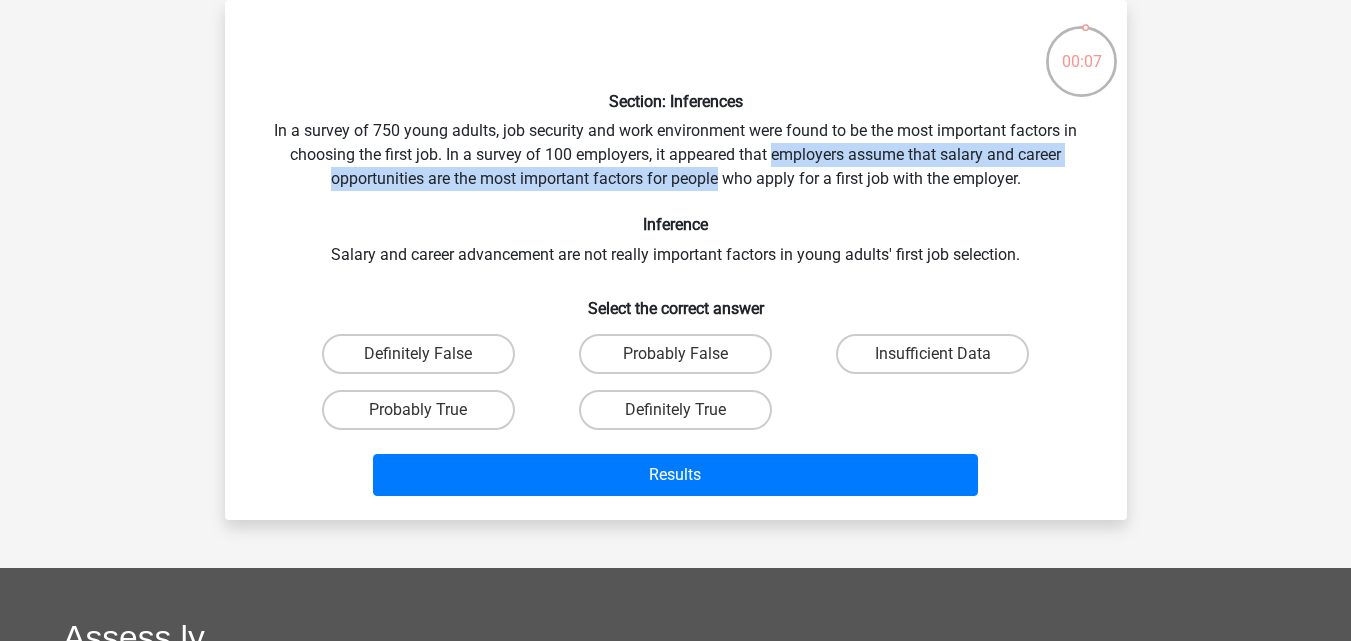 click on "Section: Inferences In a survey of 750 young adults, job security and work environment were found to be the most important factors in choosing the first job. In a survey of 100 employers, it appeared that employers assume that salary and career opportunities are the most important factors for people who apply for a first job with the employer. Inference Salary and career advancement are not really important factors in young adults' first job selection.
Select the correct answer
Definitely False" at bounding box center [676, 260] 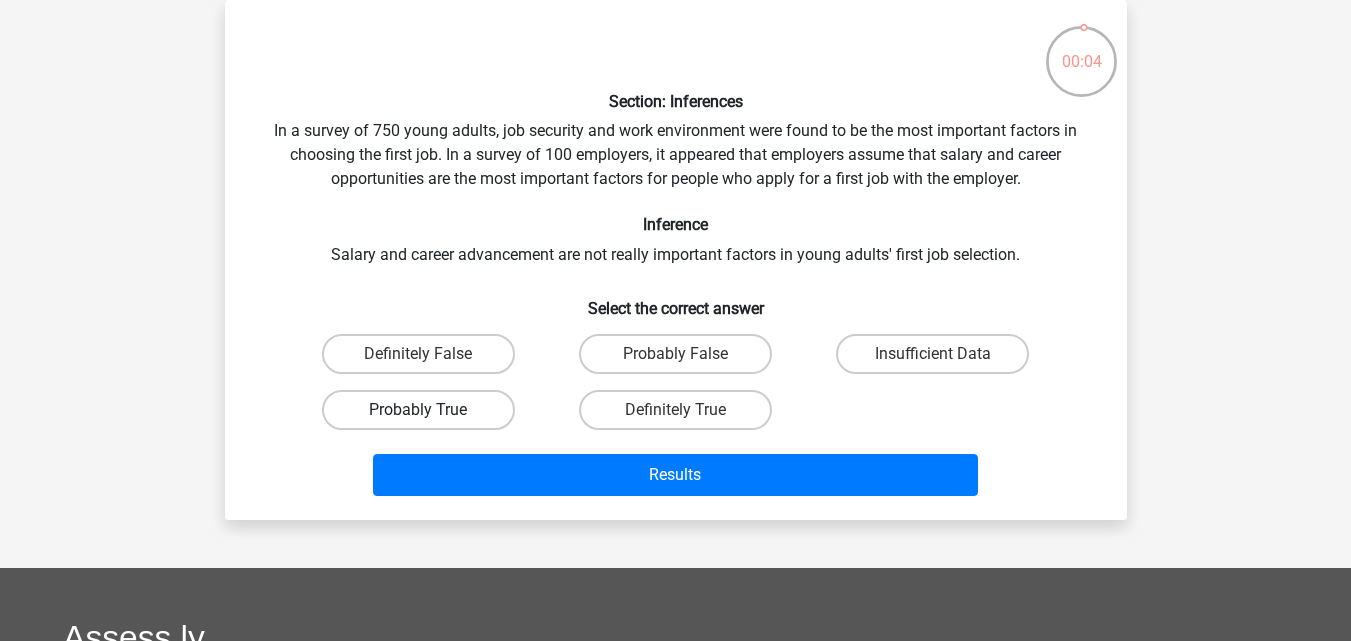 click on "Probably True" at bounding box center [418, 410] 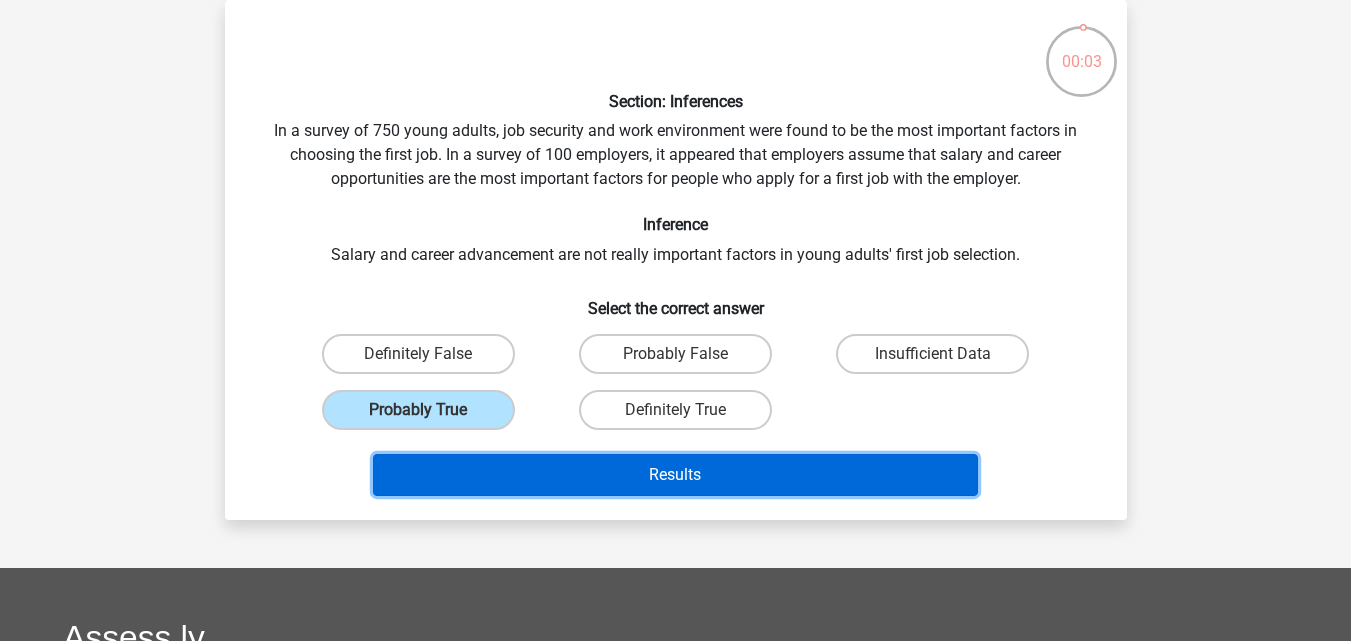 click on "Results" at bounding box center [675, 475] 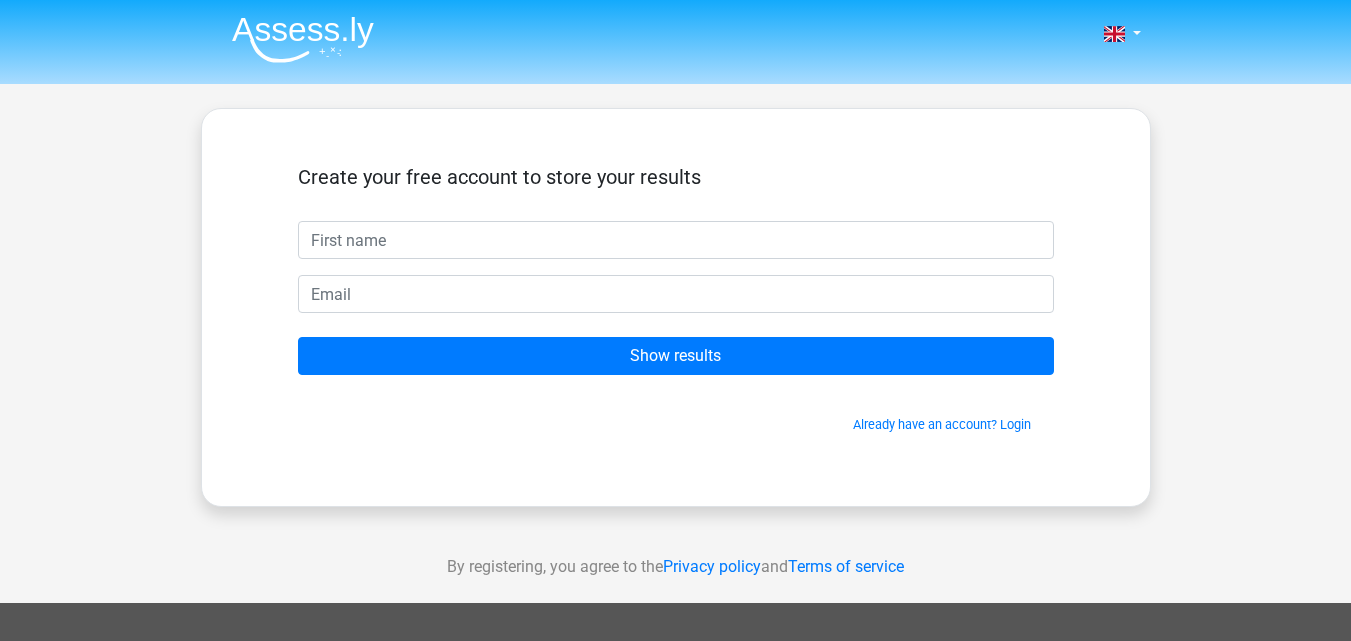 scroll, scrollTop: 0, scrollLeft: 0, axis: both 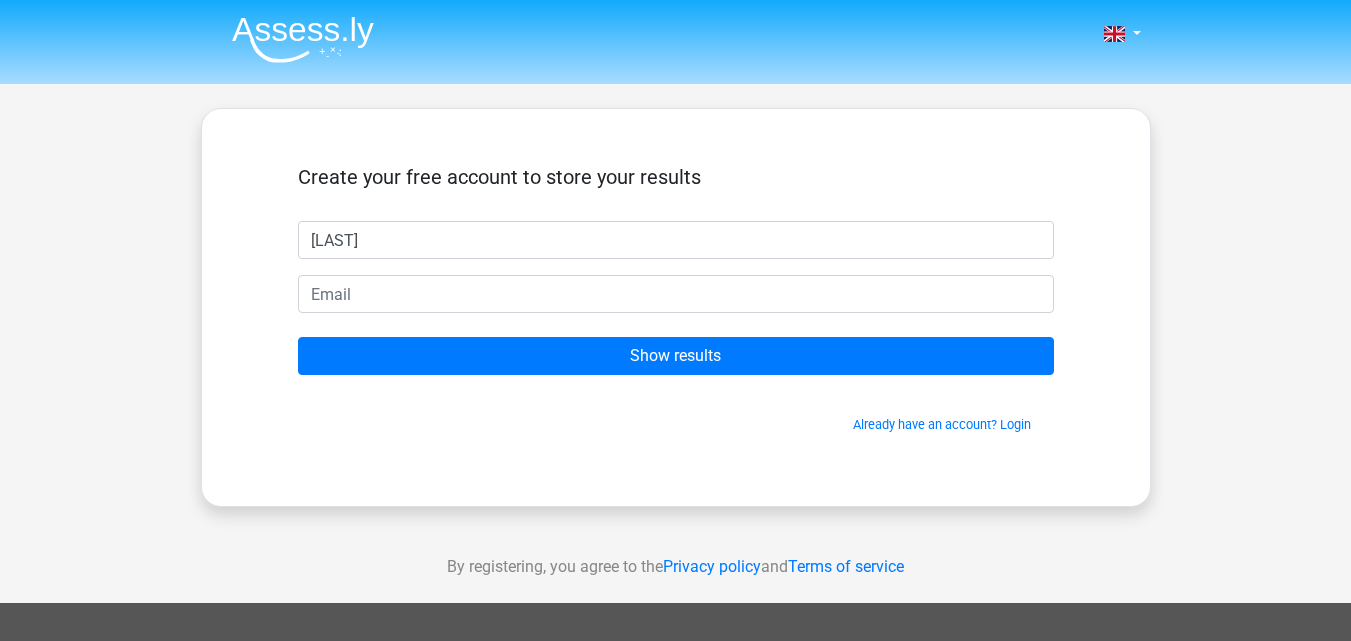 type on "[LAST]" 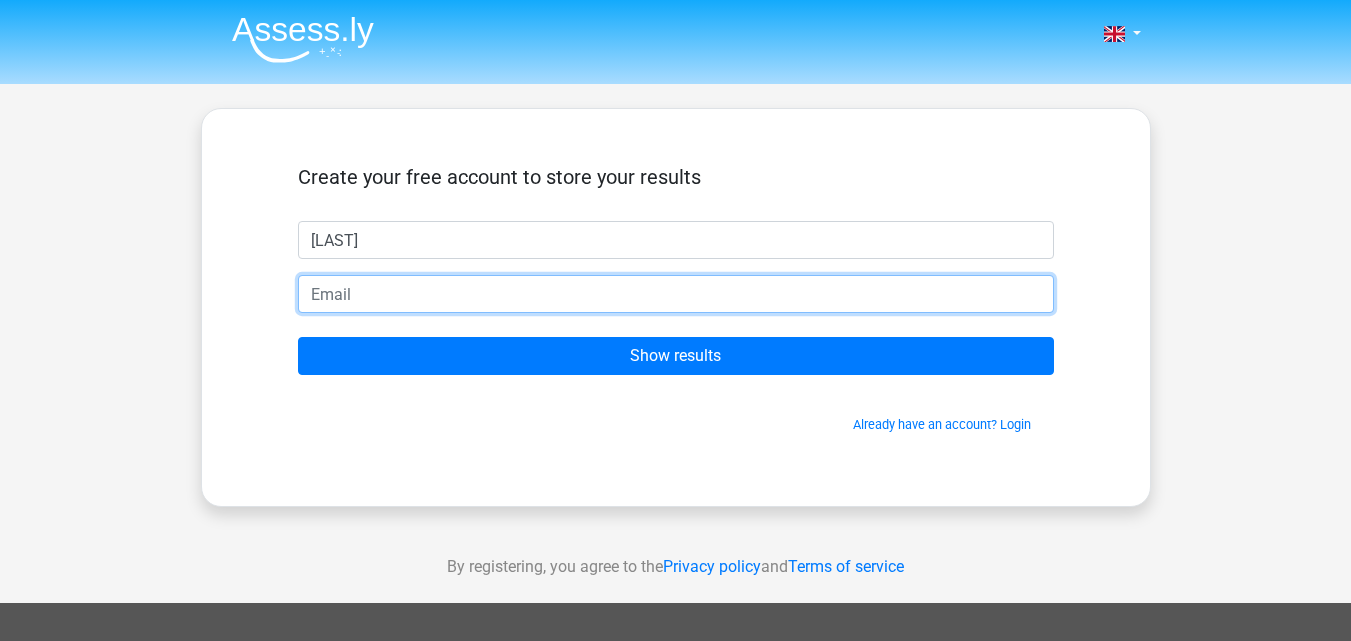 click at bounding box center (676, 294) 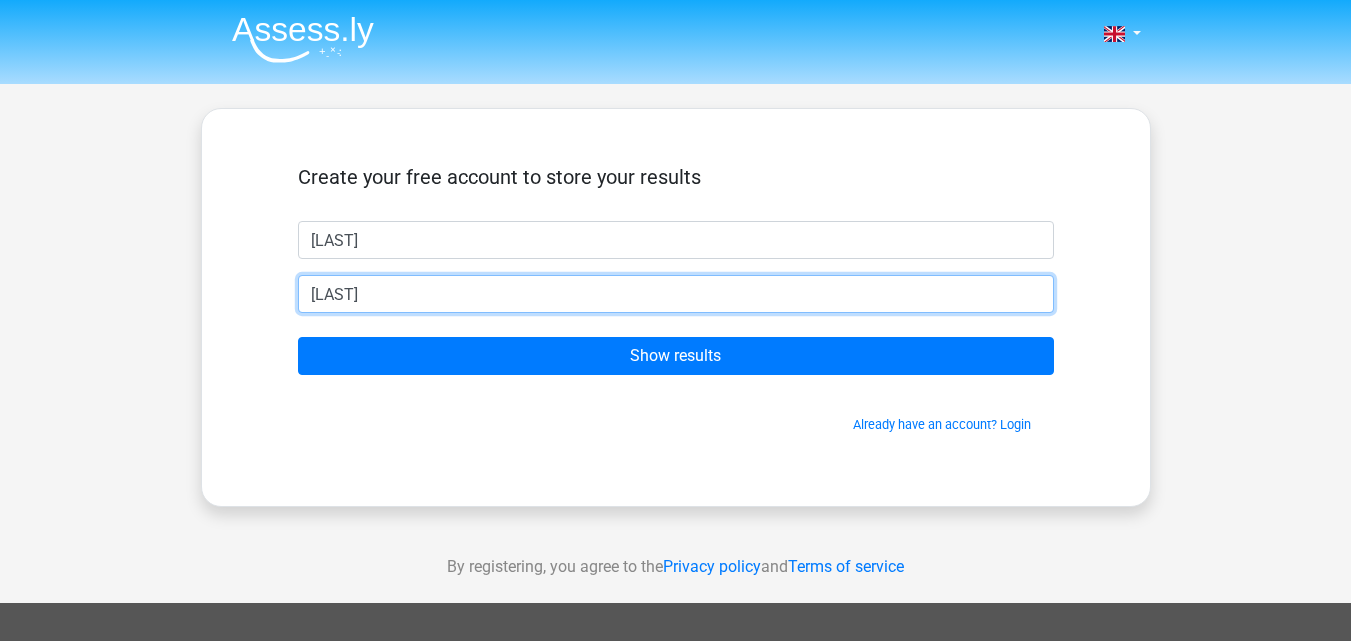 type on "[NAME]@[example.com]" 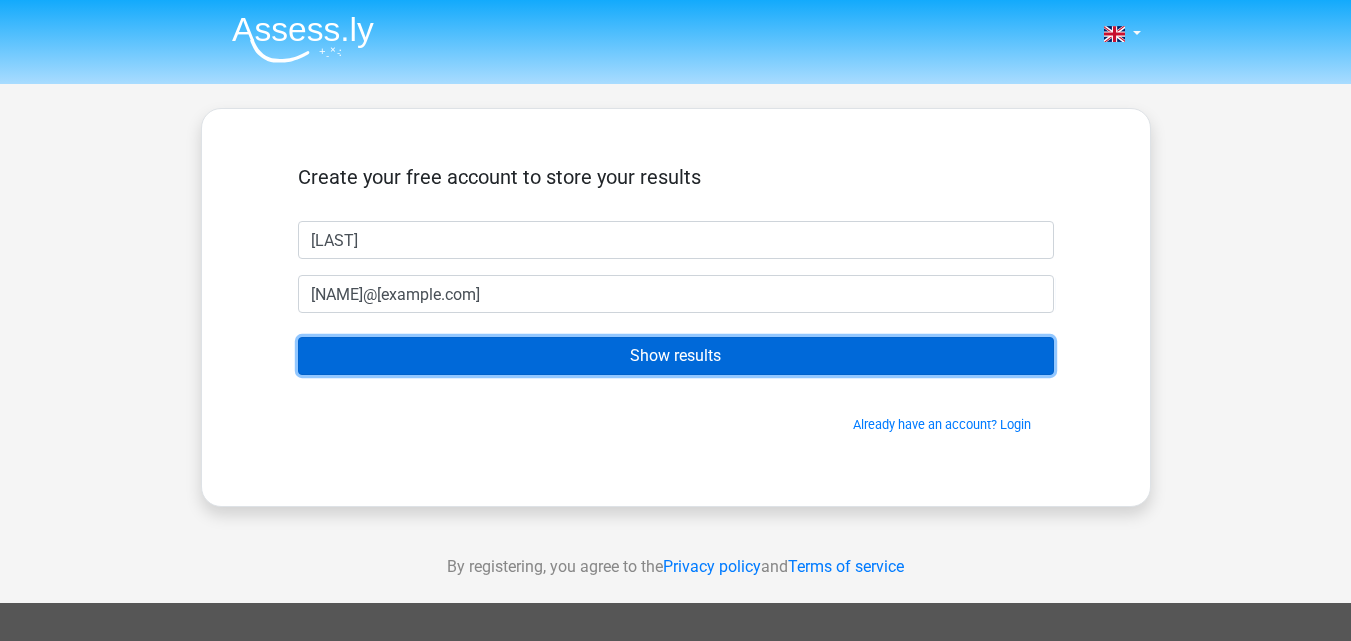click on "Show results" at bounding box center (676, 356) 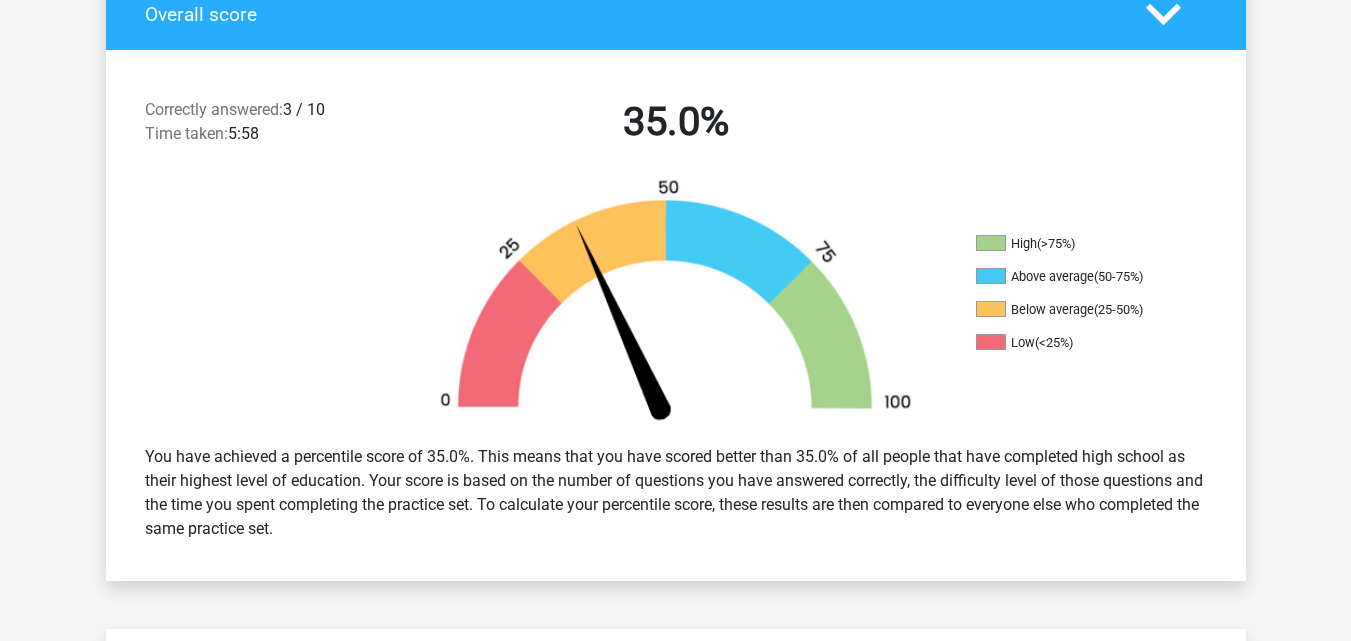 scroll, scrollTop: 513, scrollLeft: 0, axis: vertical 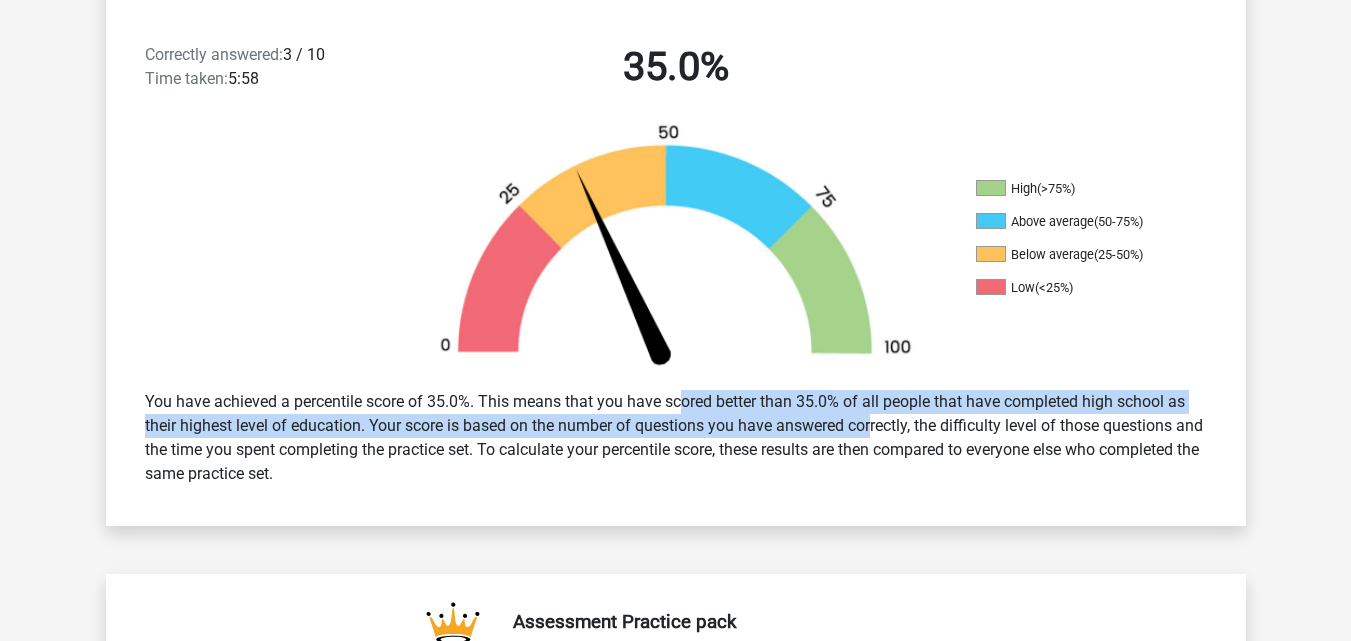 drag, startPoint x: 615, startPoint y: 403, endPoint x: 808, endPoint y: 426, distance: 194.36563 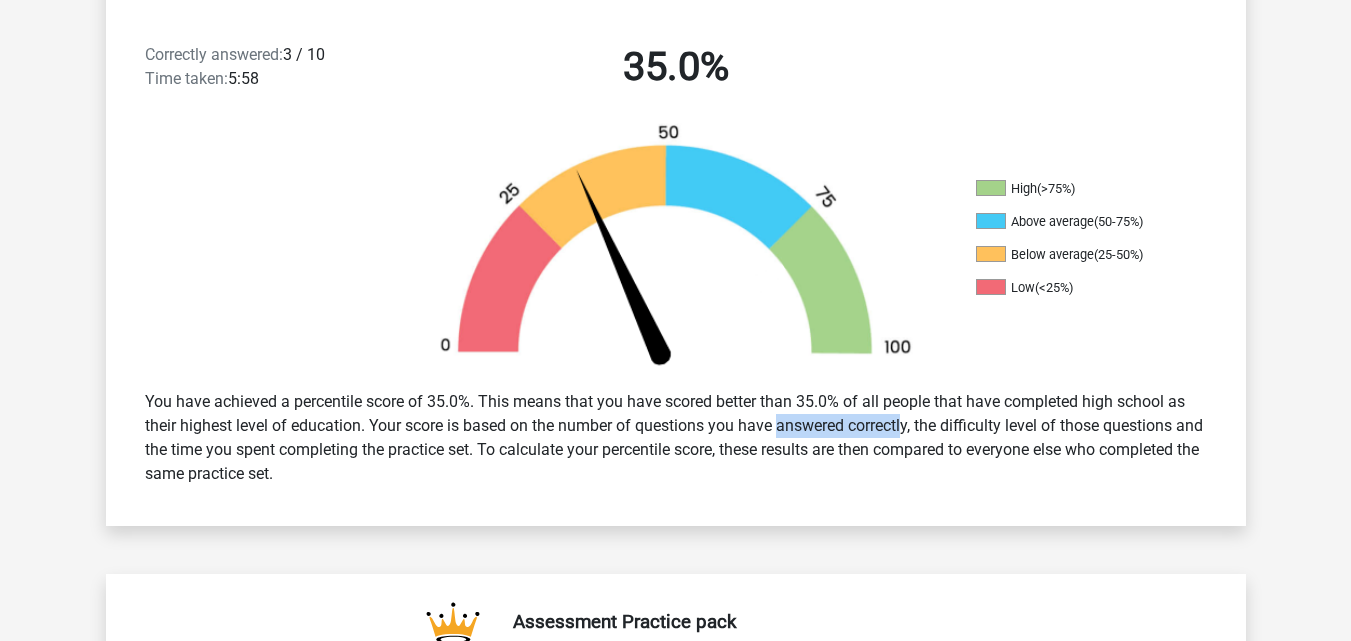 drag, startPoint x: 808, startPoint y: 426, endPoint x: 676, endPoint y: 432, distance: 132.13629 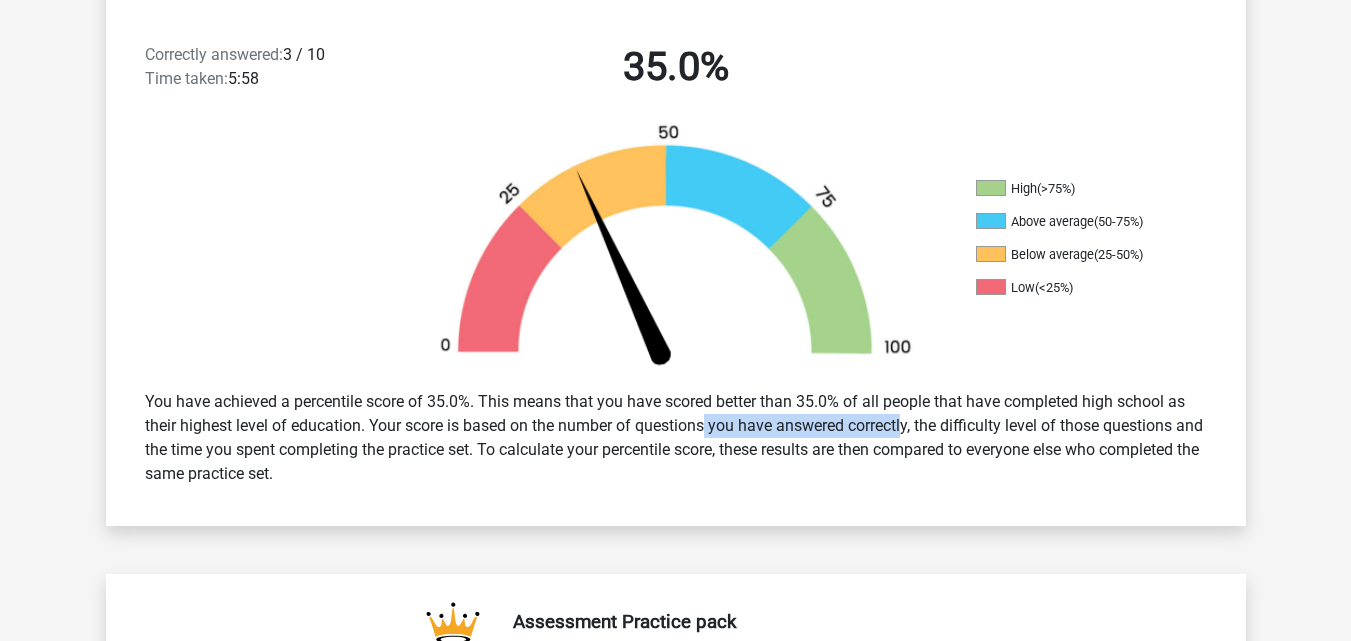 click on "You have achieved a percentile score of 35.0%.
This means that you have scored better than 35.0%
of all people that have completed high school  as their highest level of education.
Your score is based on the number of questions you have answered correctly, the difficulty level of those questions and the time you spent completing the practice set. To calculate your percentile score, these results are then compared to everyone else who completed the same practice set." at bounding box center (676, 438) 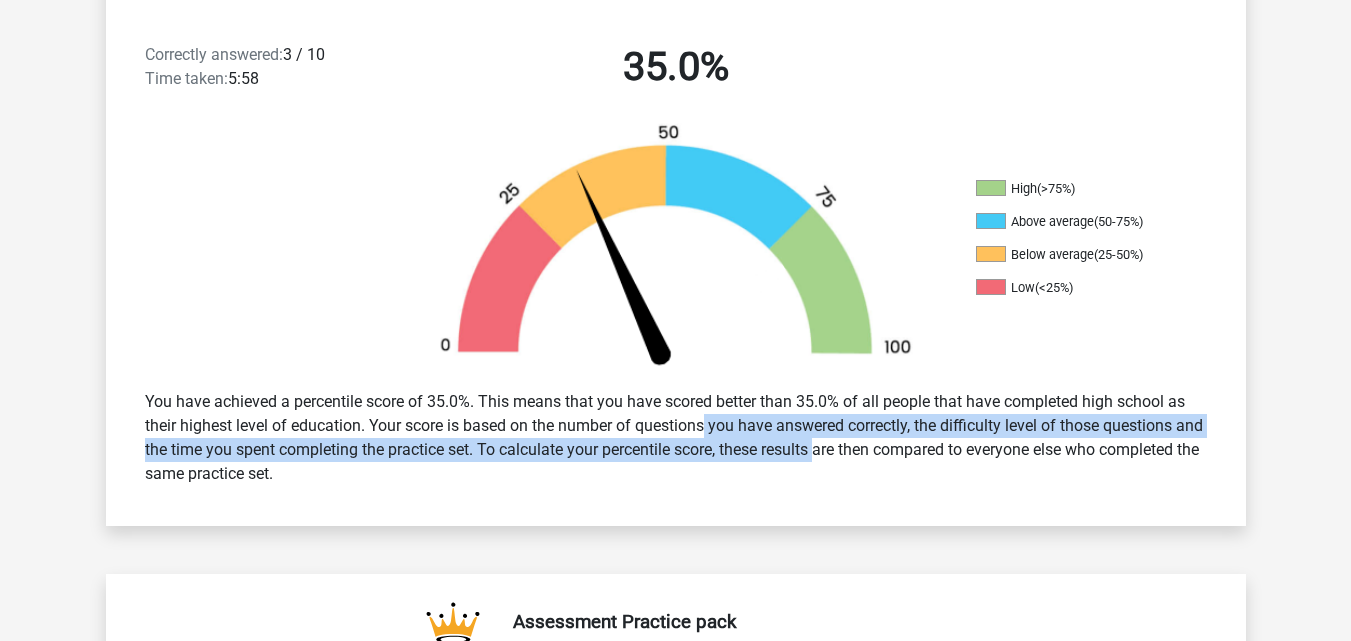 drag, startPoint x: 676, startPoint y: 432, endPoint x: 775, endPoint y: 448, distance: 100.28459 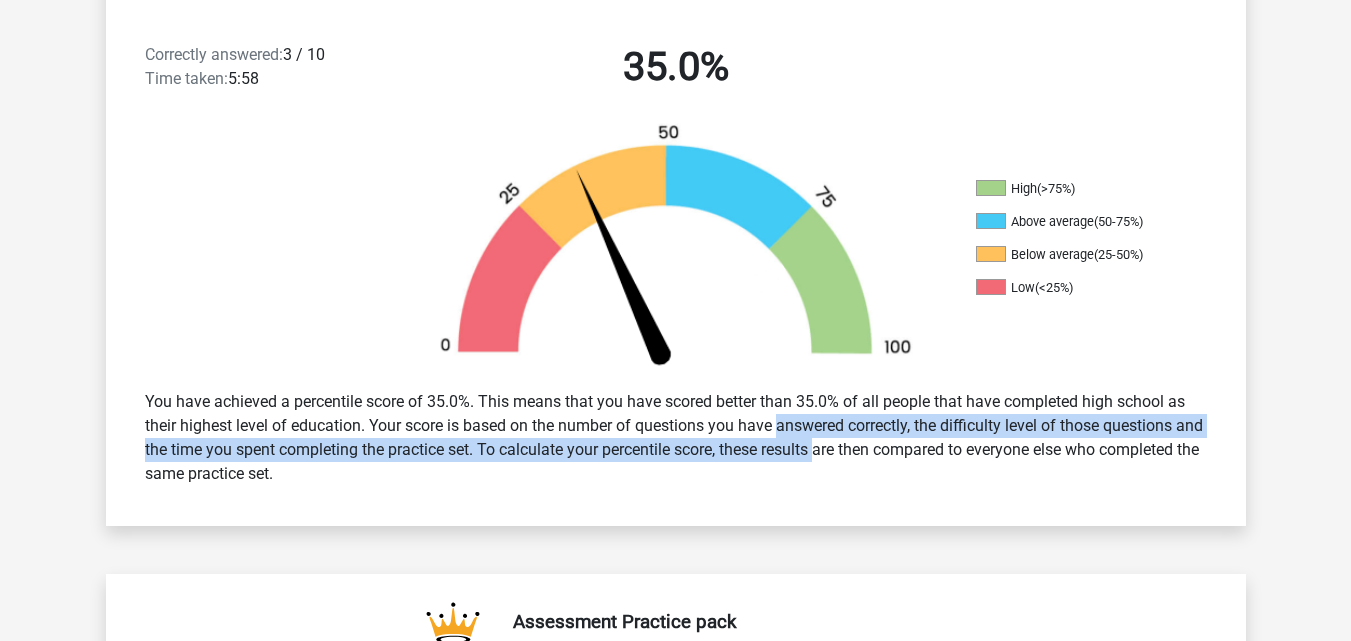 drag, startPoint x: 775, startPoint y: 448, endPoint x: 718, endPoint y: 427, distance: 60.74537 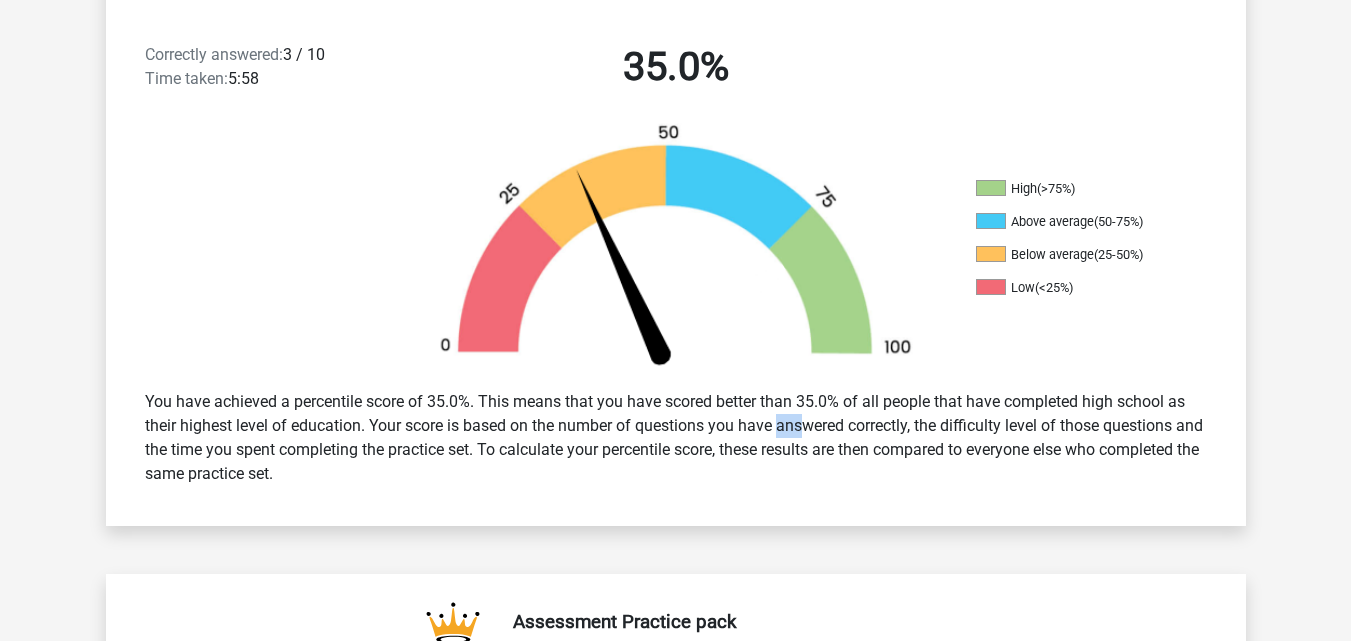 drag, startPoint x: 718, startPoint y: 427, endPoint x: 706, endPoint y: 446, distance: 22.472204 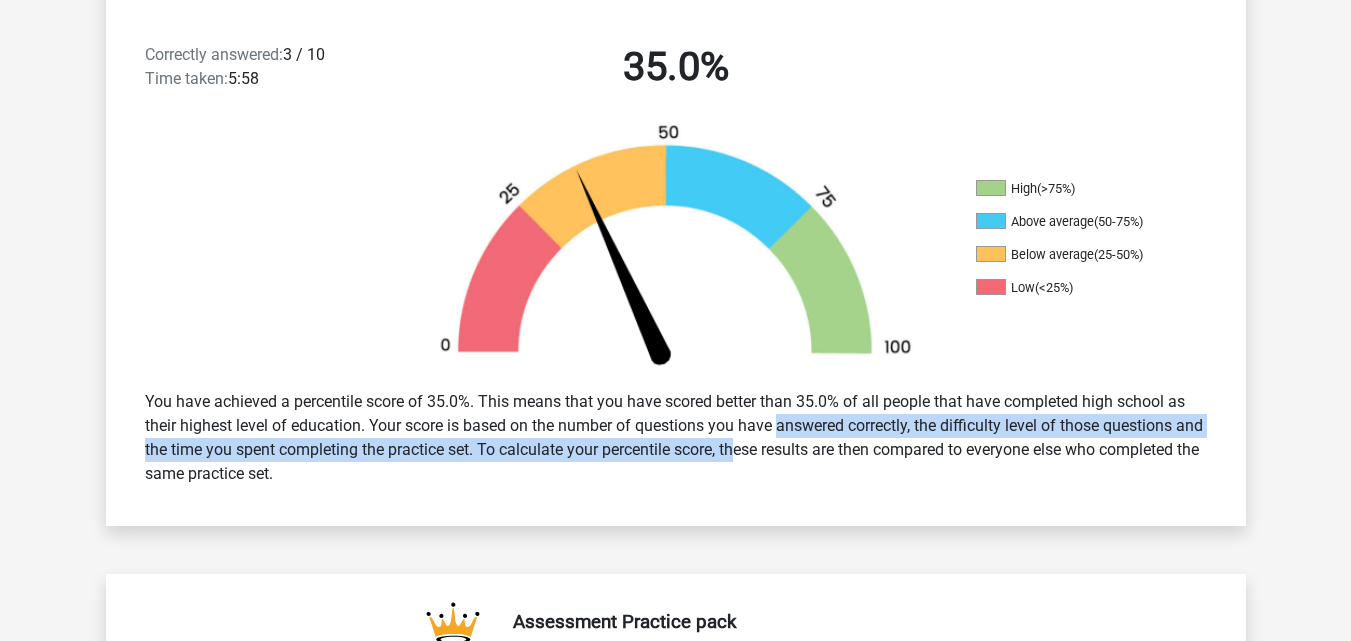 click on "You have achieved a percentile score of 35.0%.
This means that you have scored better than 35.0%
of all people that have completed high school  as their highest level of education.
Your score is based on the number of questions you have answered correctly, the difficulty level of those questions and the time you spent completing the practice set. To calculate your percentile score, these results are then compared to everyone else who completed the same practice set." at bounding box center (676, 438) 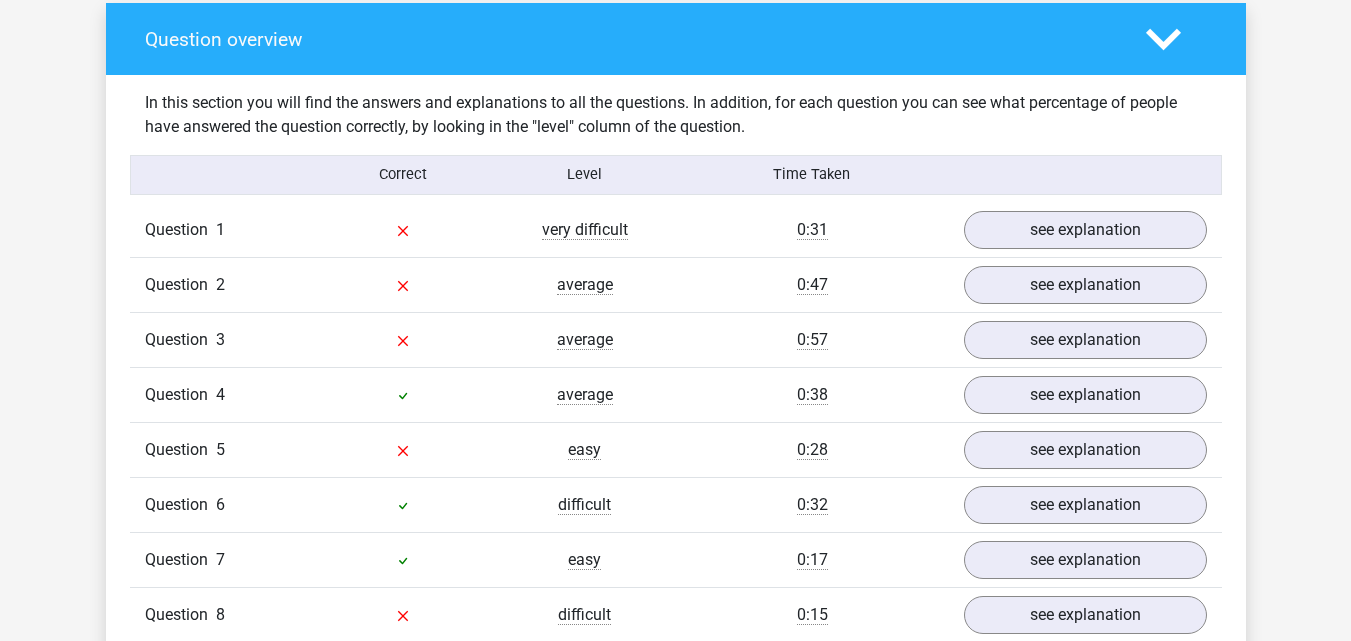 scroll, scrollTop: 1413, scrollLeft: 0, axis: vertical 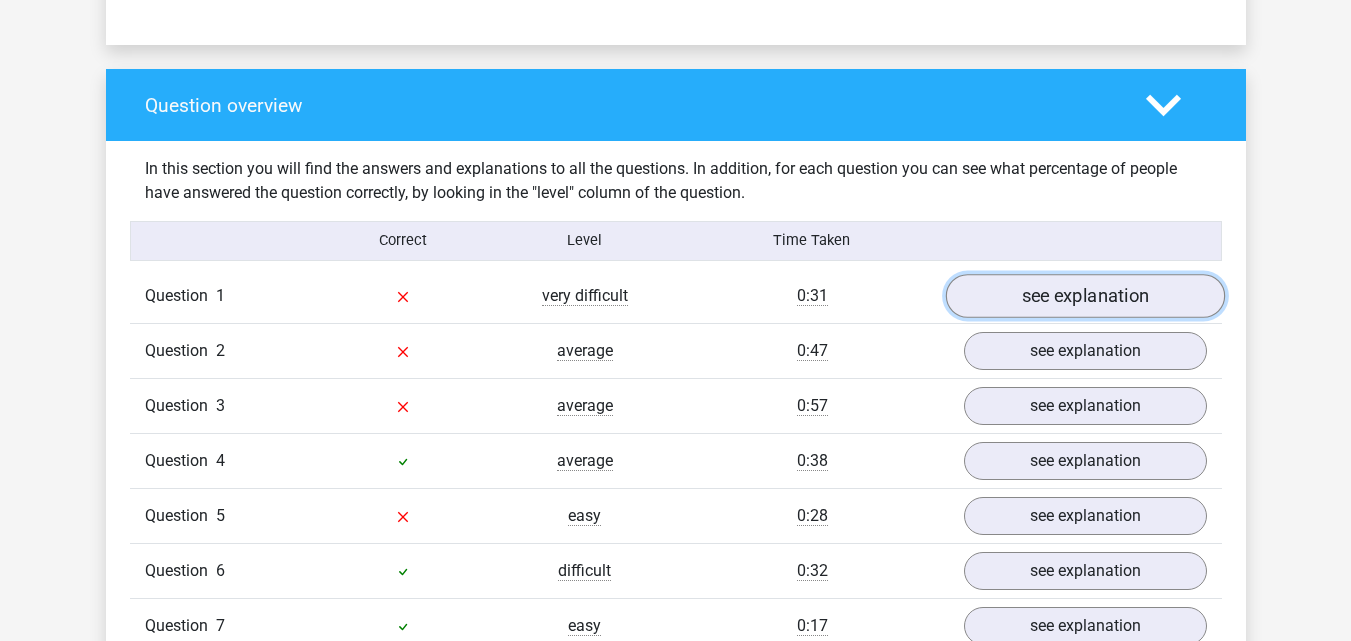 click on "see explanation" at bounding box center (1084, 296) 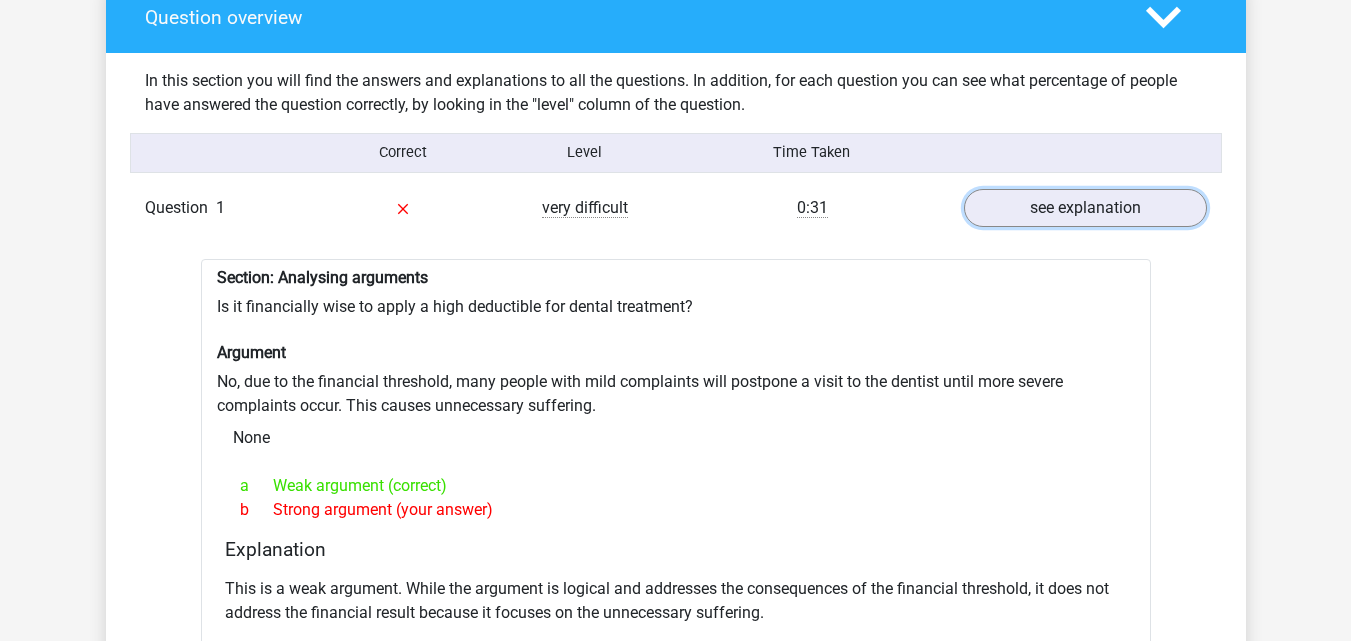 scroll, scrollTop: 1513, scrollLeft: 0, axis: vertical 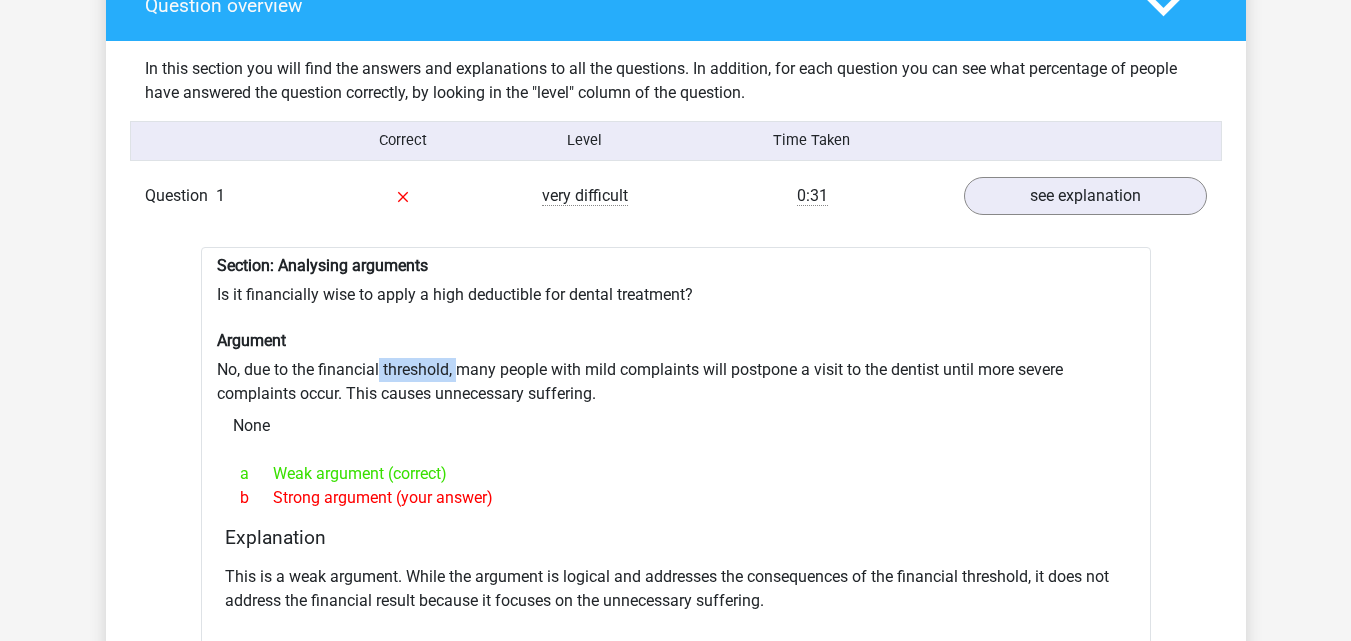 drag, startPoint x: 378, startPoint y: 378, endPoint x: 463, endPoint y: 379, distance: 85.00588 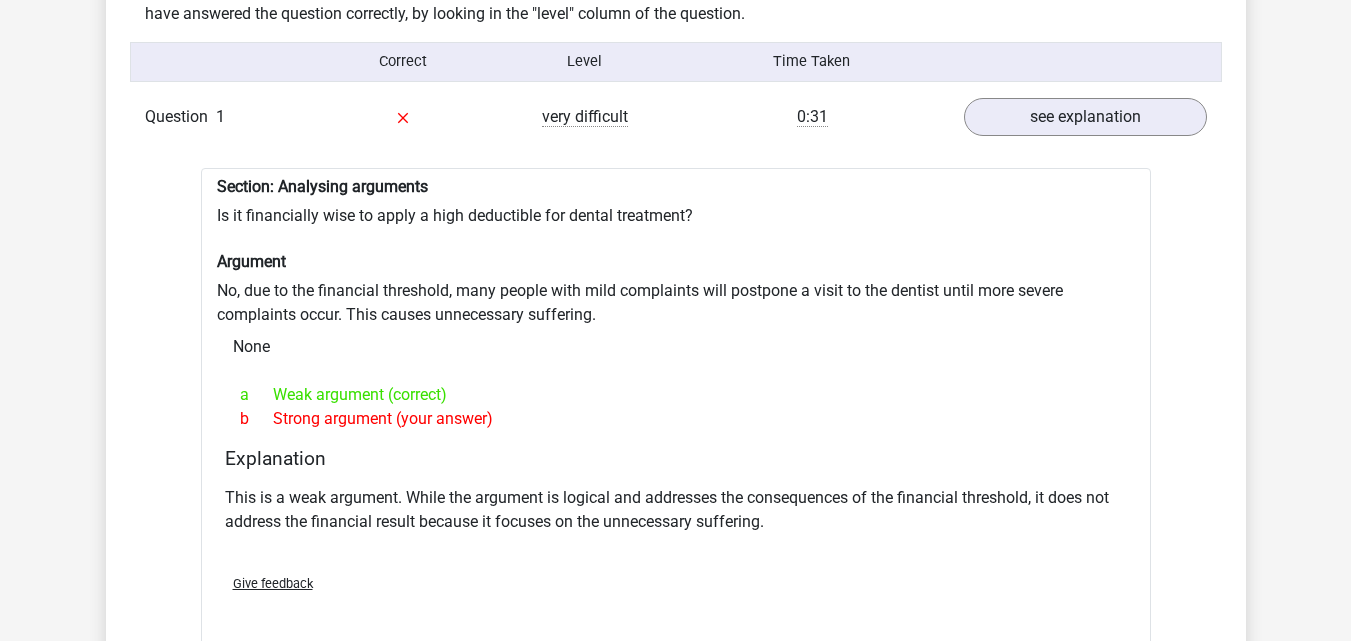 scroll, scrollTop: 1613, scrollLeft: 0, axis: vertical 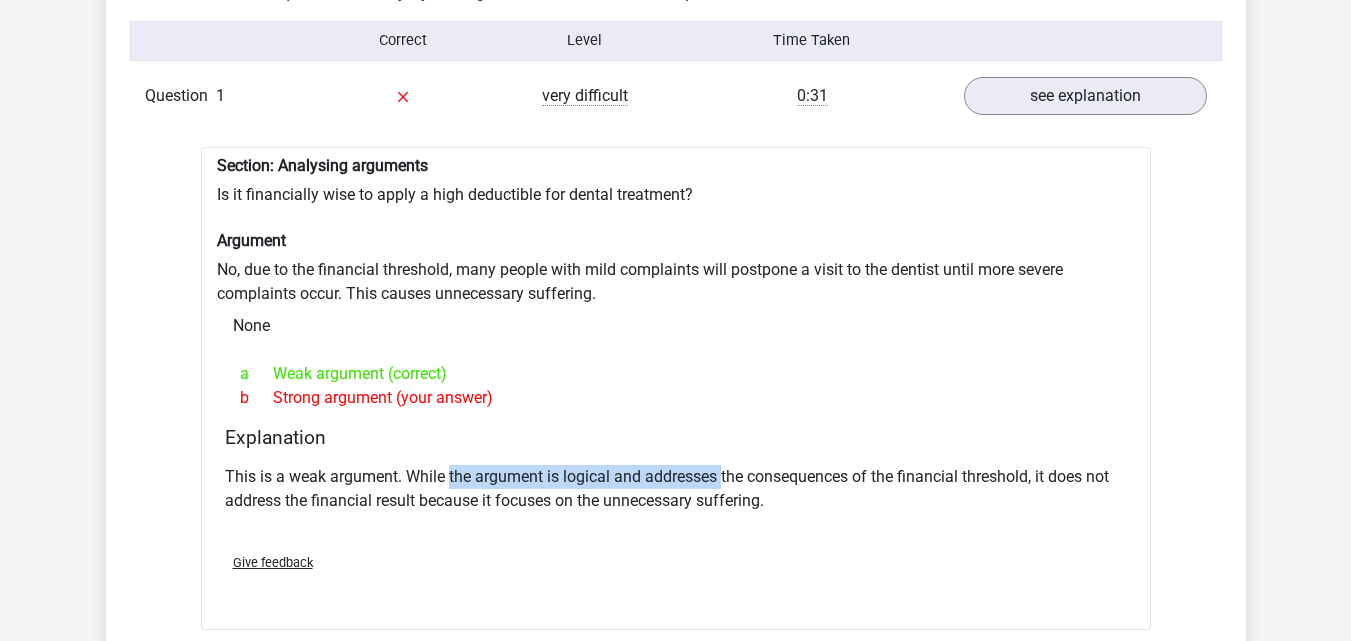 drag, startPoint x: 449, startPoint y: 478, endPoint x: 736, endPoint y: 467, distance: 287.21072 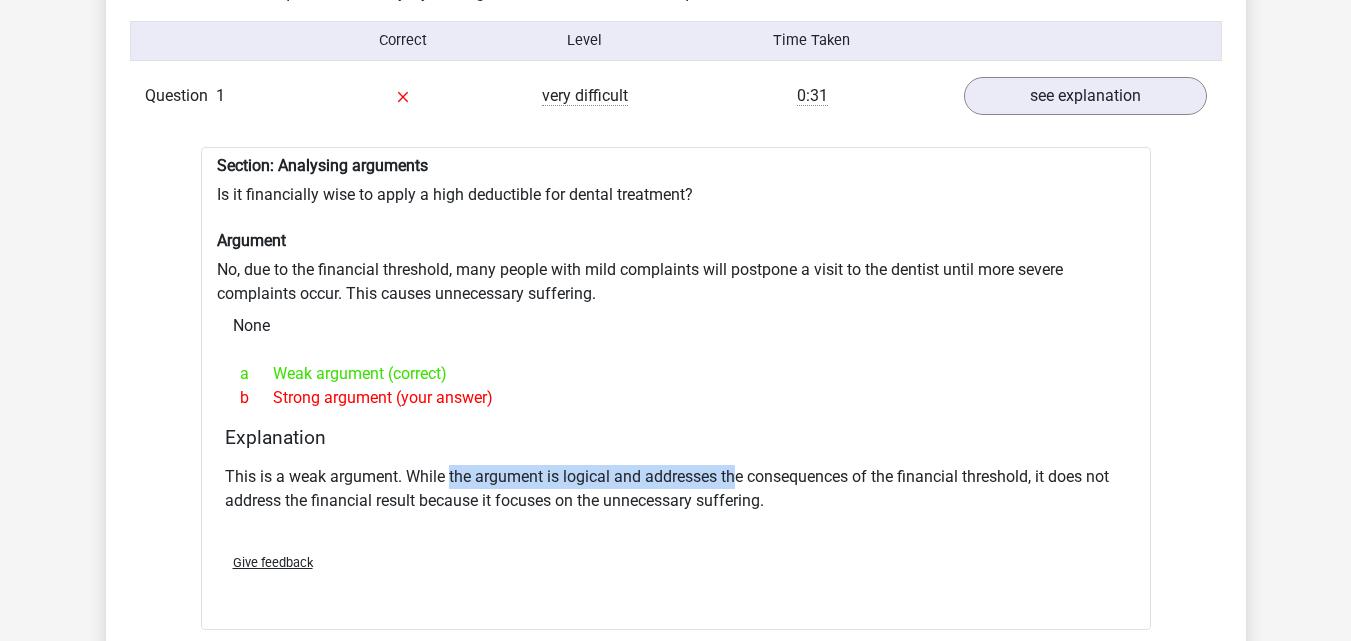 click on "This is a weak argument. While the argument is logical and addresses the consequences of the financial threshold, it does not address the financial result because it focuses on the unnecessary suffering." at bounding box center [676, 489] 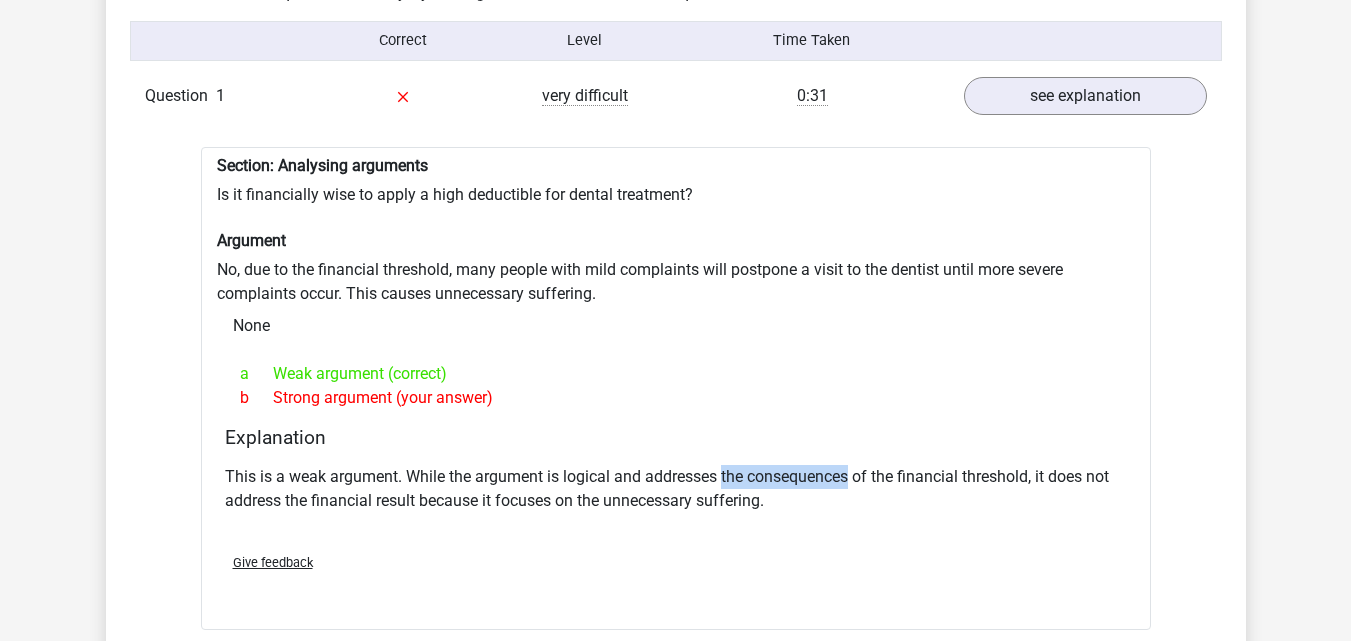drag, startPoint x: 736, startPoint y: 467, endPoint x: 821, endPoint y: 470, distance: 85.052925 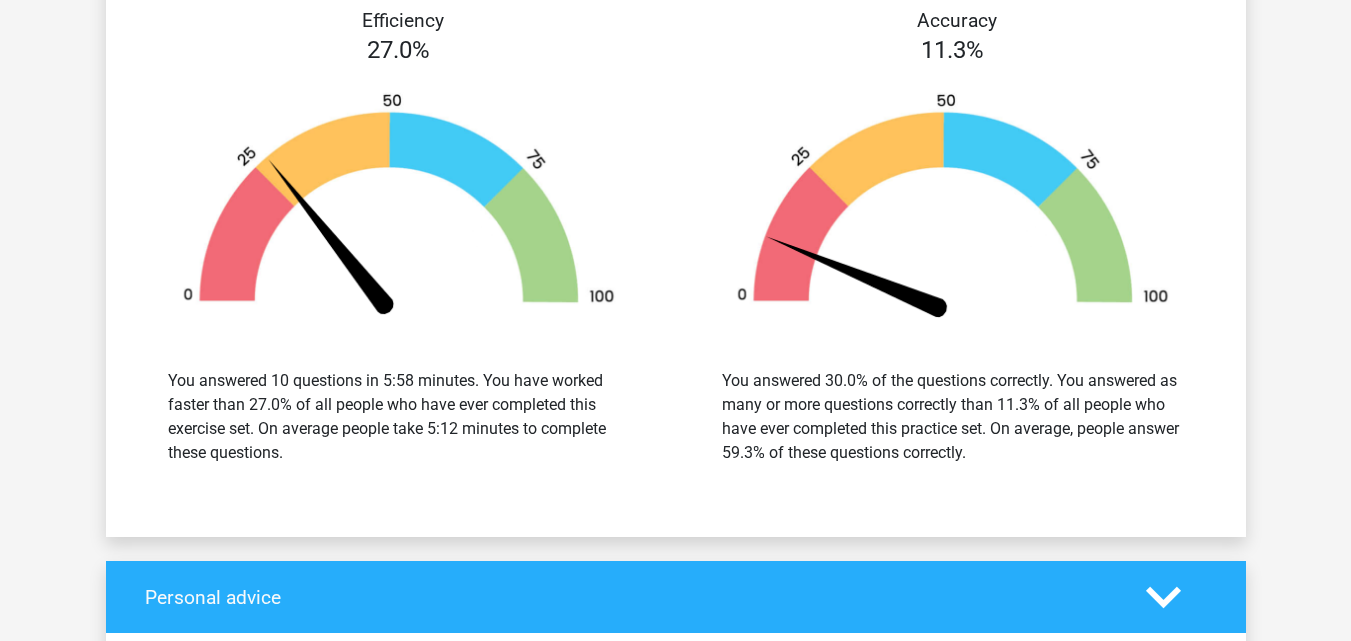 scroll, scrollTop: 2413, scrollLeft: 0, axis: vertical 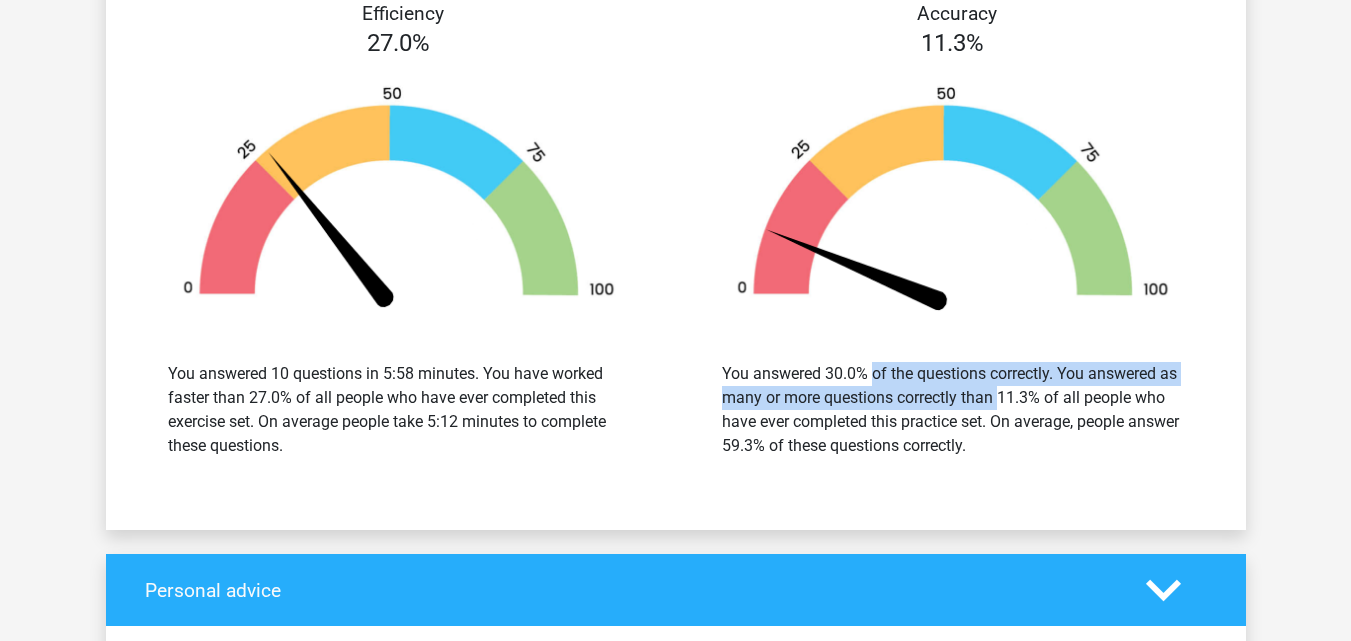 drag, startPoint x: 829, startPoint y: 378, endPoint x: 901, endPoint y: 407, distance: 77.62087 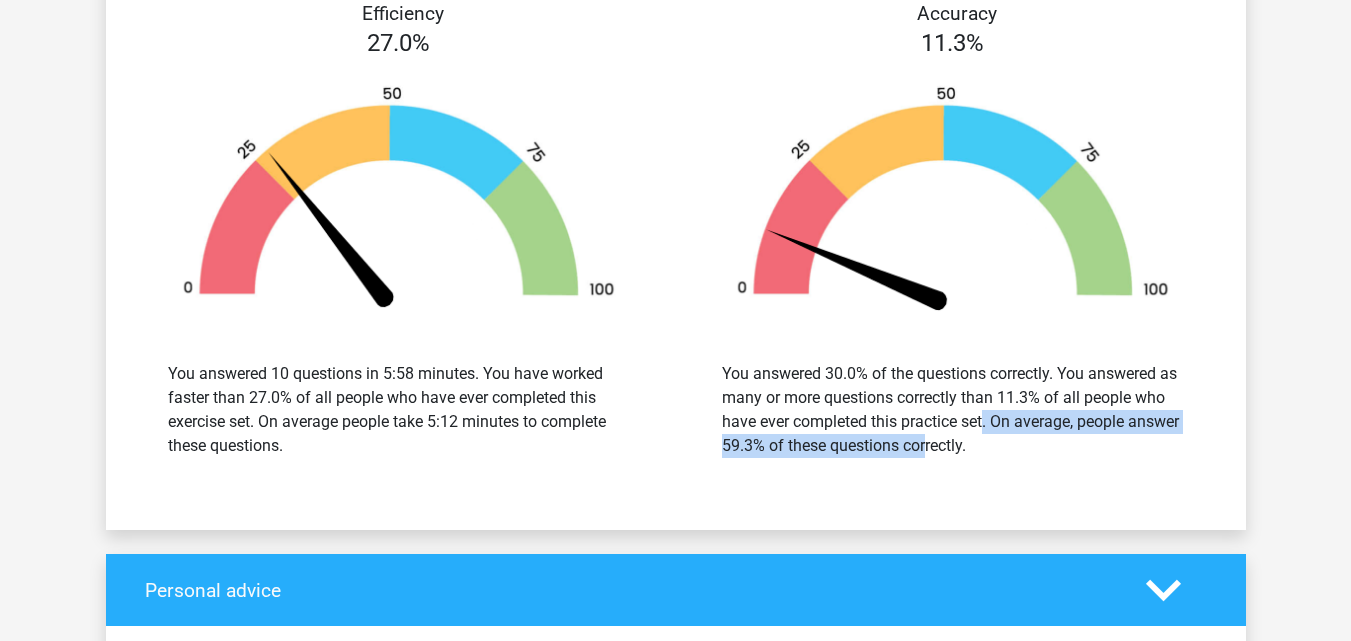 drag, startPoint x: 888, startPoint y: 415, endPoint x: 875, endPoint y: 446, distance: 33.61547 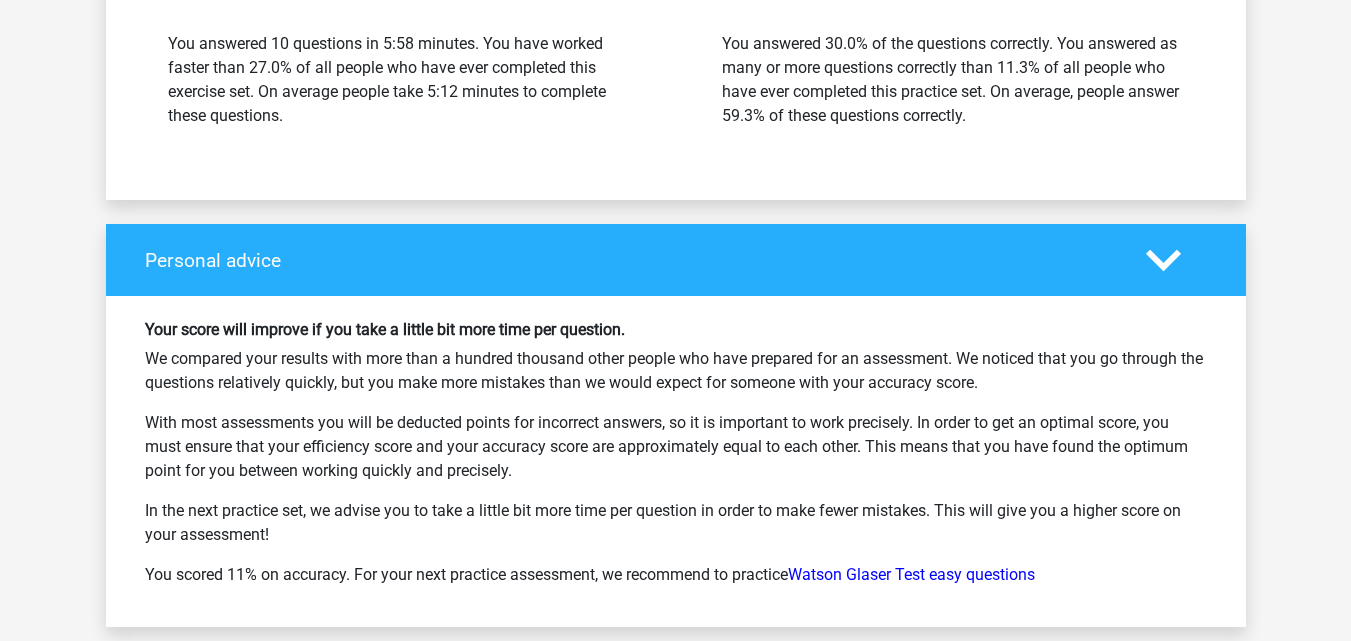 scroll, scrollTop: 2773, scrollLeft: 0, axis: vertical 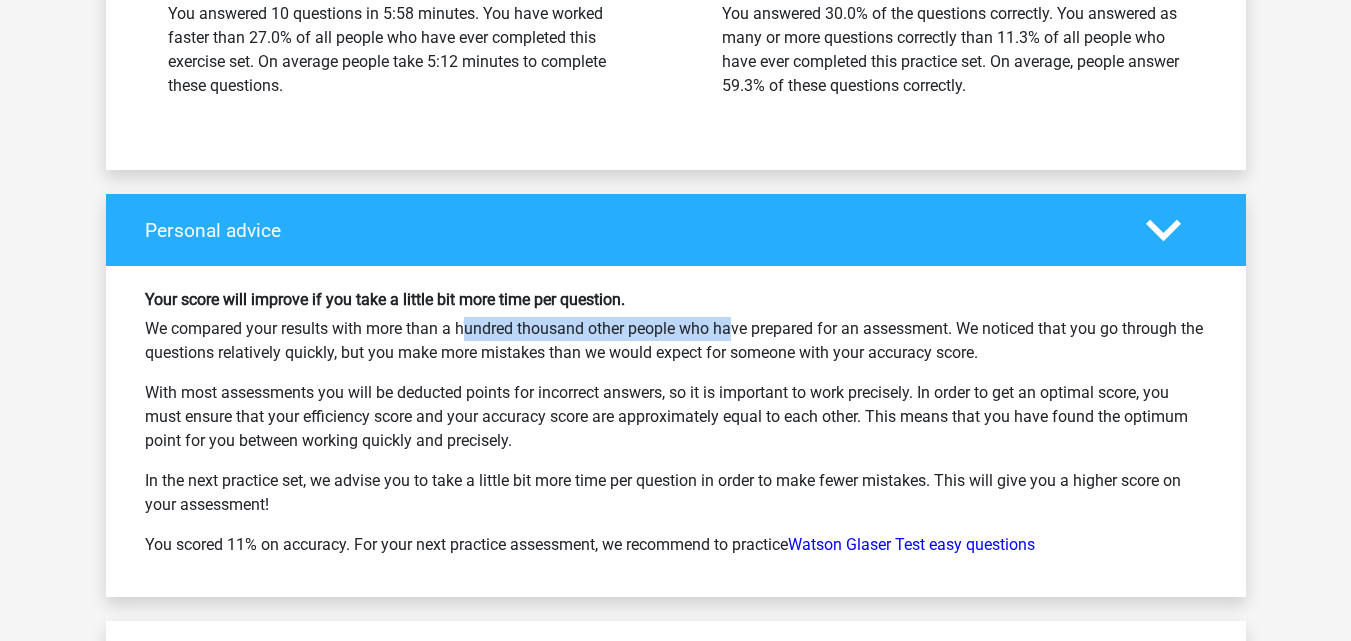 drag, startPoint x: 389, startPoint y: 323, endPoint x: 645, endPoint y: 327, distance: 256.03125 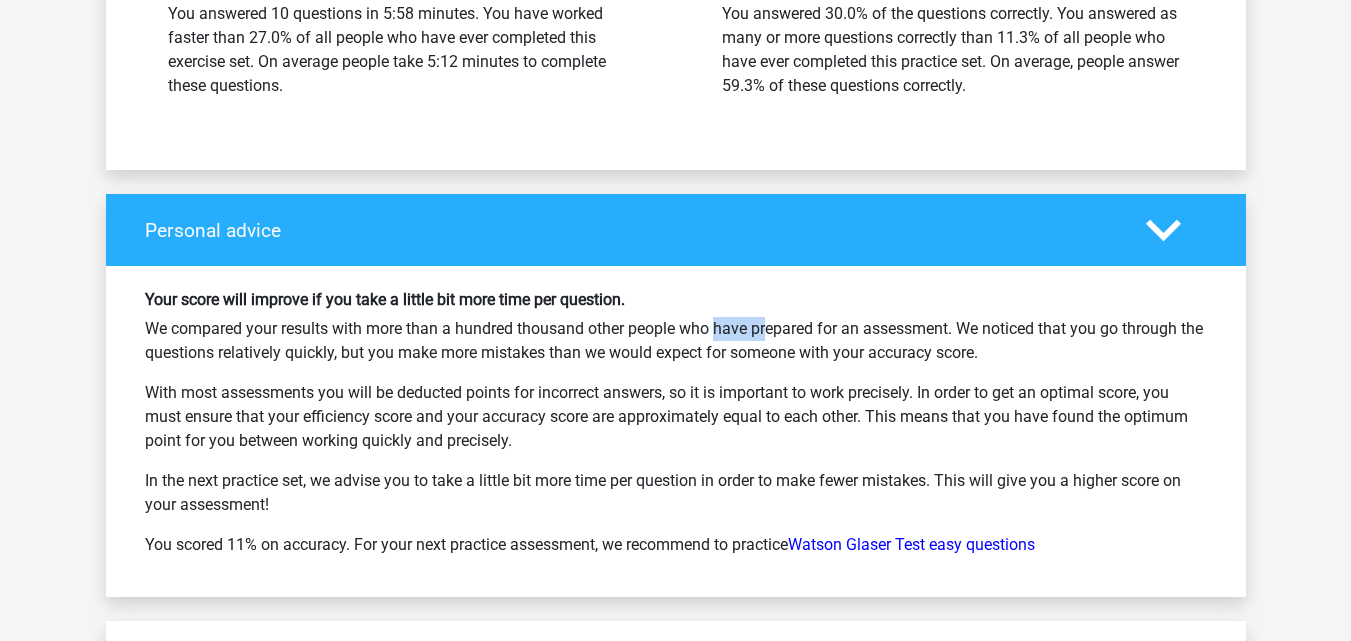 click on "We compared your results with more than a hundred thousand other people who have prepared for an assessment. We noticed that you go through the questions relatively quickly, but you make more mistakes than we would expect for someone with your accuracy score." at bounding box center (676, 341) 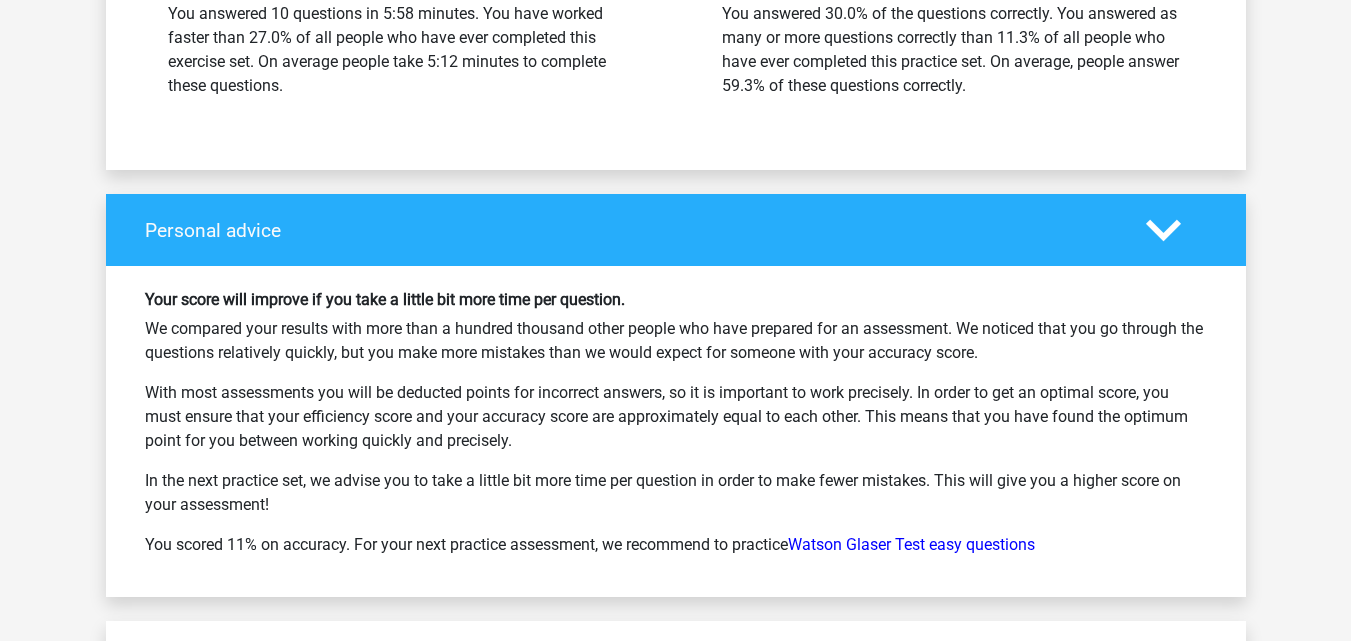 click on "We compared your results with more than a hundred thousand other people who have prepared for an assessment. We noticed that you go through the questions relatively quickly, but you make more mistakes than we would expect for someone with your accuracy score." at bounding box center [676, 341] 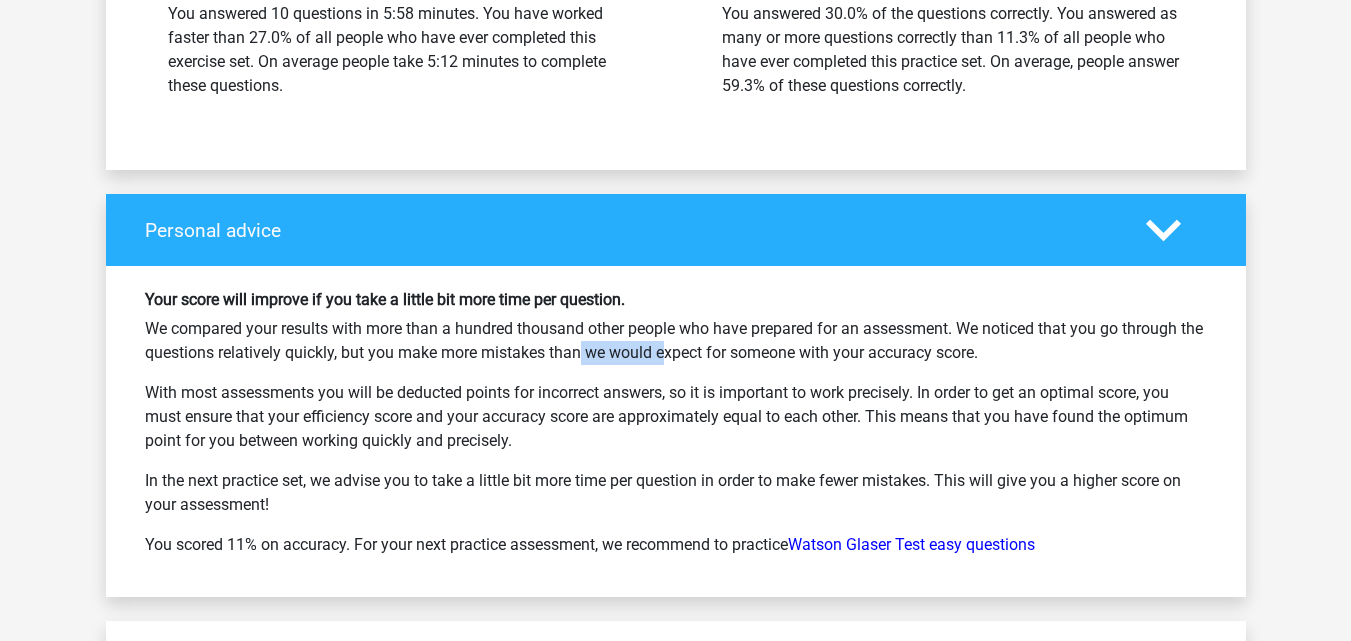 drag, startPoint x: 609, startPoint y: 351, endPoint x: 519, endPoint y: 353, distance: 90.02222 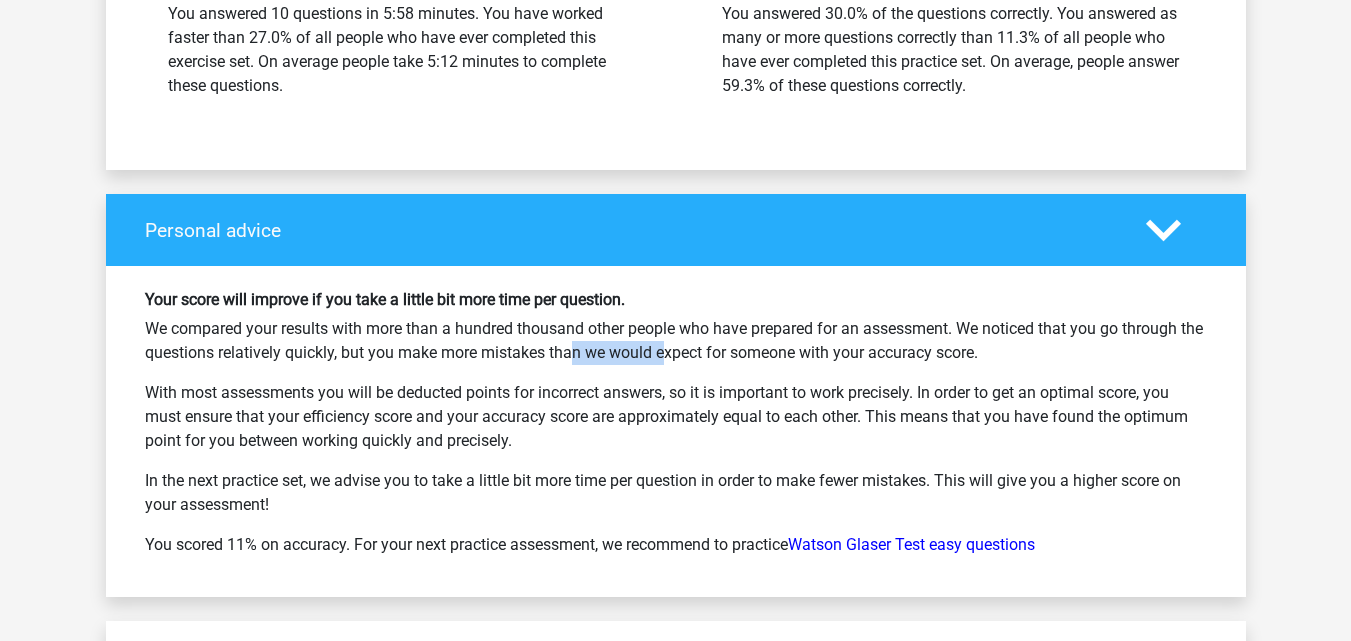 click on "We compared your results with more than a hundred thousand other people who have prepared for an assessment. We noticed that you go through the questions relatively quickly, but you make more mistakes than we would expect for someone with your accuracy score." at bounding box center [676, 341] 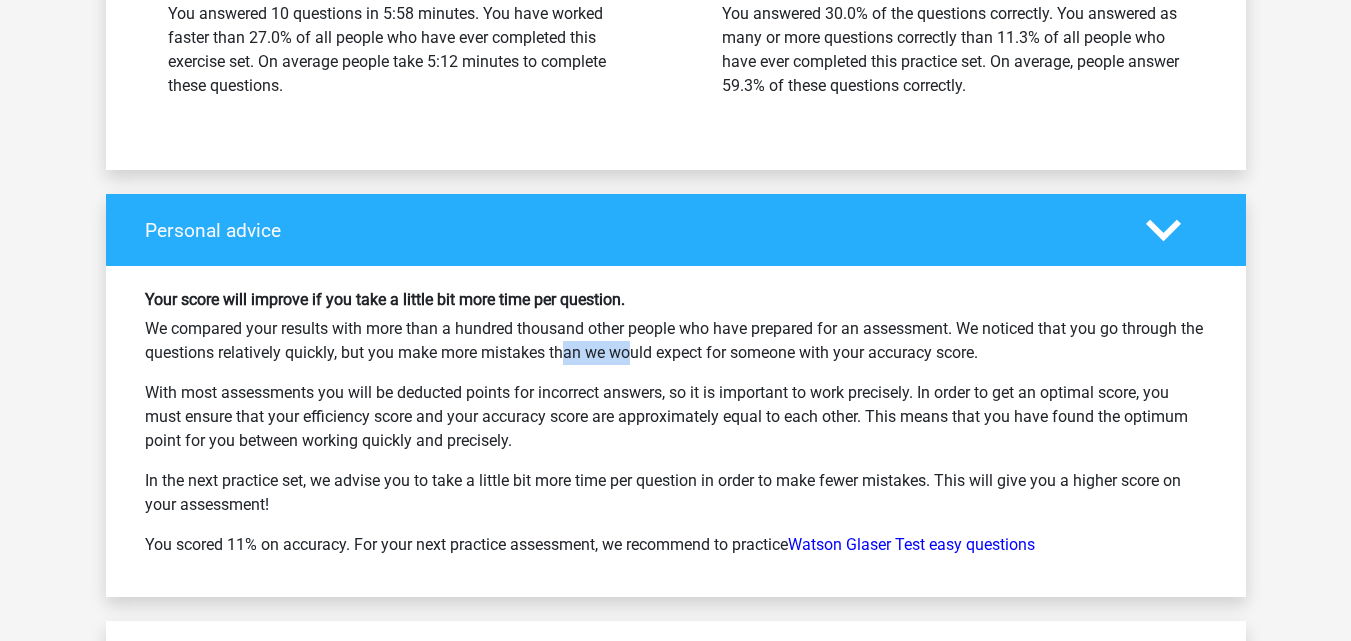 drag, startPoint x: 519, startPoint y: 353, endPoint x: 565, endPoint y: 351, distance: 46.043457 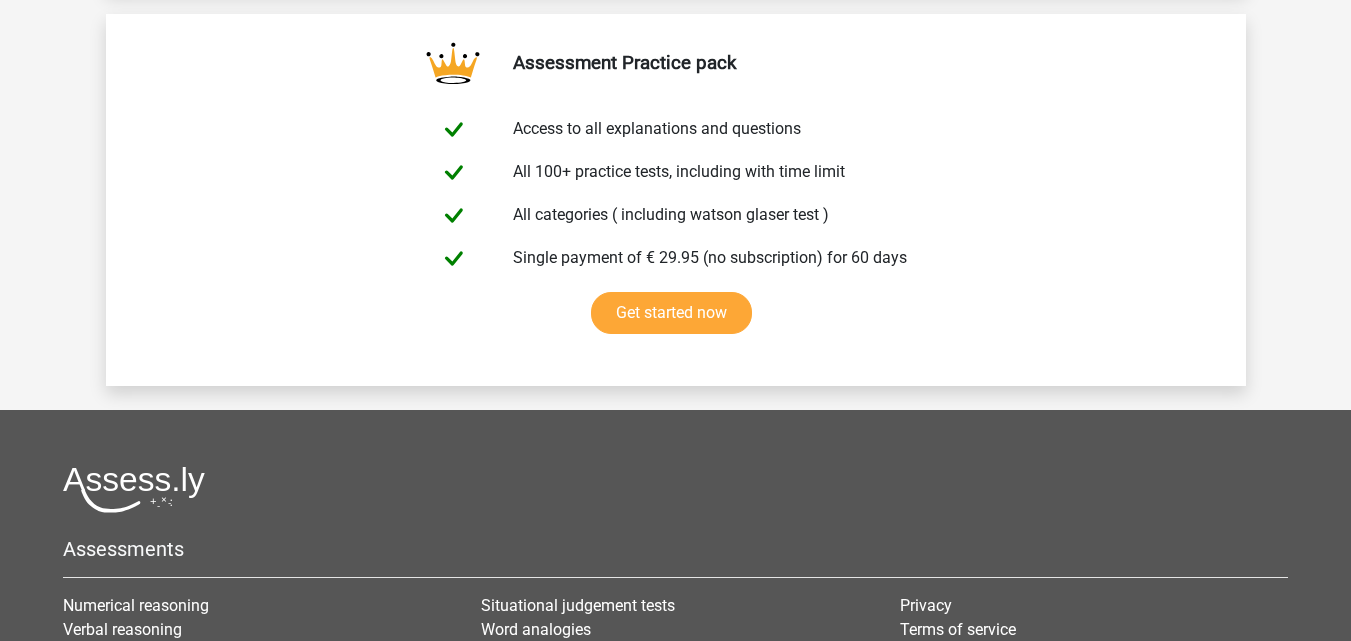 scroll, scrollTop: 0, scrollLeft: 0, axis: both 